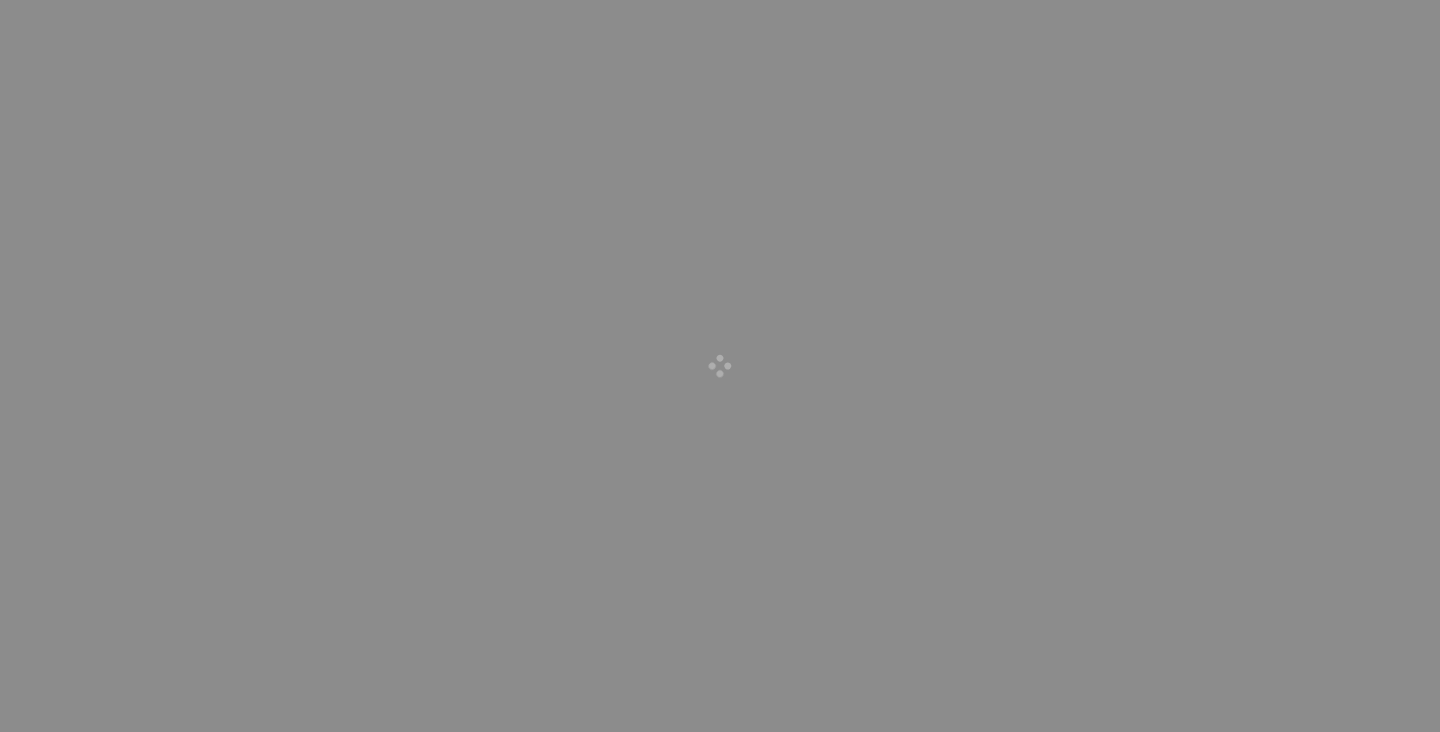 scroll, scrollTop: 0, scrollLeft: 0, axis: both 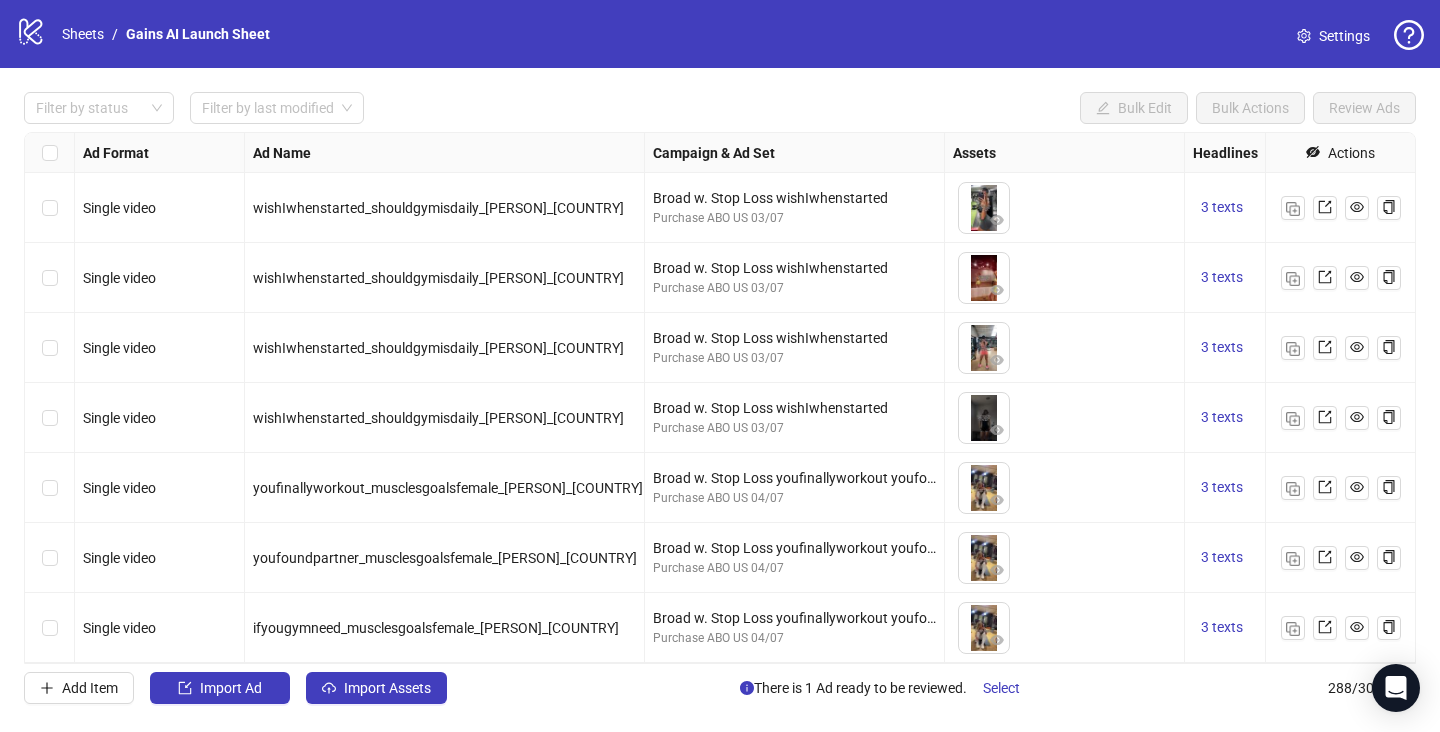 click at bounding box center (50, 488) 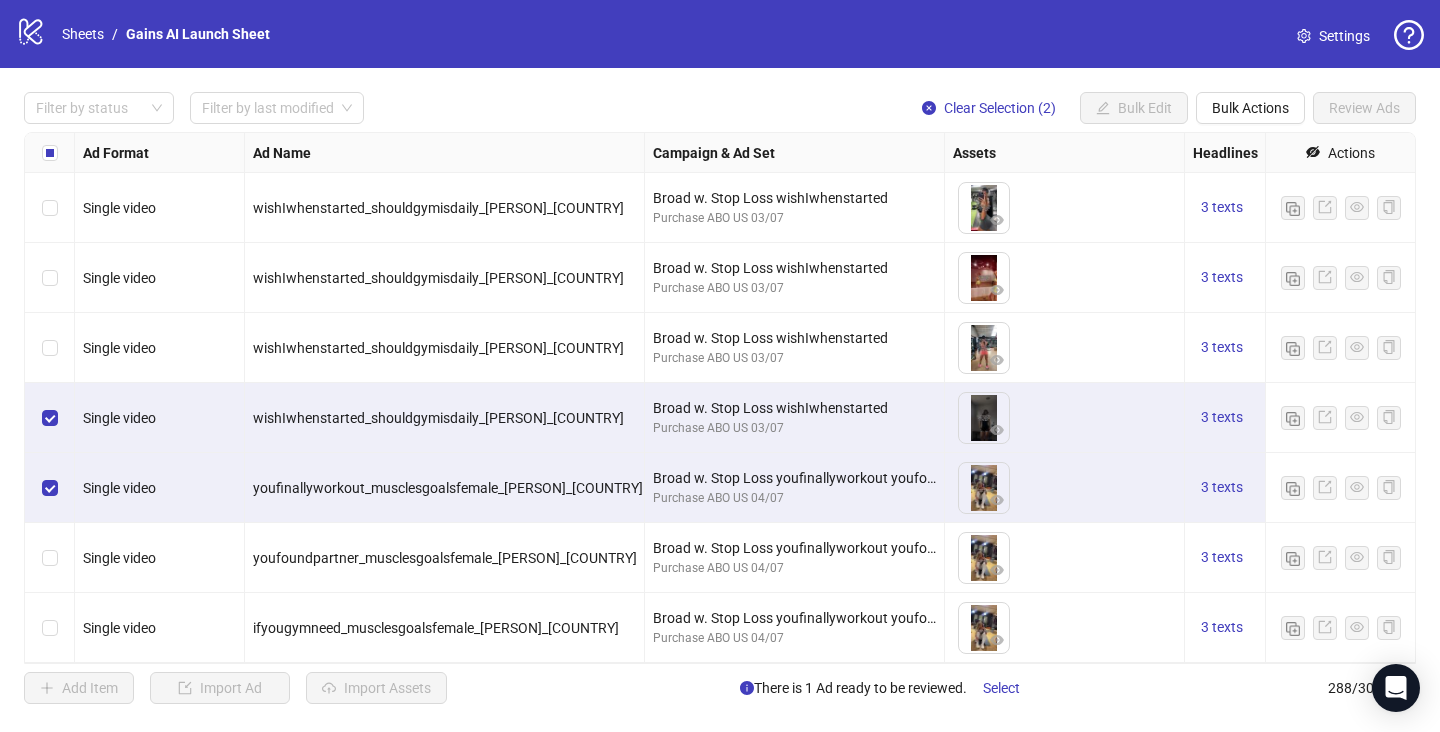drag, startPoint x: 51, startPoint y: 579, endPoint x: 51, endPoint y: 647, distance: 68 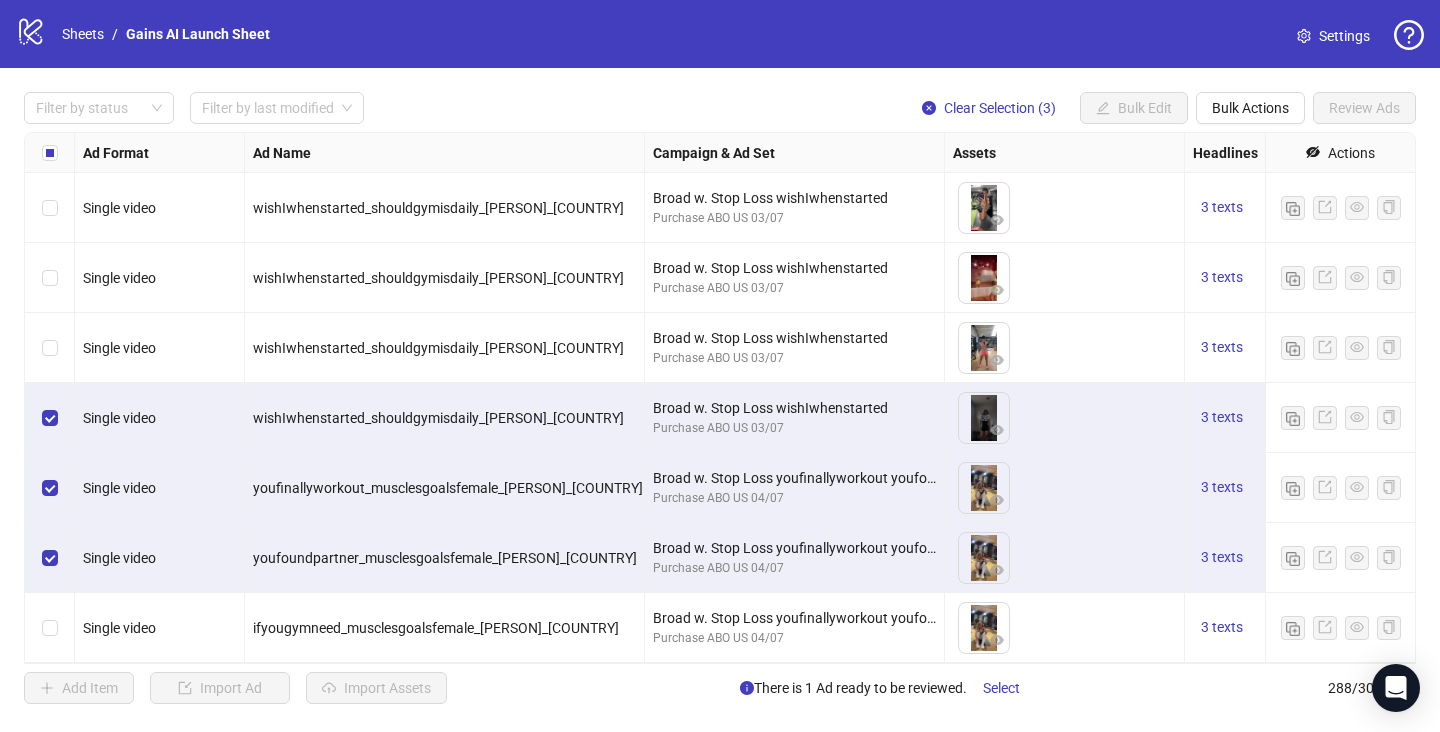 click at bounding box center [50, 628] 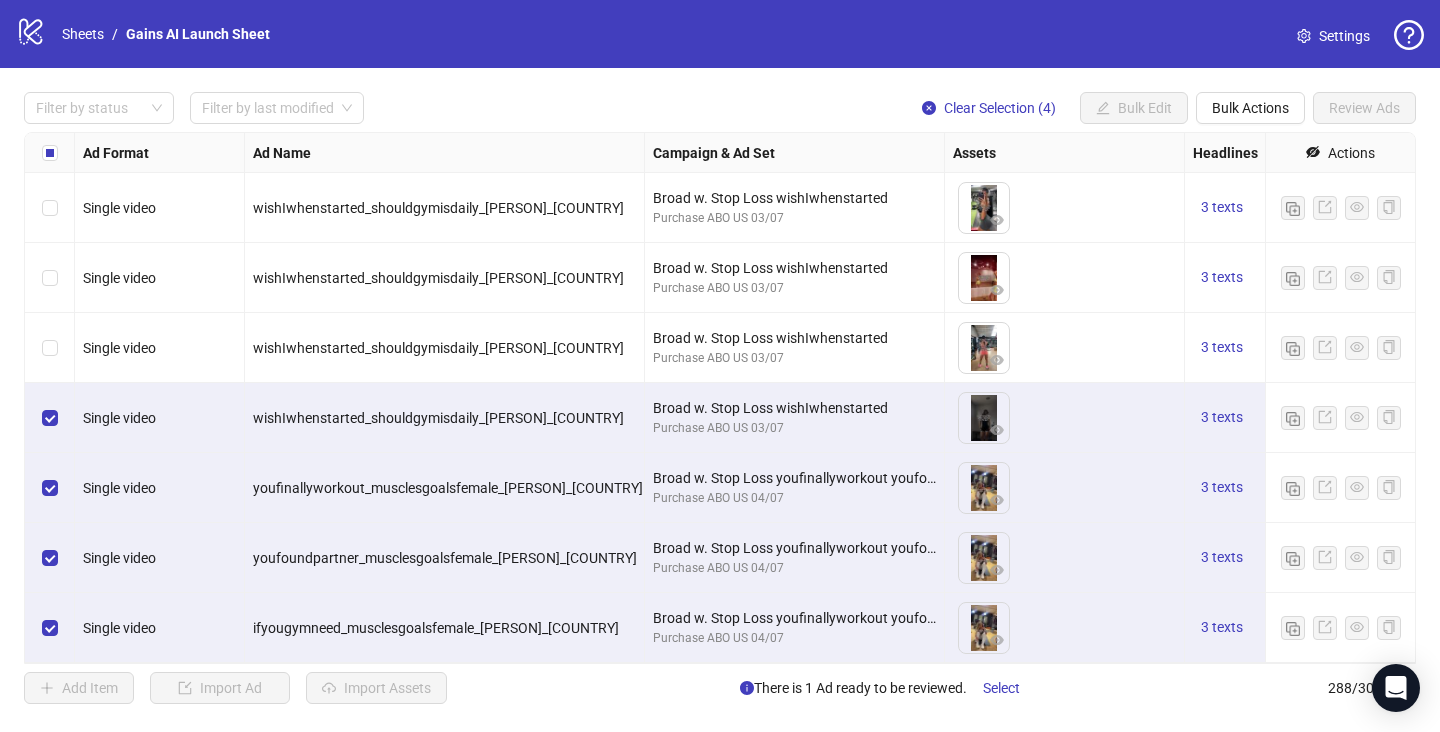 click on "Filter by status Filter by last modified Clear Selection (4) Bulk Edit Bulk Actions Review Ads Ad Format Ad Name Campaign & Ad Set Assets Headlines Primary Texts Descriptions Pixel ID Destination URL App Product Page ID Display URL Leadgen Form Product Set ID URL Params Call to Action Actions Single video wishIwhenstarted_shouldgymisdaily_[PERSON]_[COUNTRY] Broad w. Stop Loss wishIwhenstarted Purchase ABO [REGION] 03/07
To pick up a draggable item, press the space bar.
While dragging, use the arrow keys to move the item.
Press space again to drop the item in its new position, or press escape to cancel.
3 texts 3 texts Single video wishIwhenstarted_shouldgymisdaily_[PERSON]_[COUNTRY] Broad w. Stop Loss wishIwhenstarted Purchase ABO [REGION] 03/07
To pick up a draggable item, press the space bar.
While dragging, use the arrow keys to move the item.
Press space again to drop the item in its new position, or press escape to cancel.
3 texts 3 texts Single video wishIwhenstarted_shouldgymisdaily_[PERSON]_[COUNTRY] /" at bounding box center [720, 398] 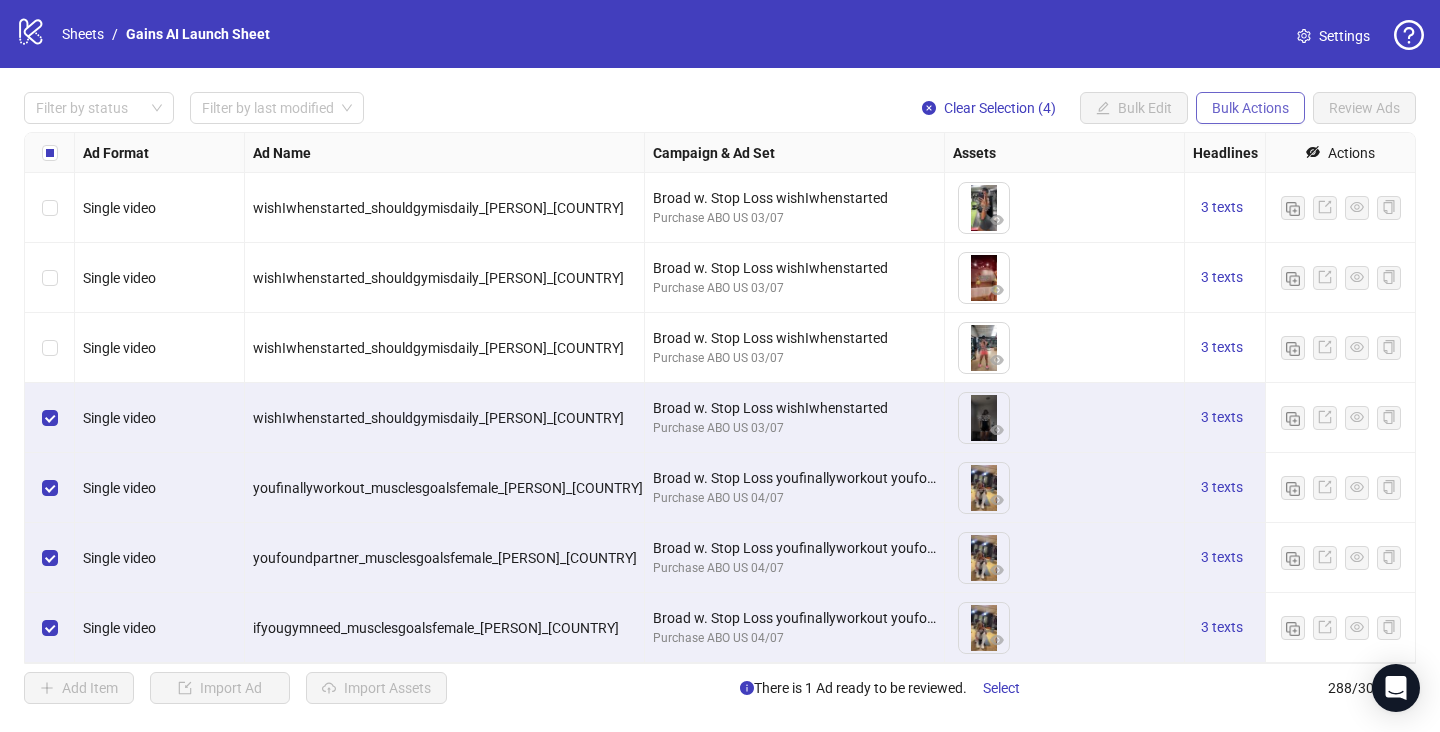 click on "Bulk Actions" at bounding box center (1250, 108) 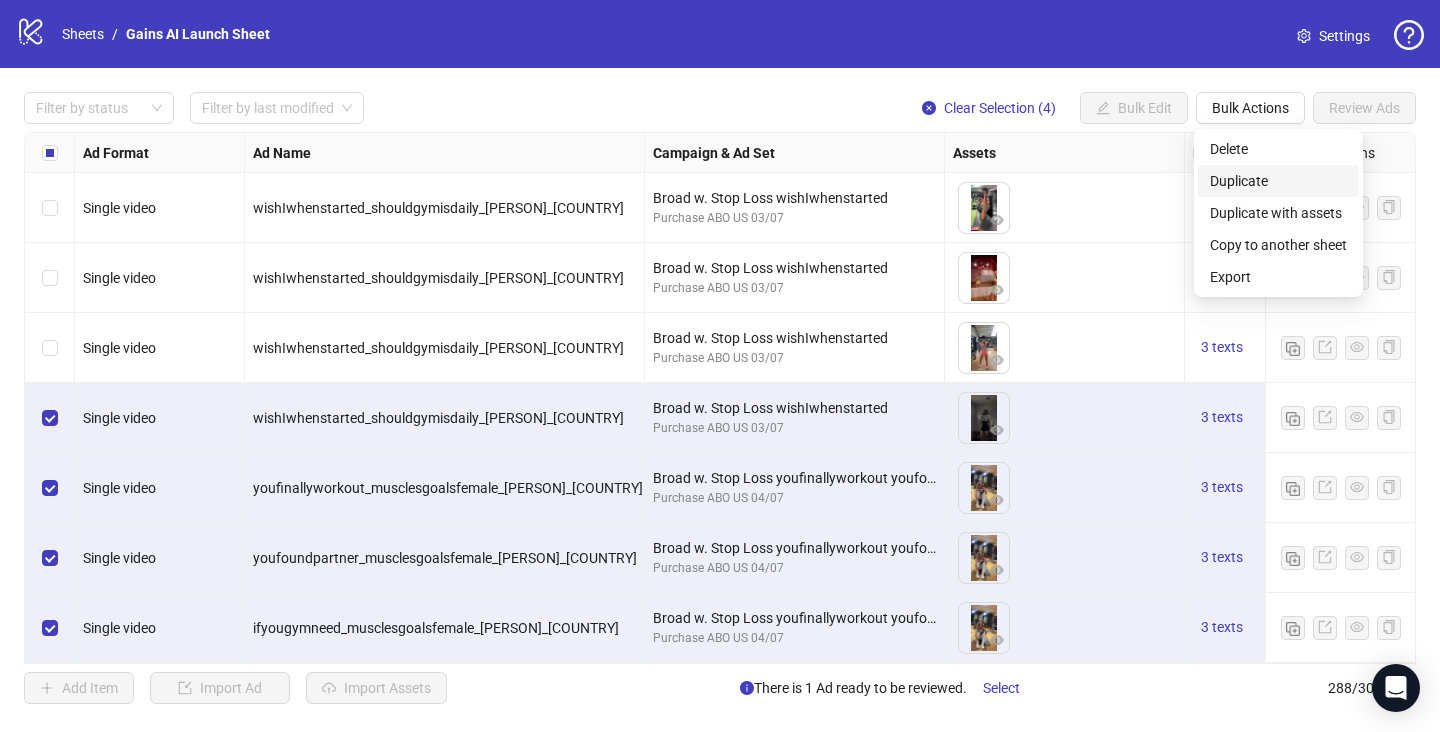 click on "Duplicate" at bounding box center [1278, 181] 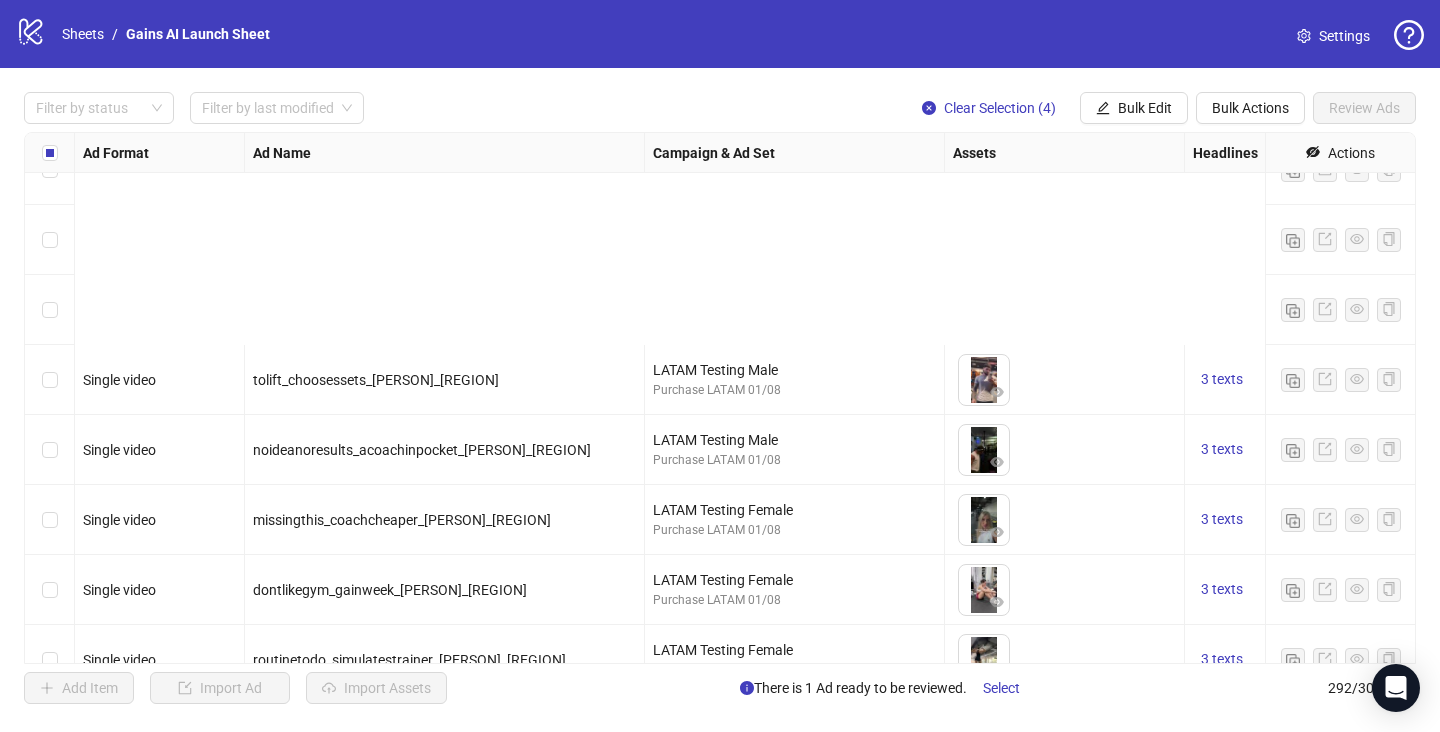 scroll, scrollTop: 19950, scrollLeft: 0, axis: vertical 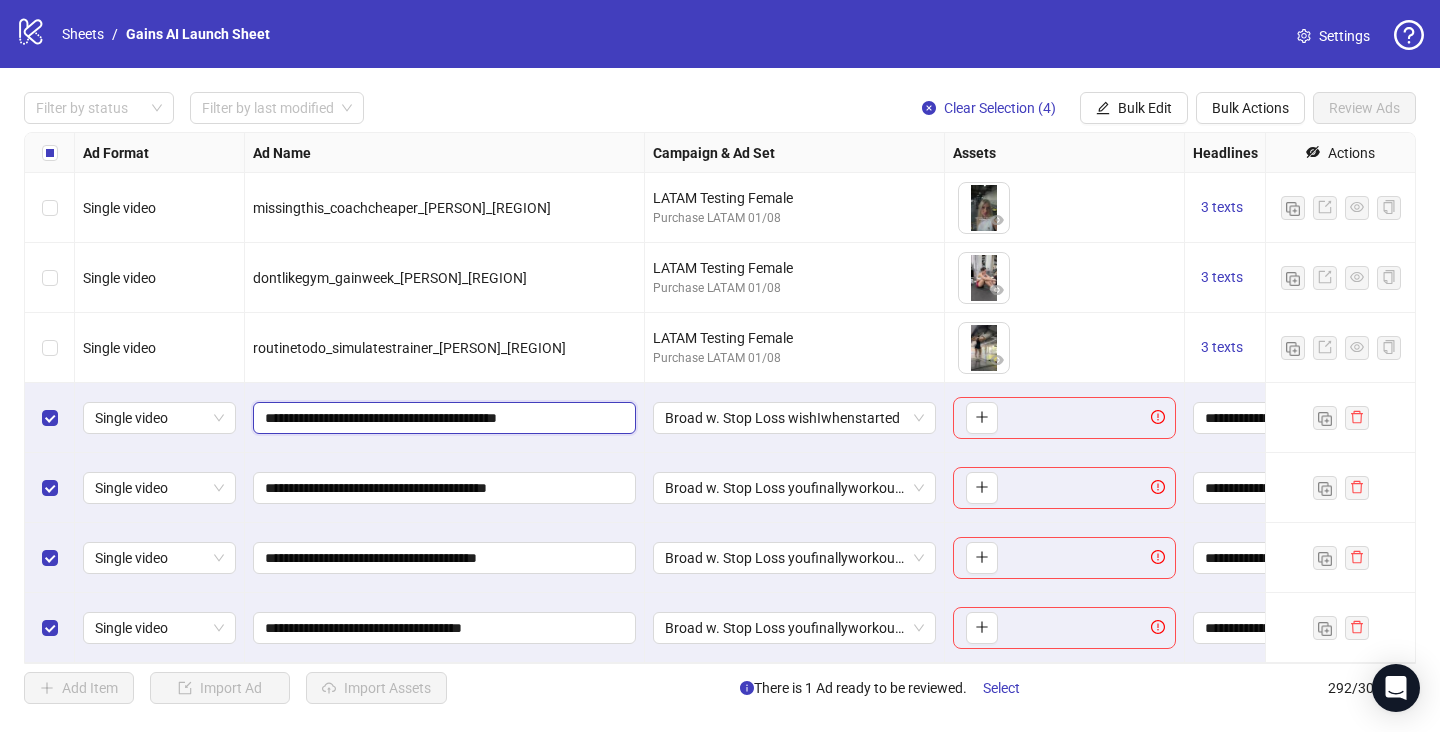 click on "**********" at bounding box center (442, 418) 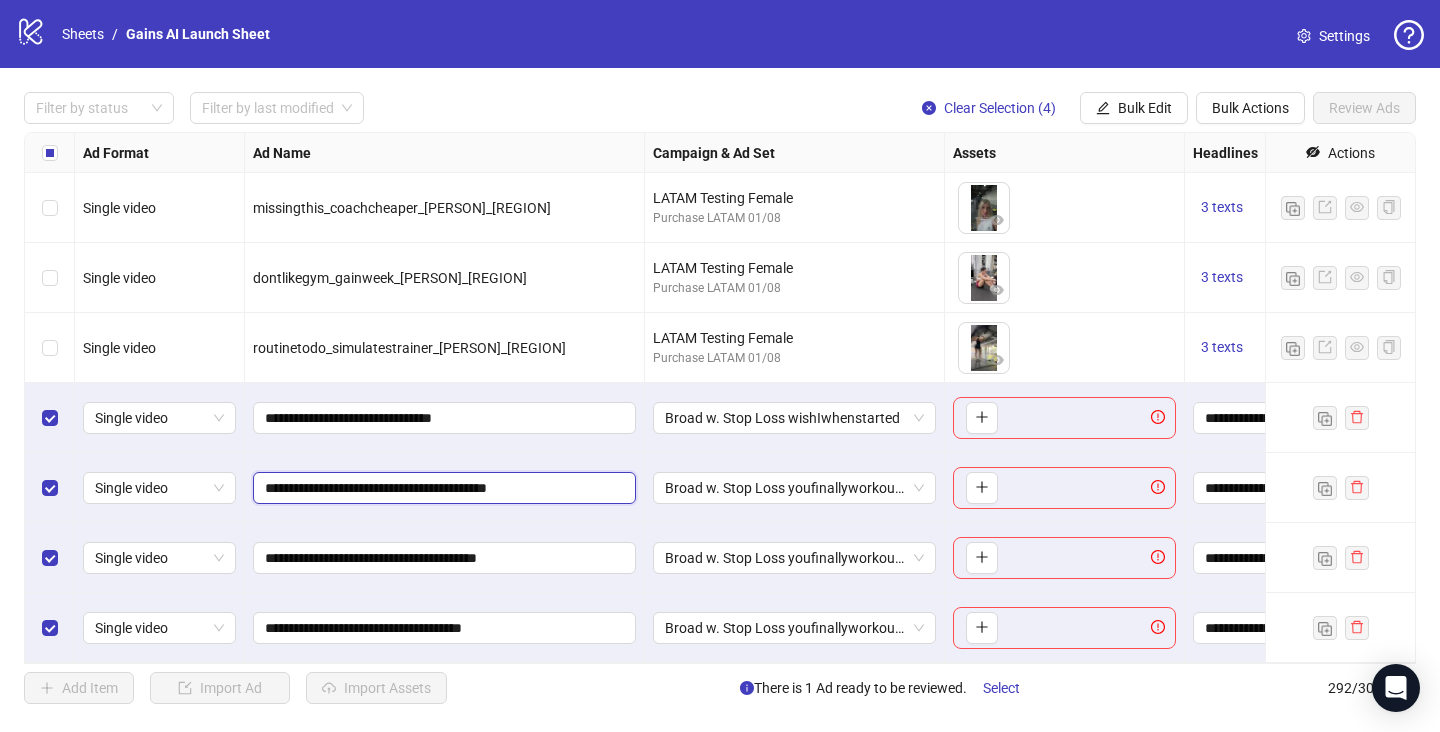 click on "**********" at bounding box center [442, 488] 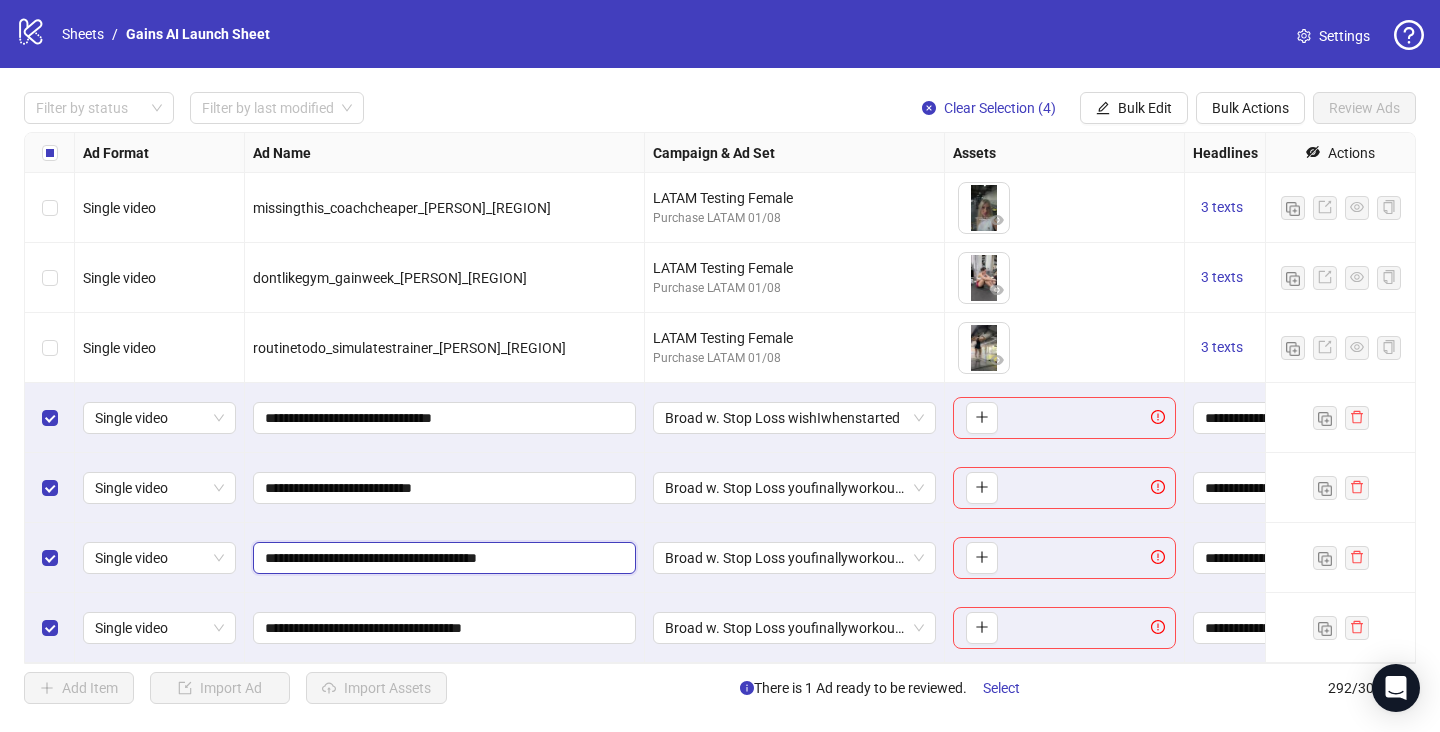 click on "**********" at bounding box center (442, 558) 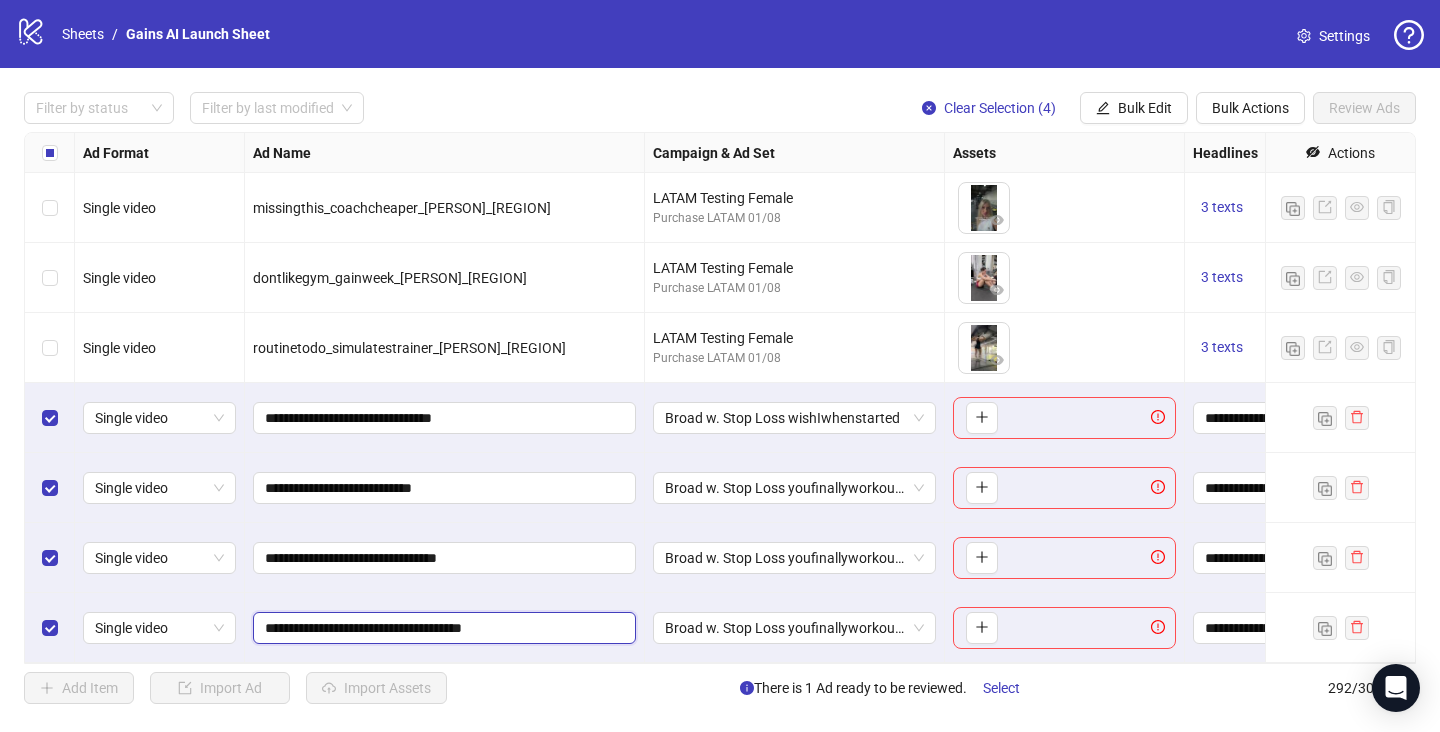 click on "**********" at bounding box center (442, 628) 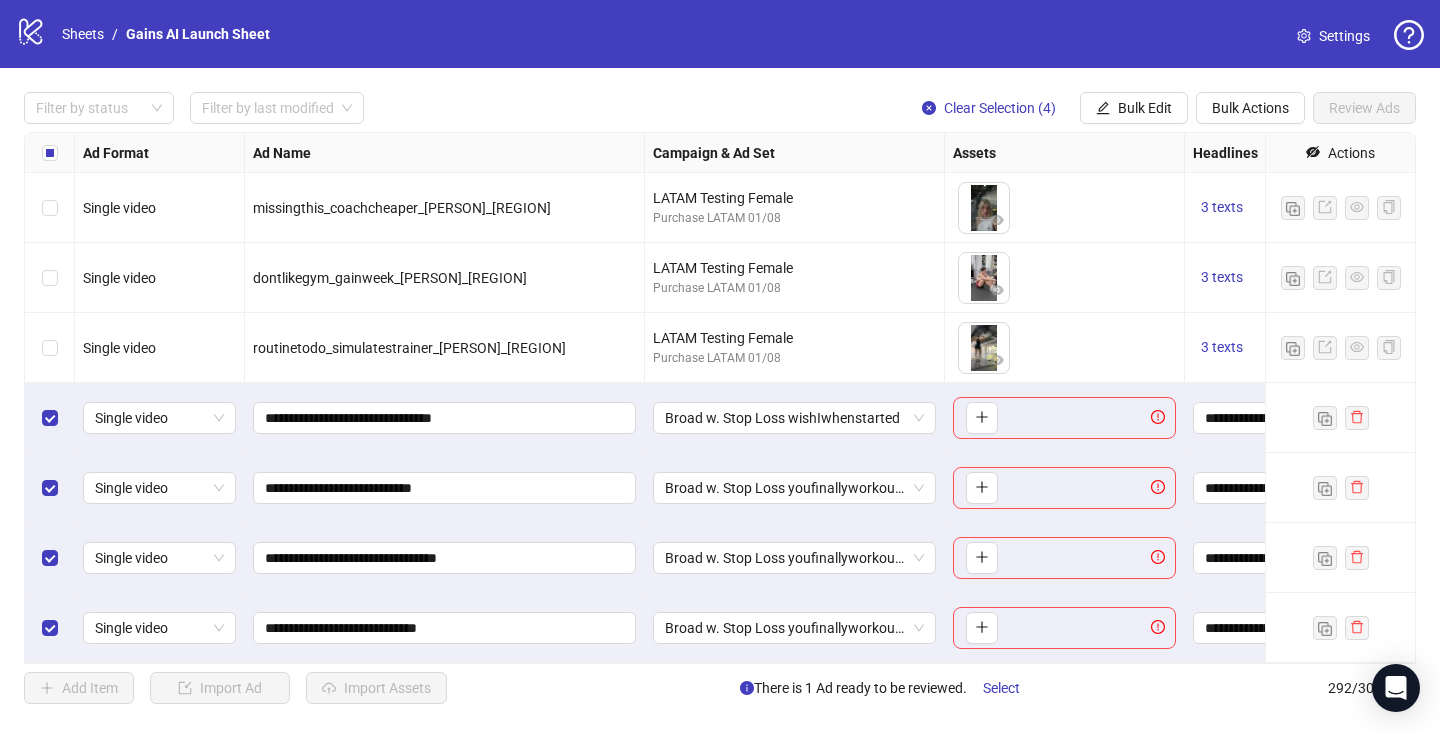 click on "**********" at bounding box center [445, 558] 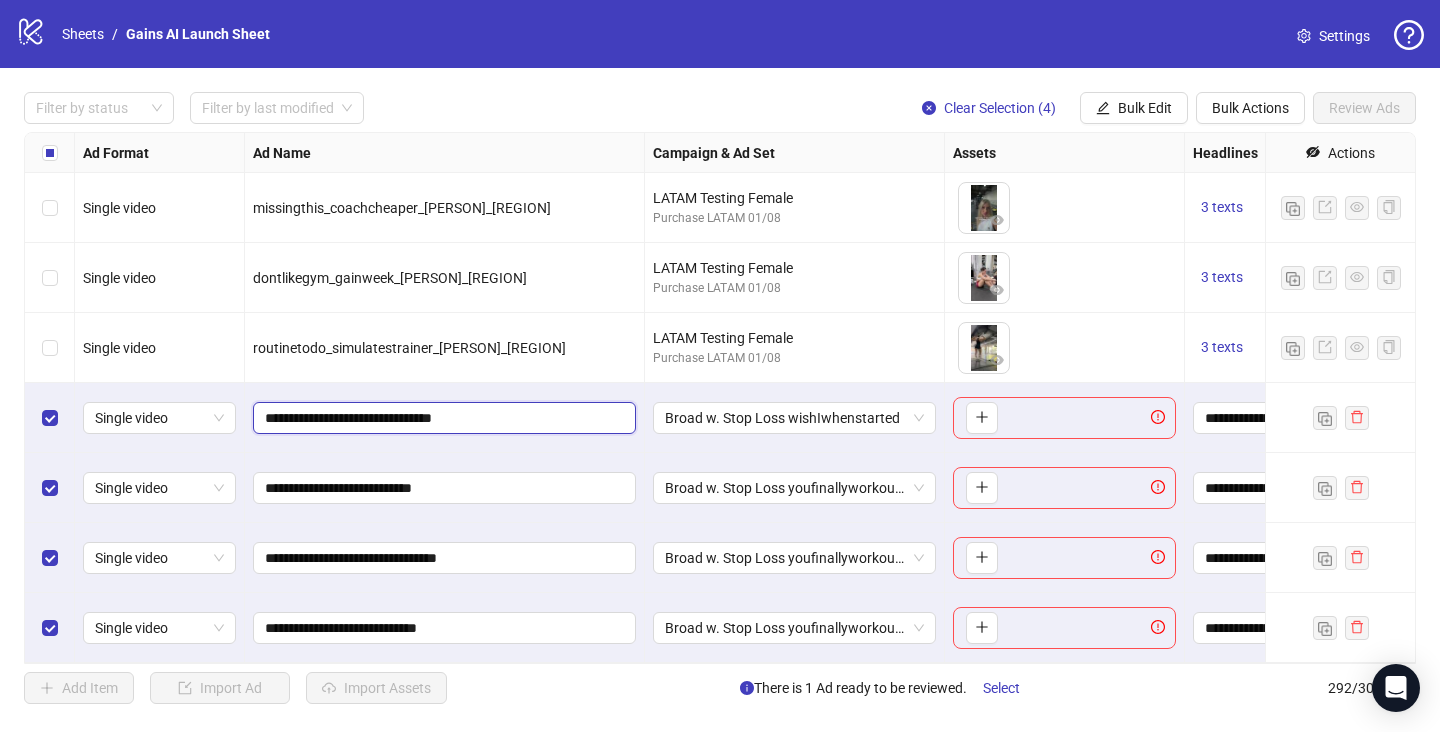 click on "**********" at bounding box center (442, 418) 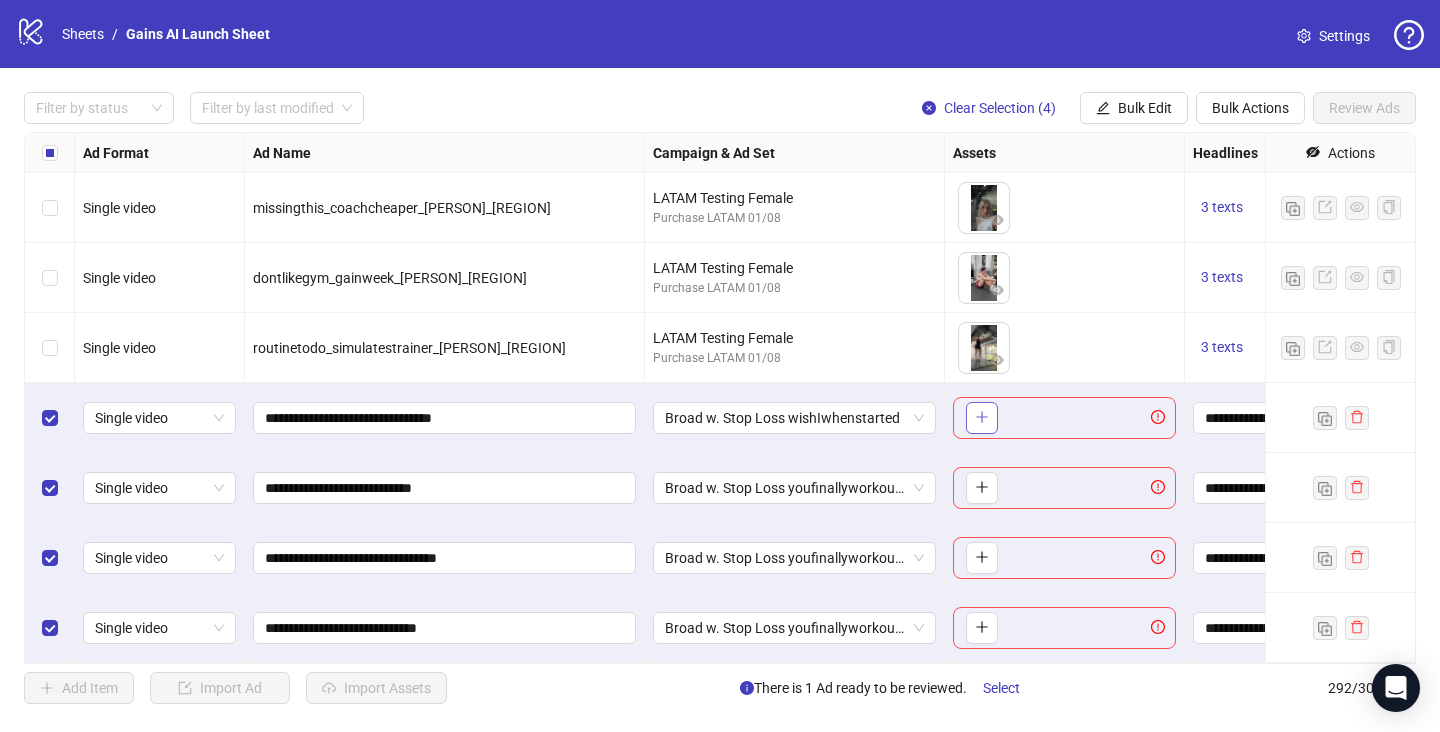 click on "To pick up a draggable item, press the space bar.
While dragging, use the arrow keys to move the item.
Press space again to drop the item in its new position, or press escape to cancel." at bounding box center (1064, 418) 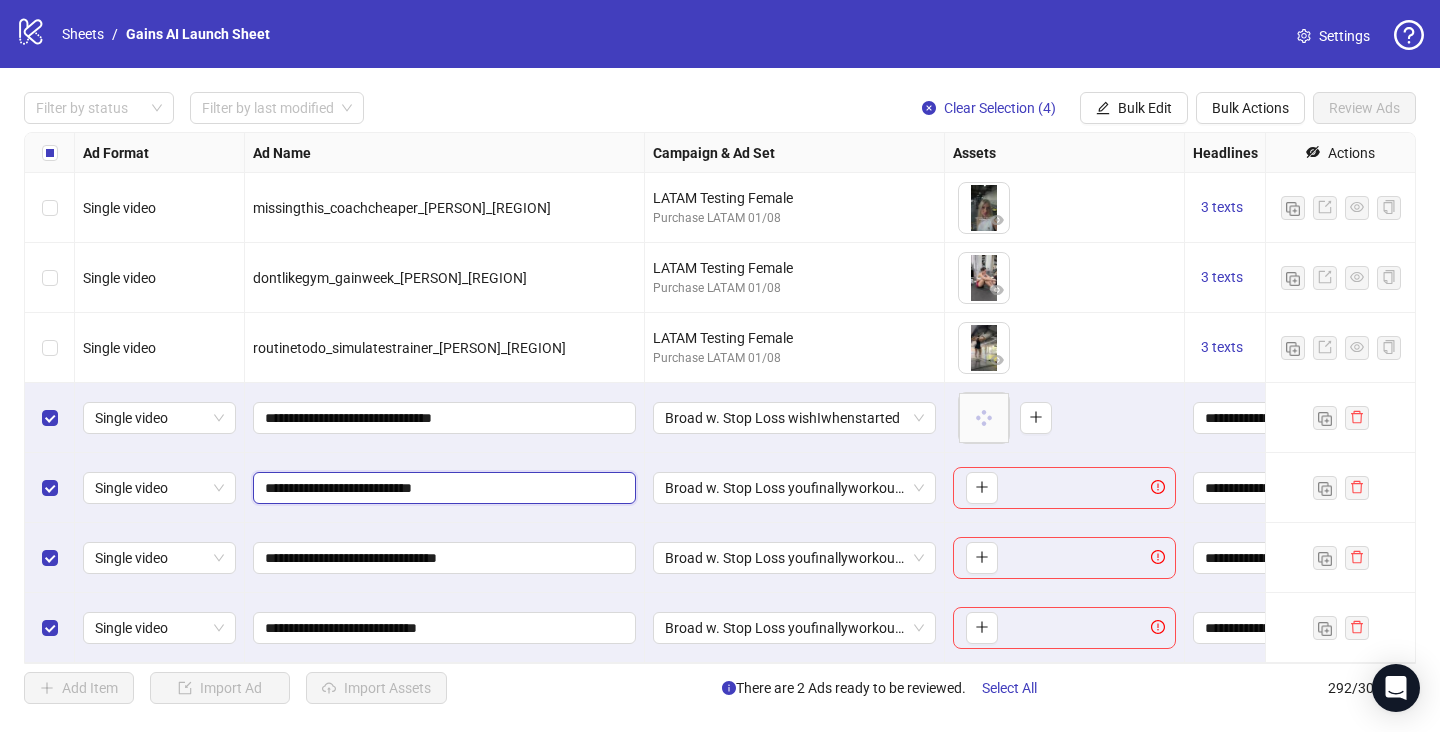 click on "**********" at bounding box center (442, 488) 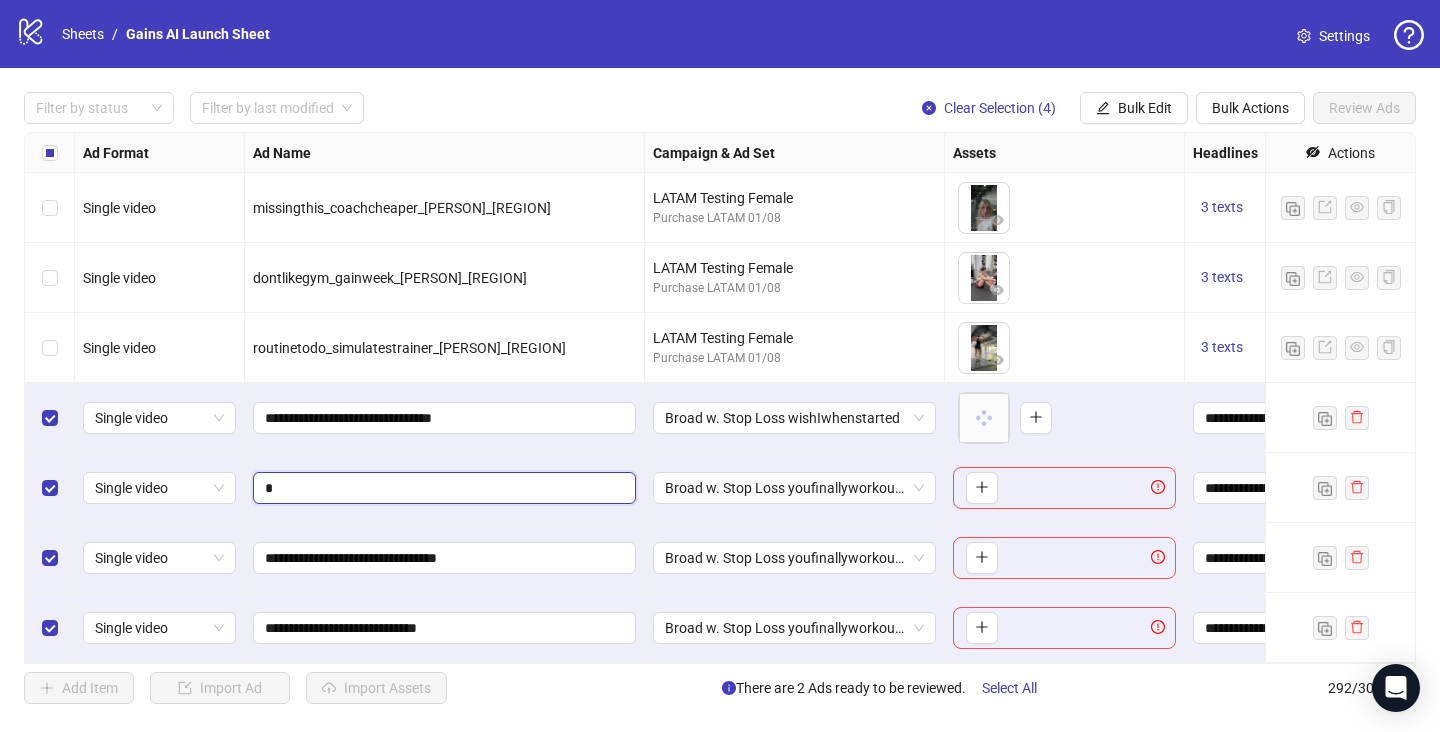 type on "**********" 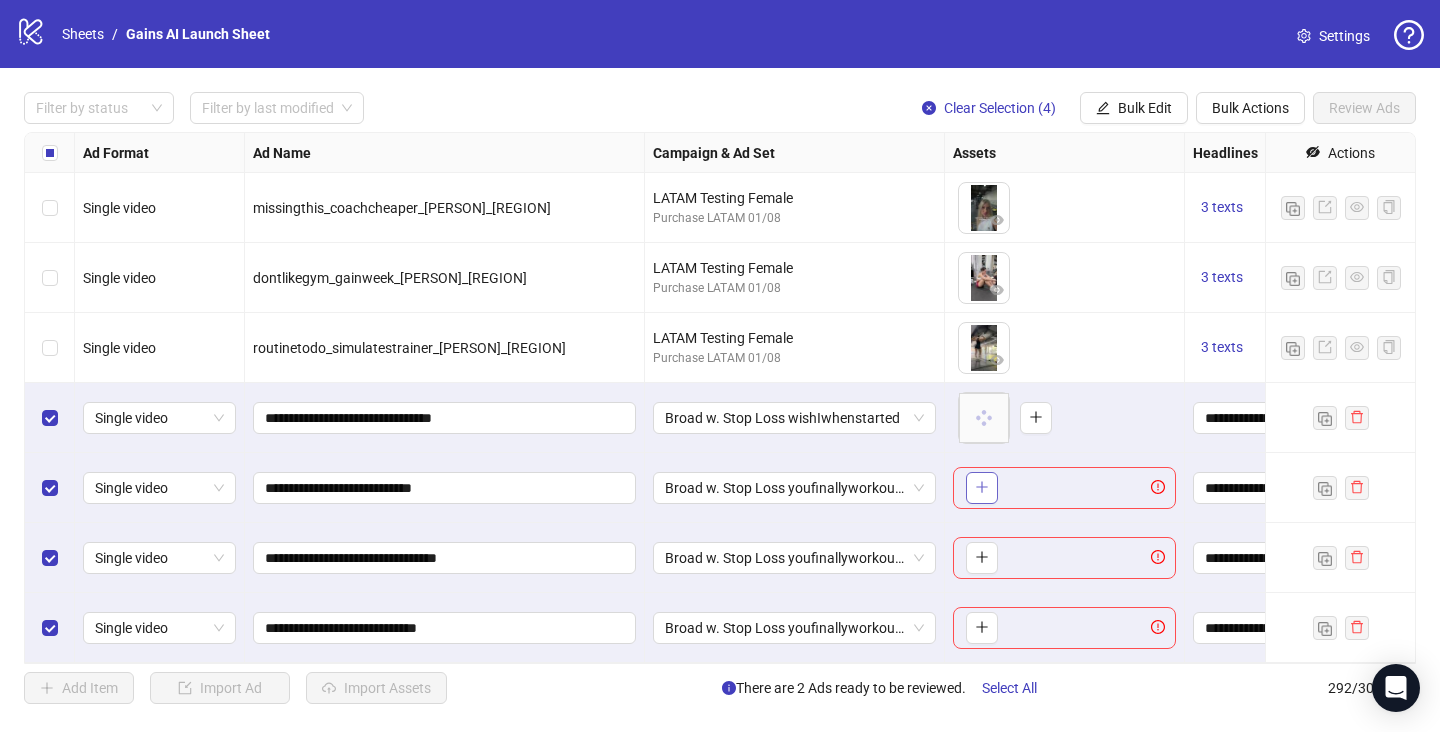 click 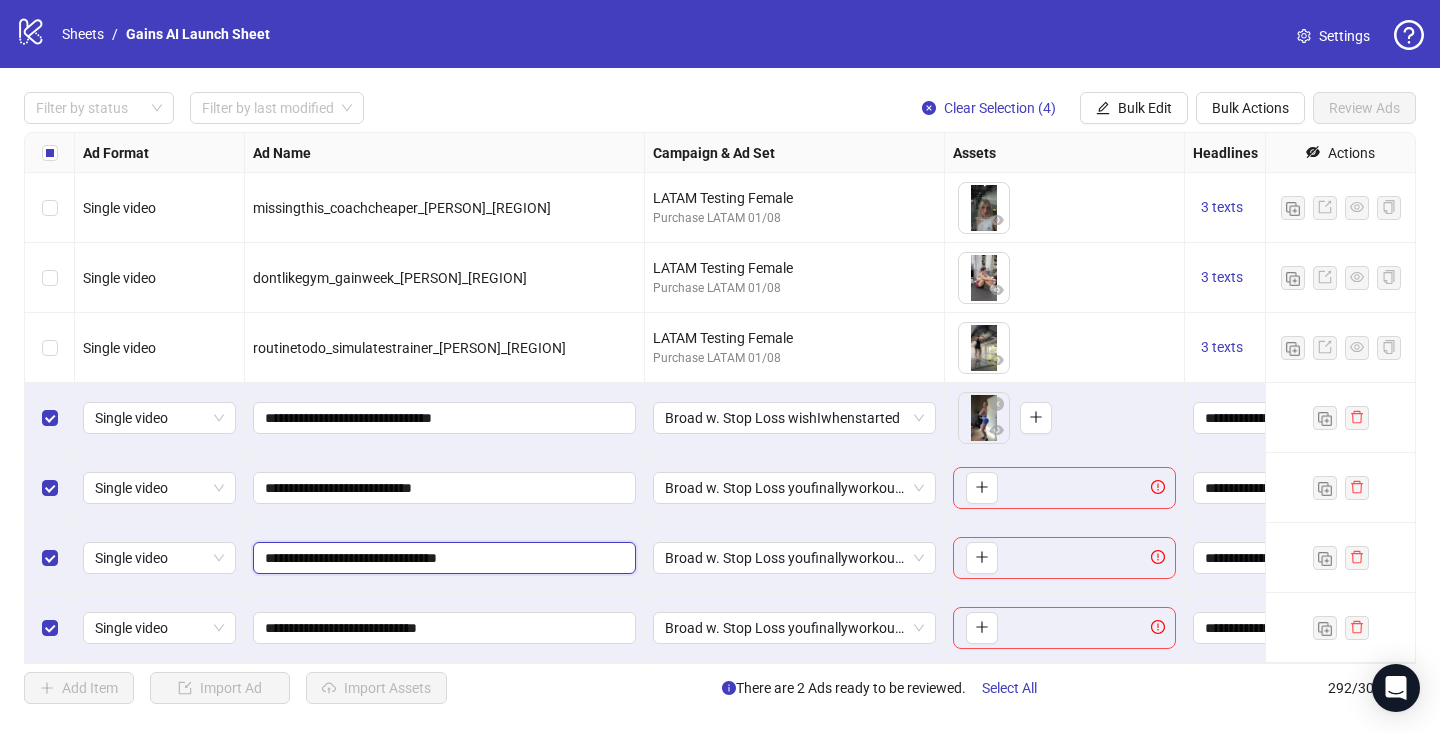 click on "**********" at bounding box center [442, 558] 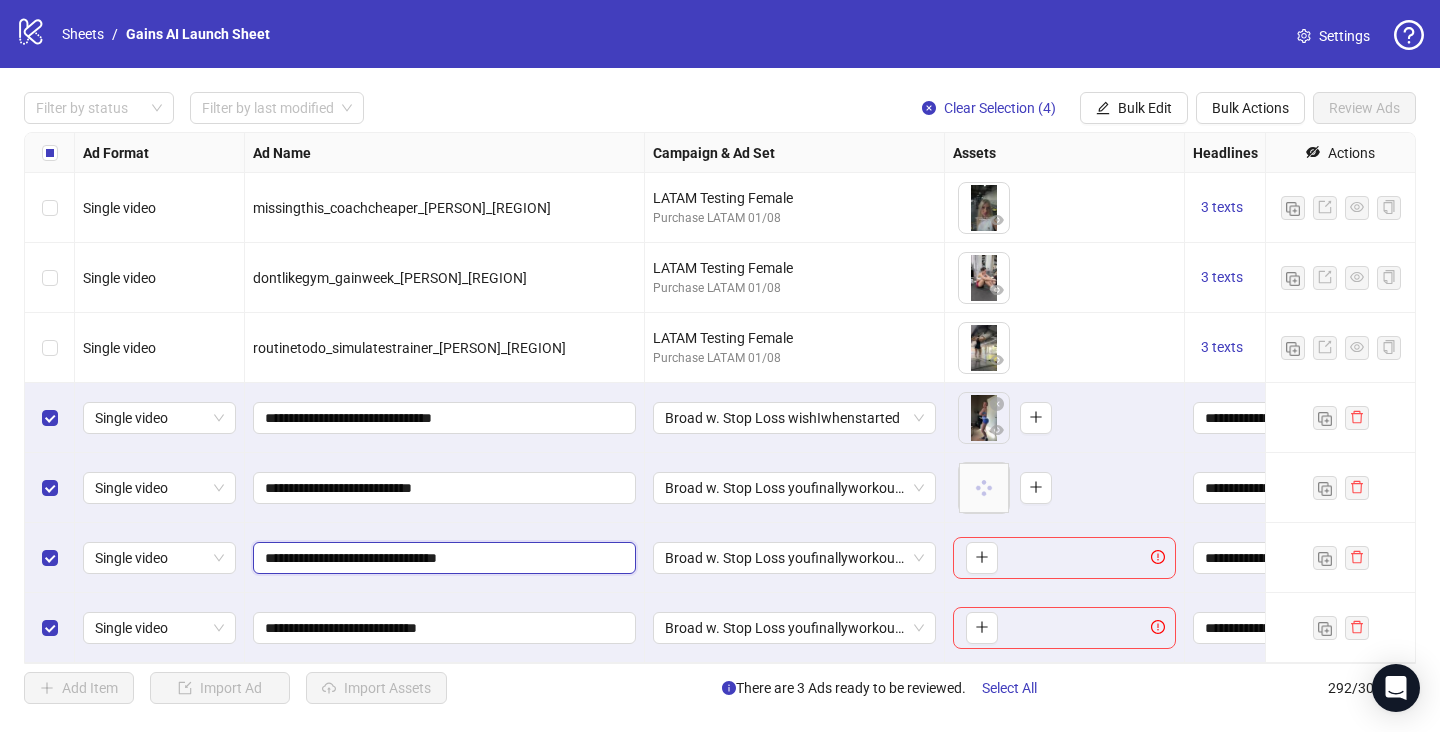 click on "**********" at bounding box center [442, 558] 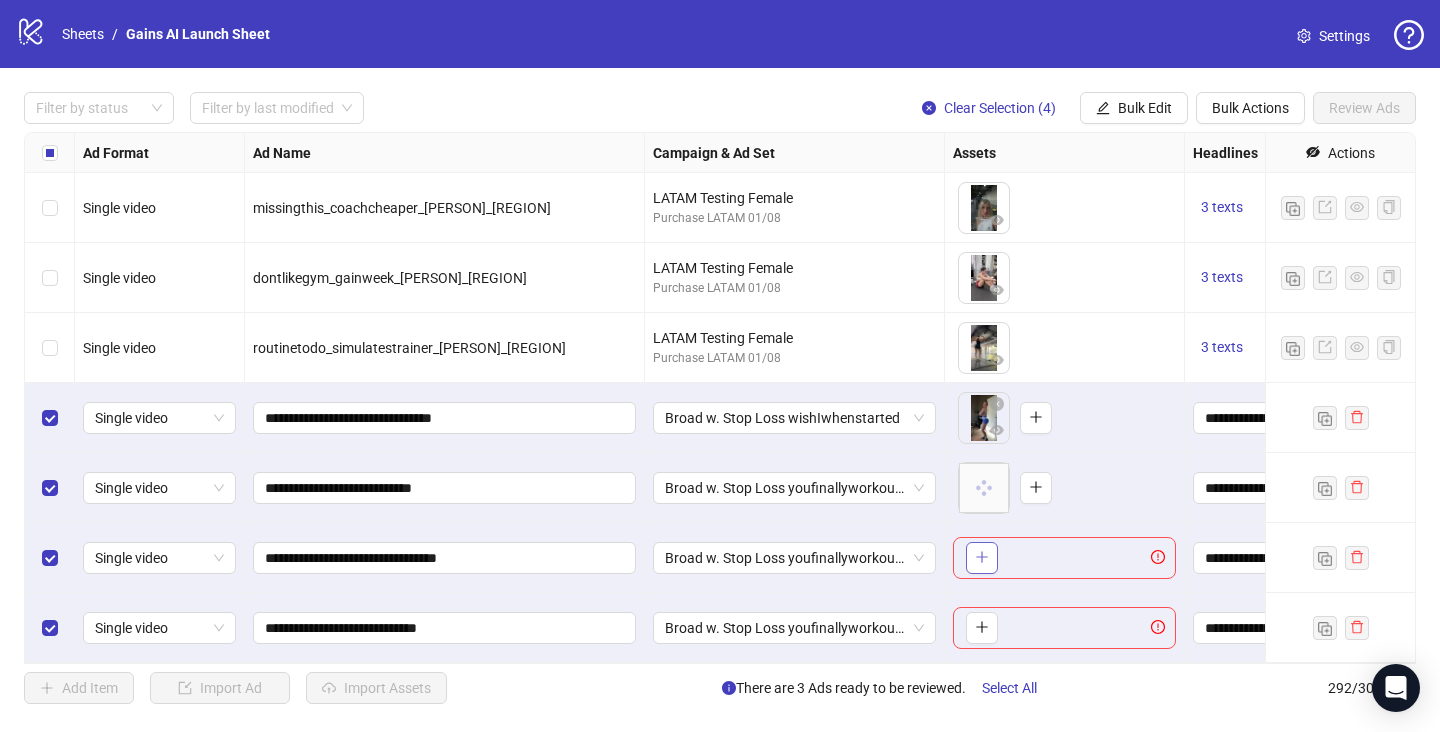 click at bounding box center [982, 558] 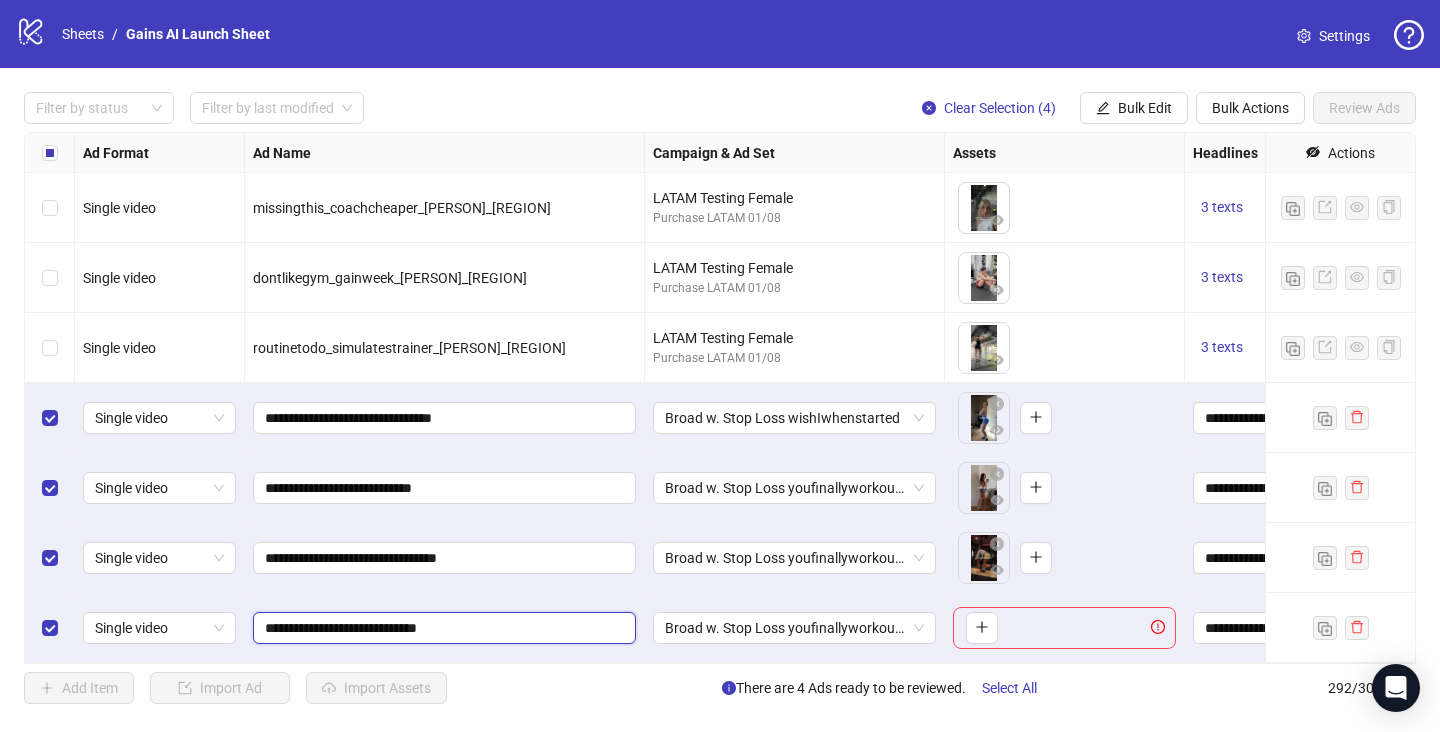 click on "**********" at bounding box center (442, 628) 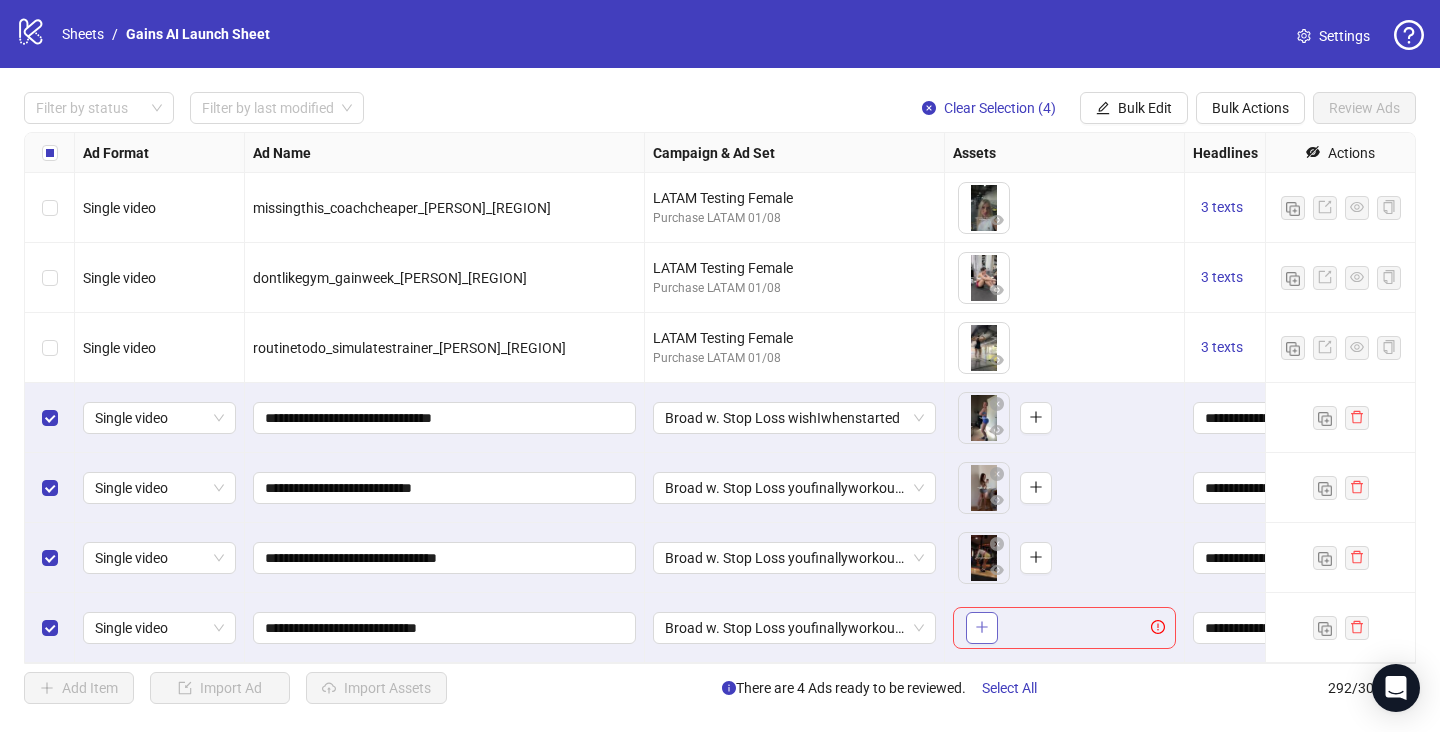 click 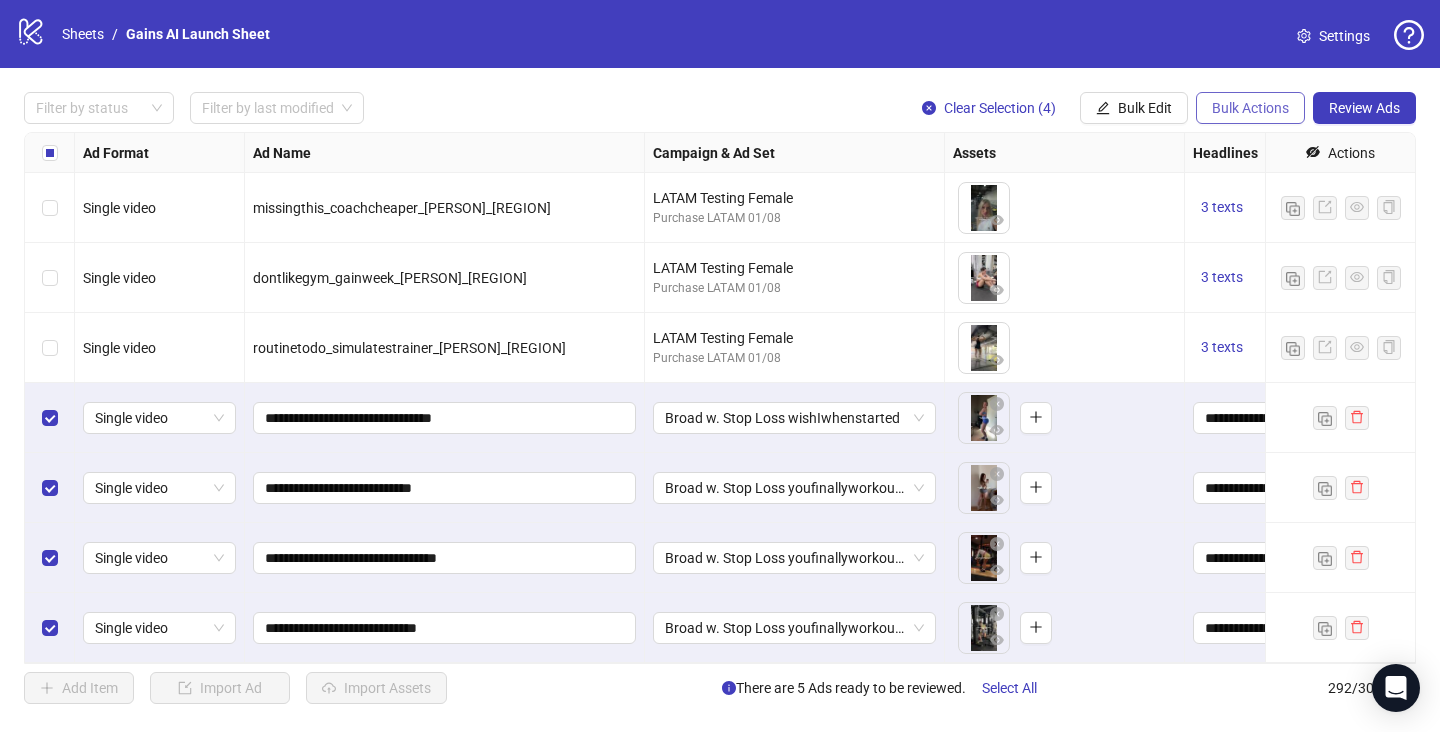 click on "Bulk Actions" at bounding box center [1250, 108] 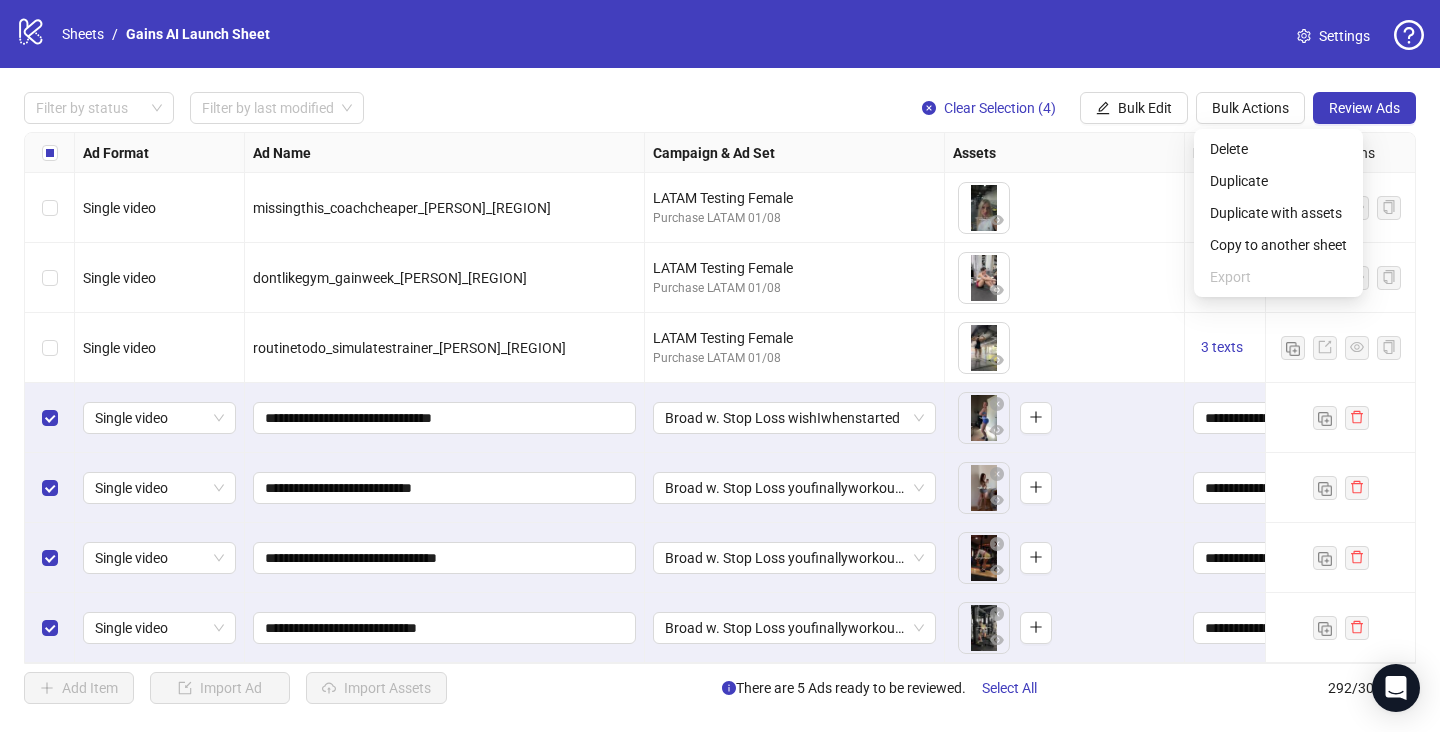 click on "Filter by status Filter by last modified Clear Selection (4) Bulk Edit Bulk Actions Review Ads Ad Format Ad Name Campaign & Ad Set Assets Headlines Primary Texts Descriptions Pixel ID Destination URL App Product Page ID Display URL Leadgen Form Product Set ID URL Params Call to Action Actions Single video tolift_choosessets_[PERSON]_[REGION] LATAM Testing Male Purchase LATAM 01/08
To pick up a draggable item, press the space bar.
While dragging, use the arrow keys to move the item.
Press space again to drop the item in its new position, or press escape to cancel.
3 texts 3 texts Single video noideanoresults_acoachinpocket_[PERSON]_[REGION] LATAM Testing Male Purchase LATAM 01/08
To pick up a draggable item, press the space bar.
While dragging, use the arrow keys to move the item.
Press space again to drop the item in its new position, or press escape to cancel.
3 texts 3 texts Single video missingthis_coachcheaper_[PERSON]_[REGION] LATAM Testing Female Purchase LATAM 01/08 3 texts +" at bounding box center (720, 398) 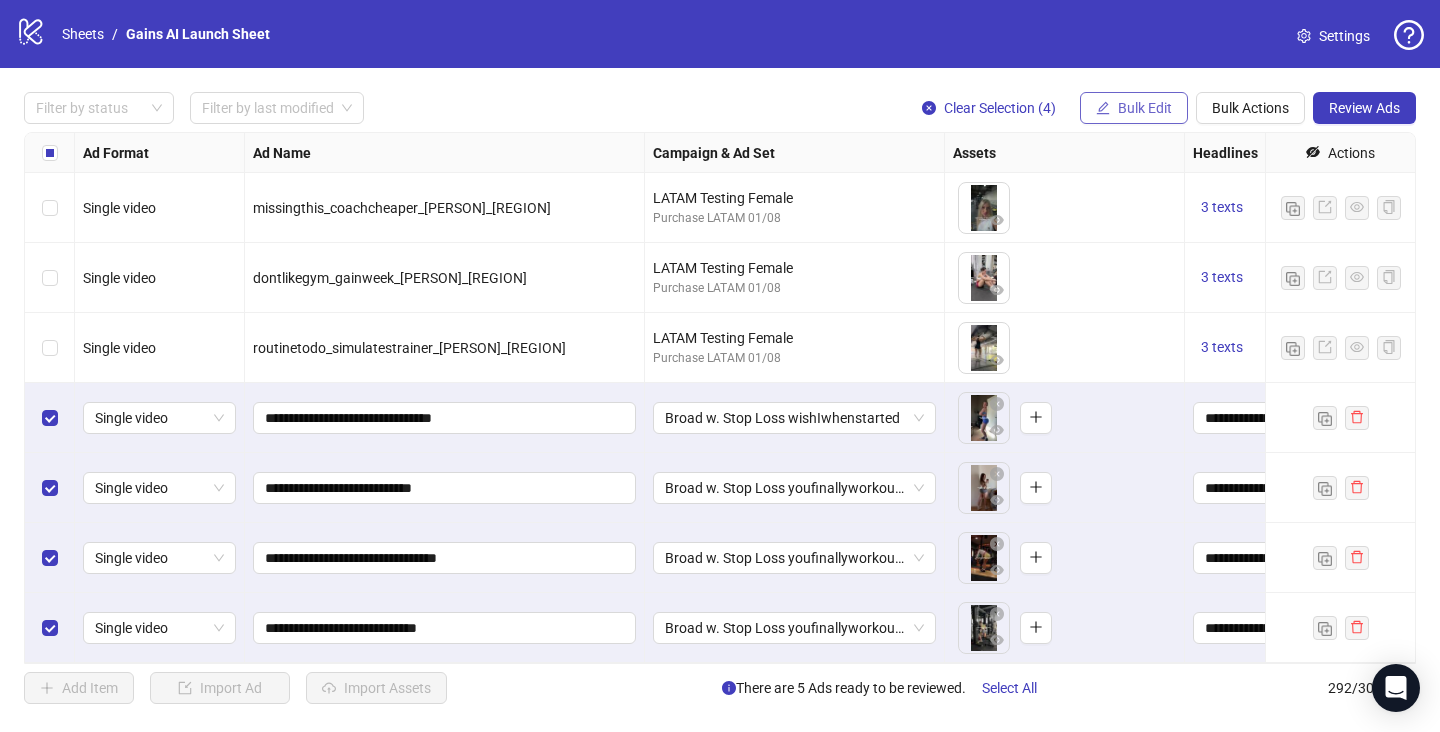 click on "Bulk Edit" at bounding box center (1145, 108) 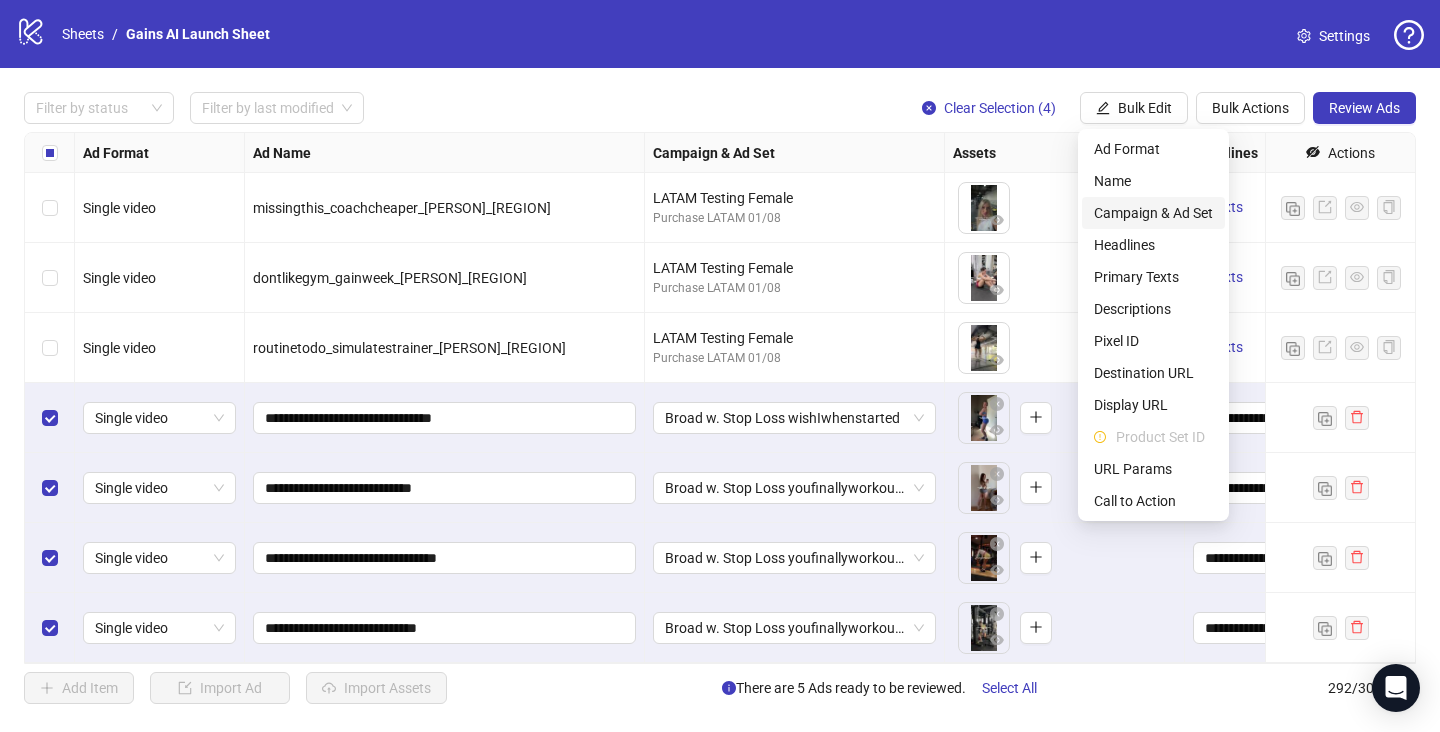 click on "Campaign & Ad Set" at bounding box center [1153, 213] 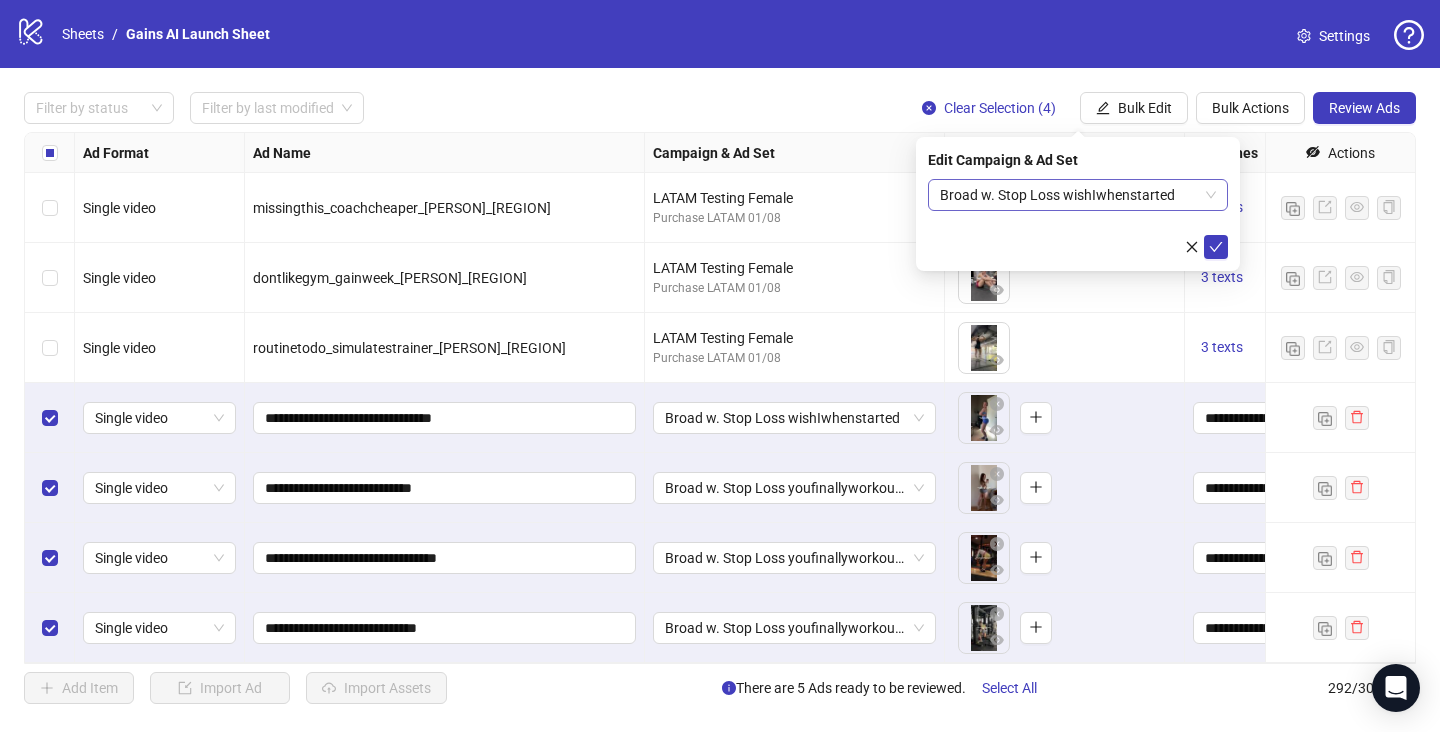 click on "Broad w. Stop Loss wishIwhenstarted" at bounding box center [1078, 195] 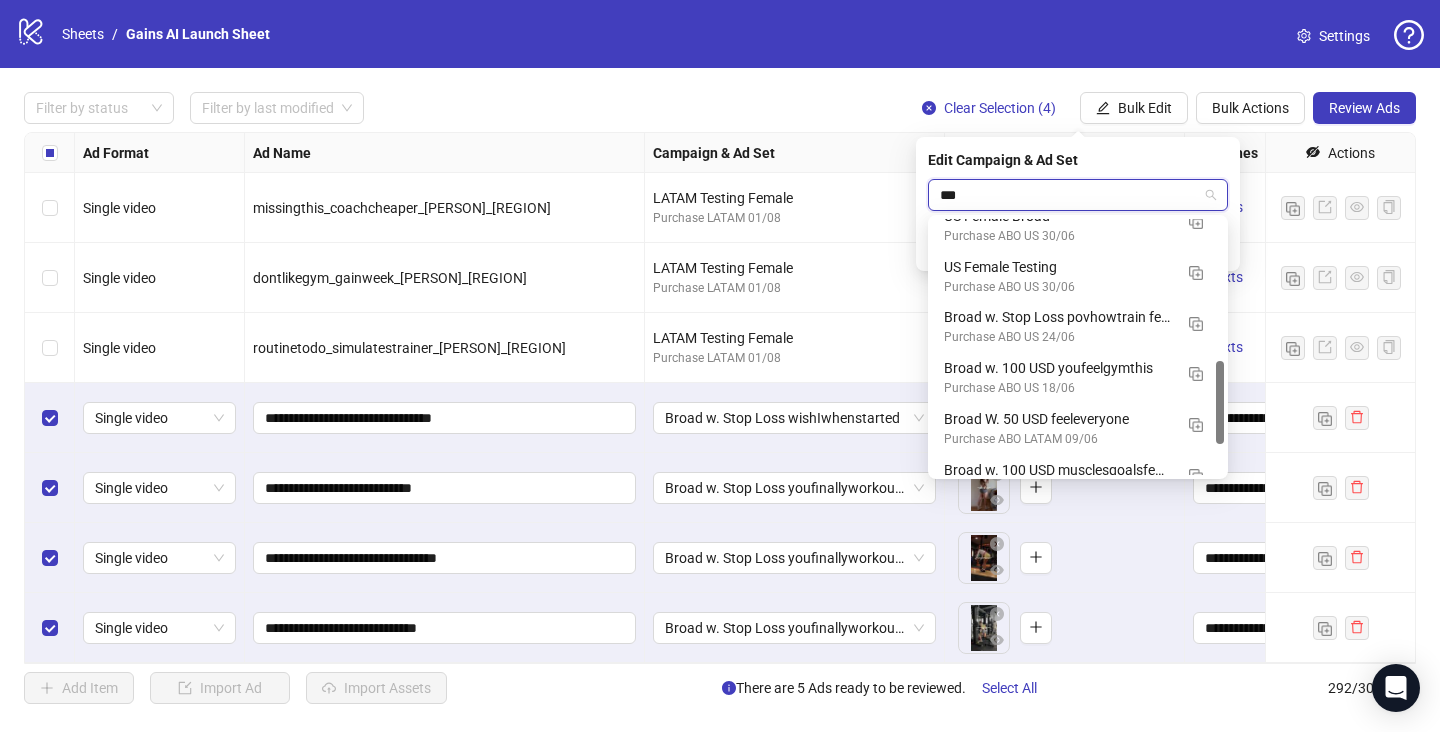scroll, scrollTop: 203, scrollLeft: 0, axis: vertical 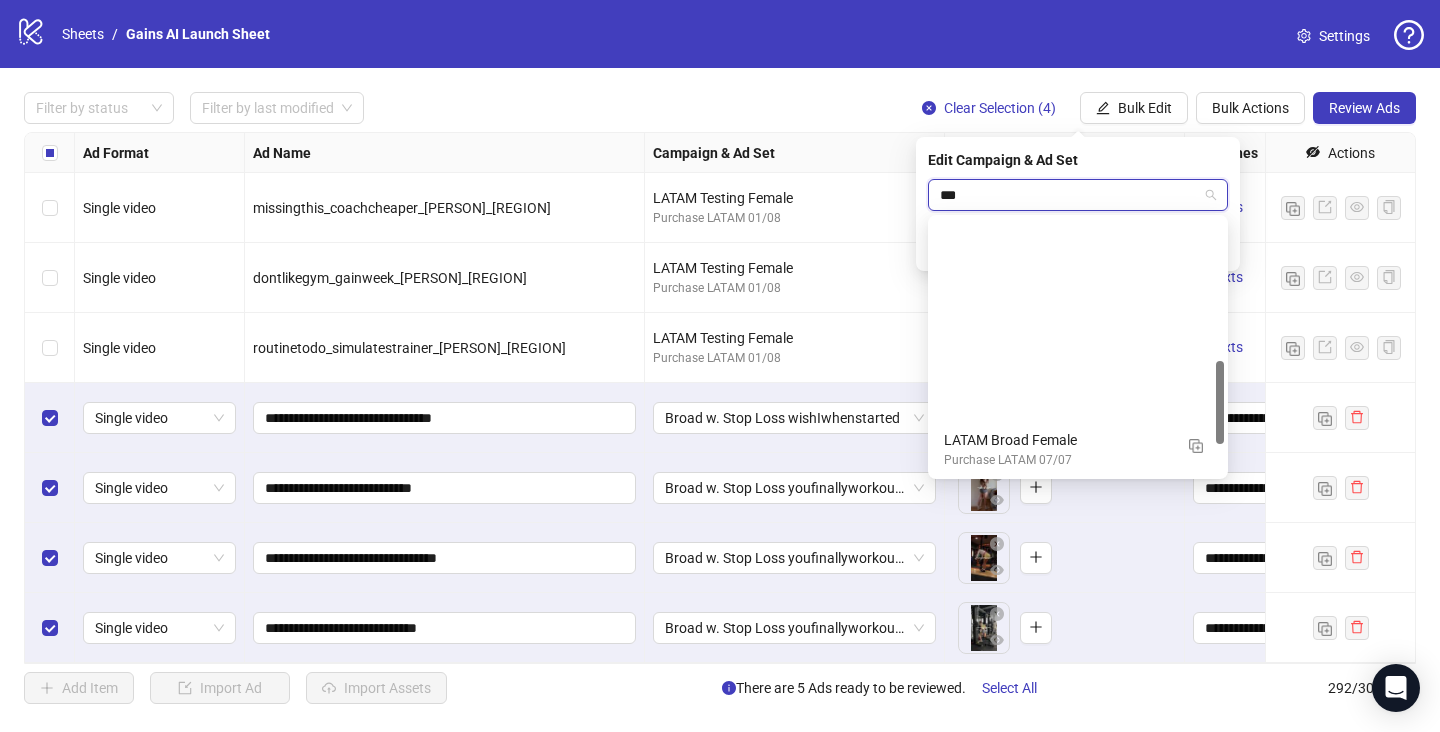 type on "****" 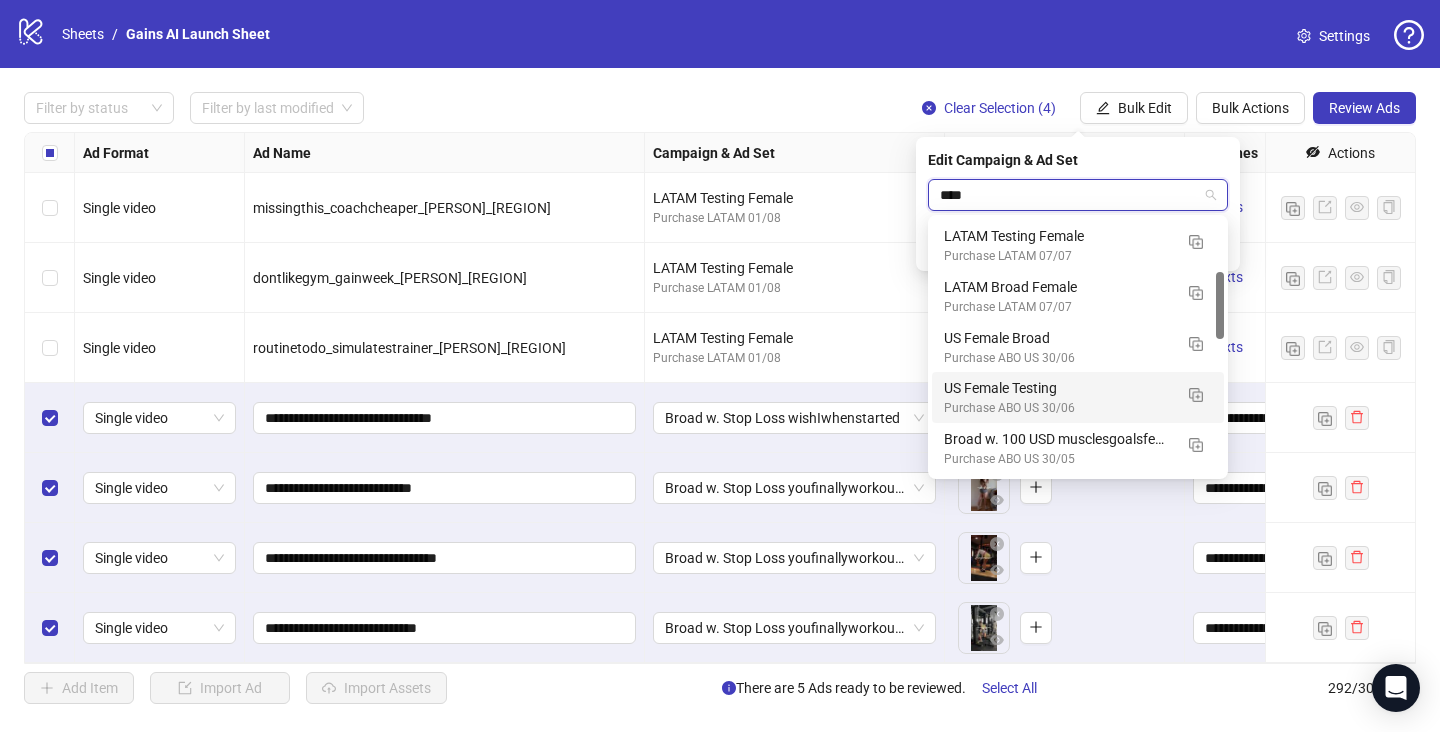 click on "US Female Testing" at bounding box center (1058, 388) 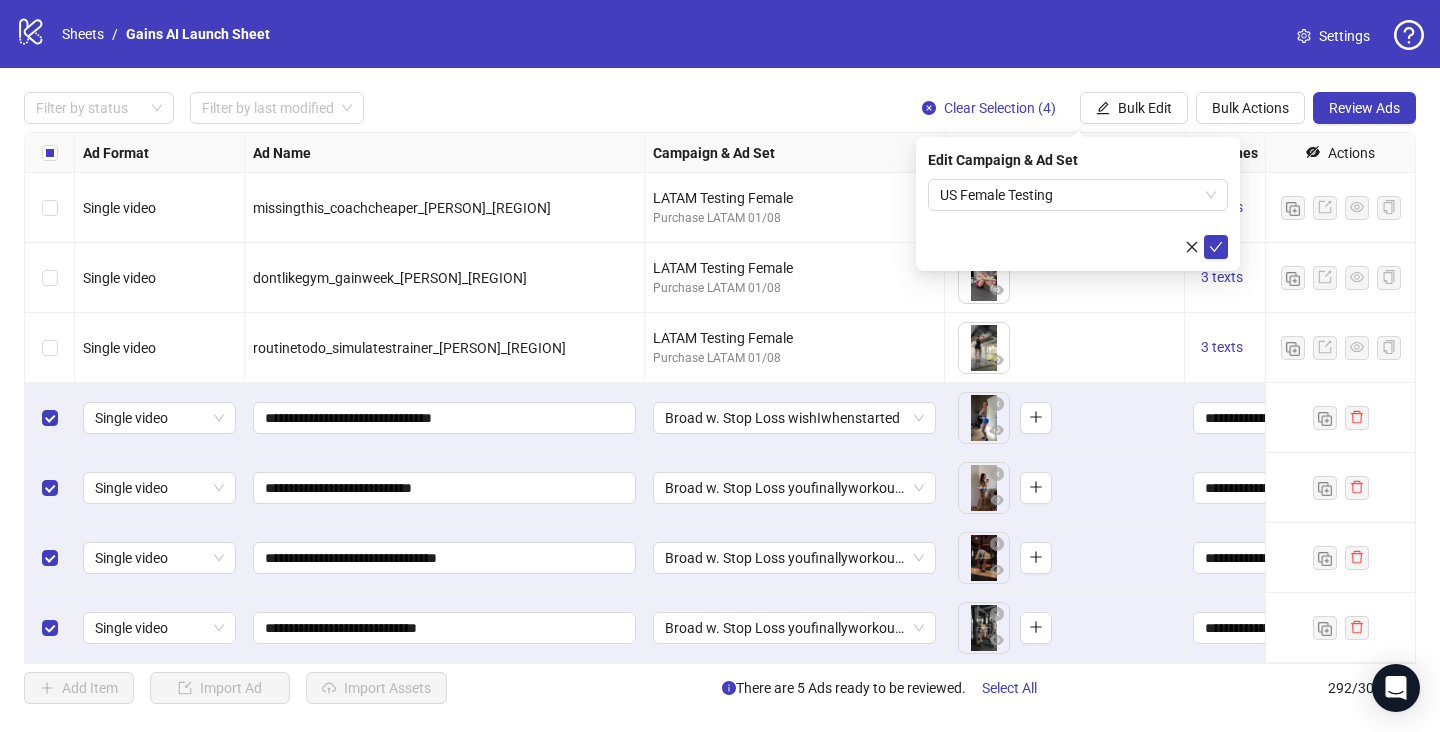 click on "US Female Testing" at bounding box center [1078, 219] 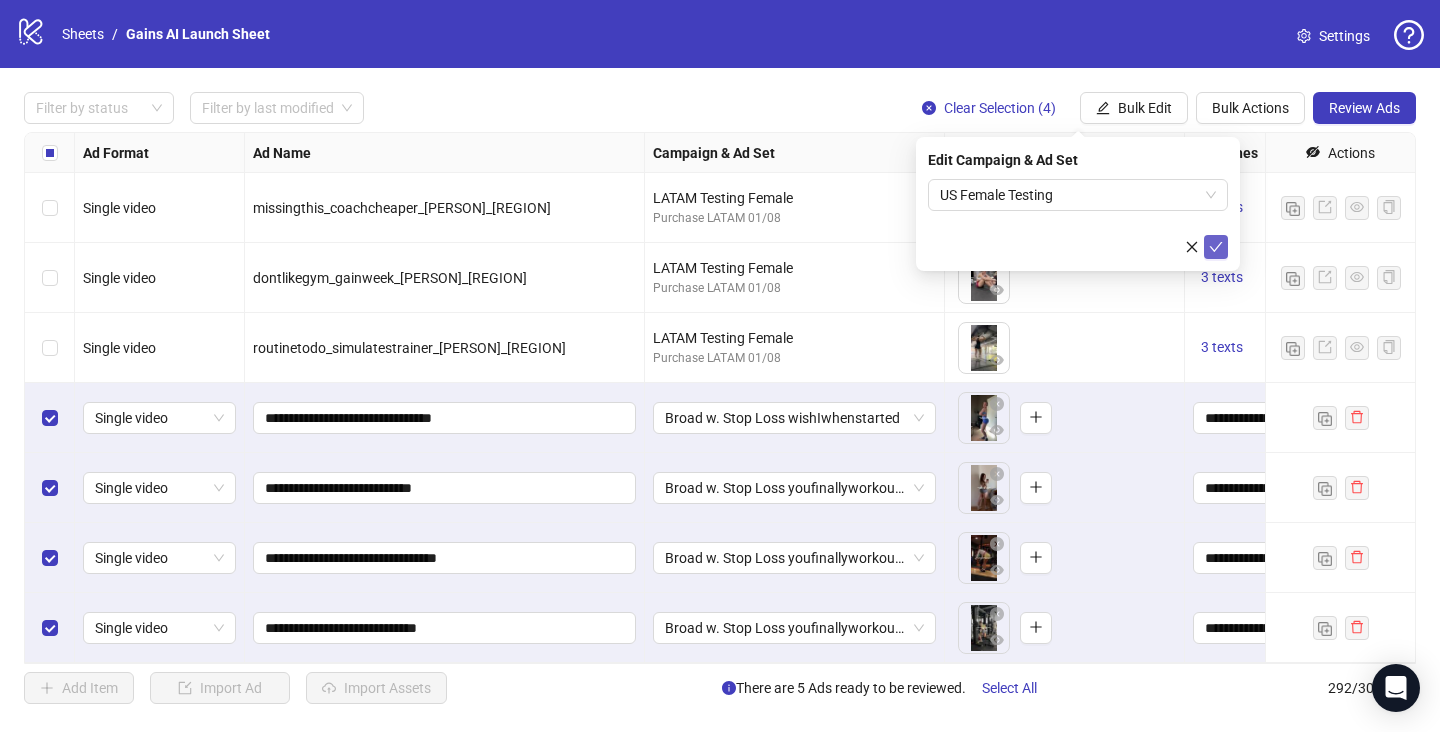 click 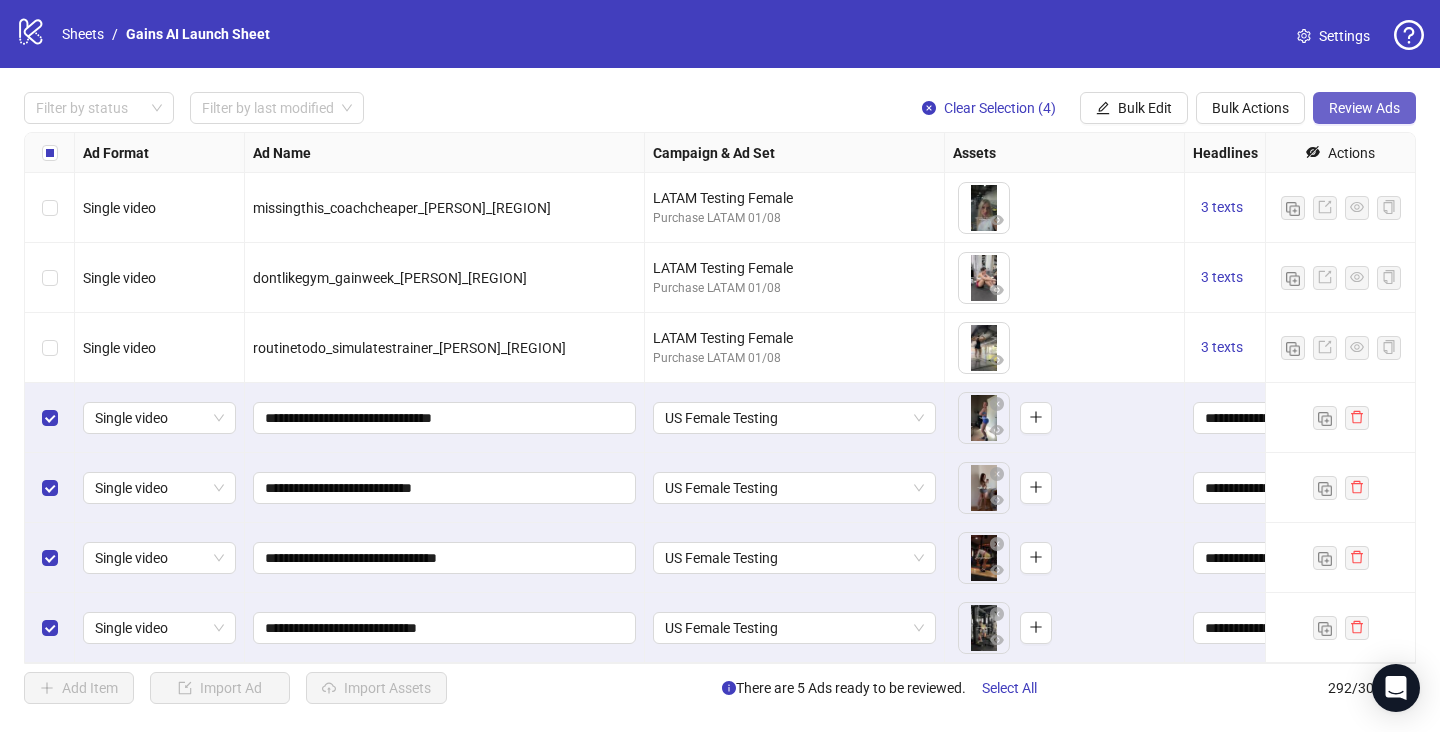 click on "Review Ads" at bounding box center [1364, 108] 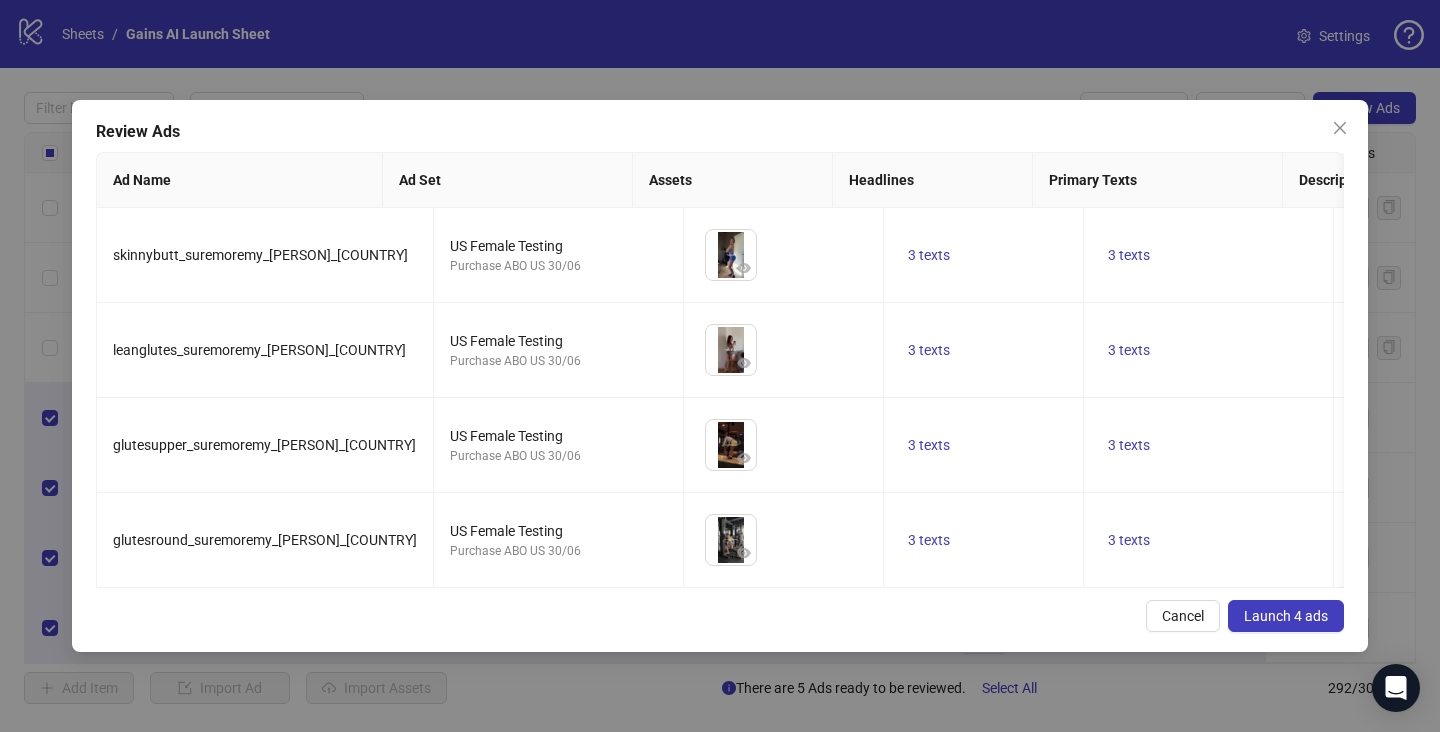 click on "Launch 4 ads" at bounding box center (1286, 616) 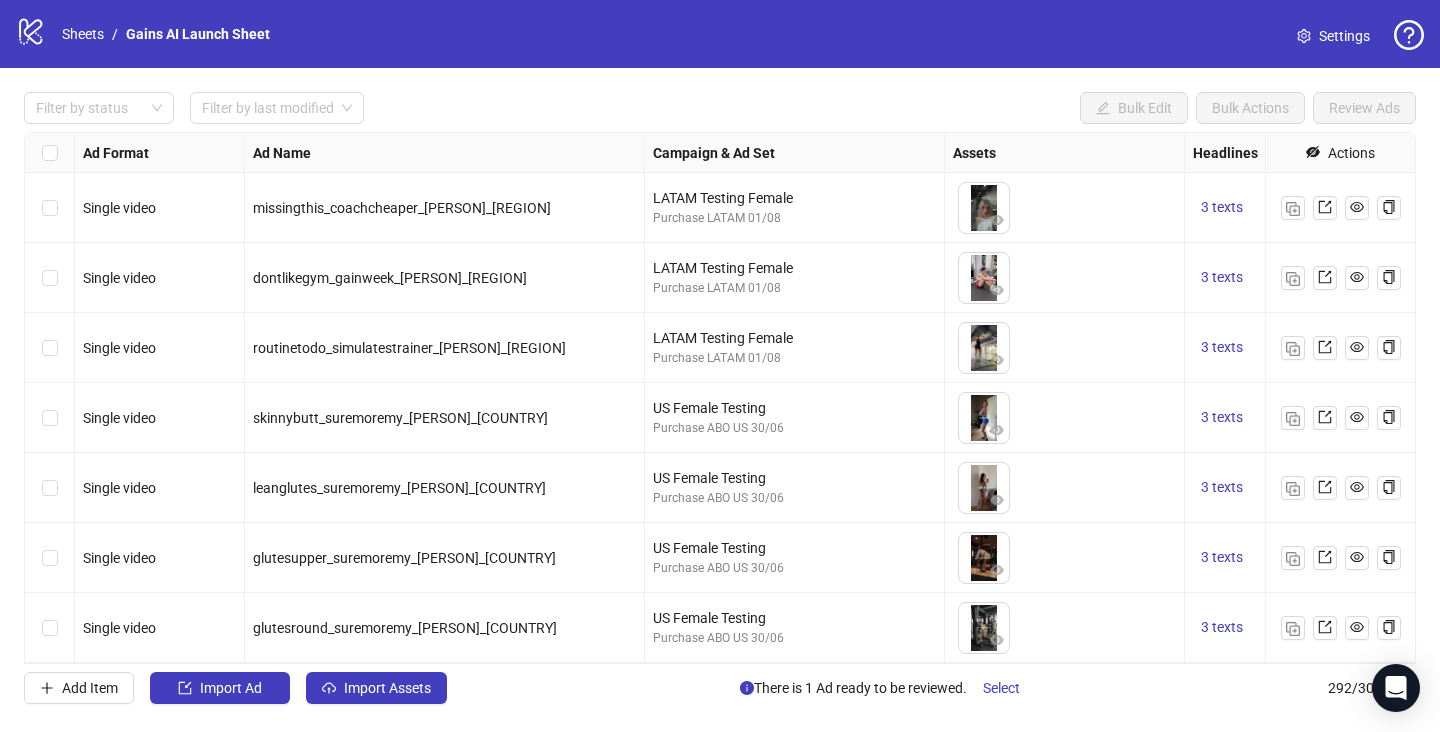 click at bounding box center [50, 558] 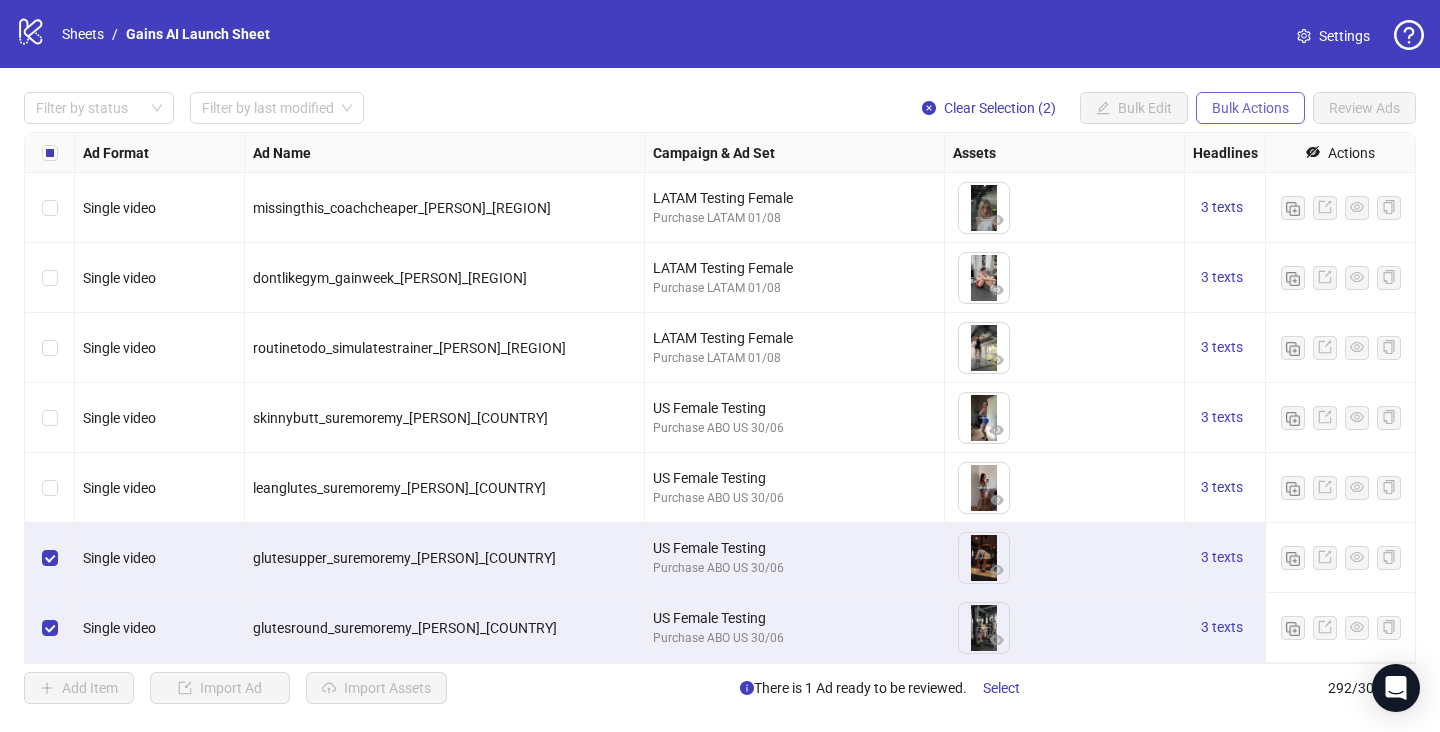 click on "Bulk Actions" at bounding box center (1250, 108) 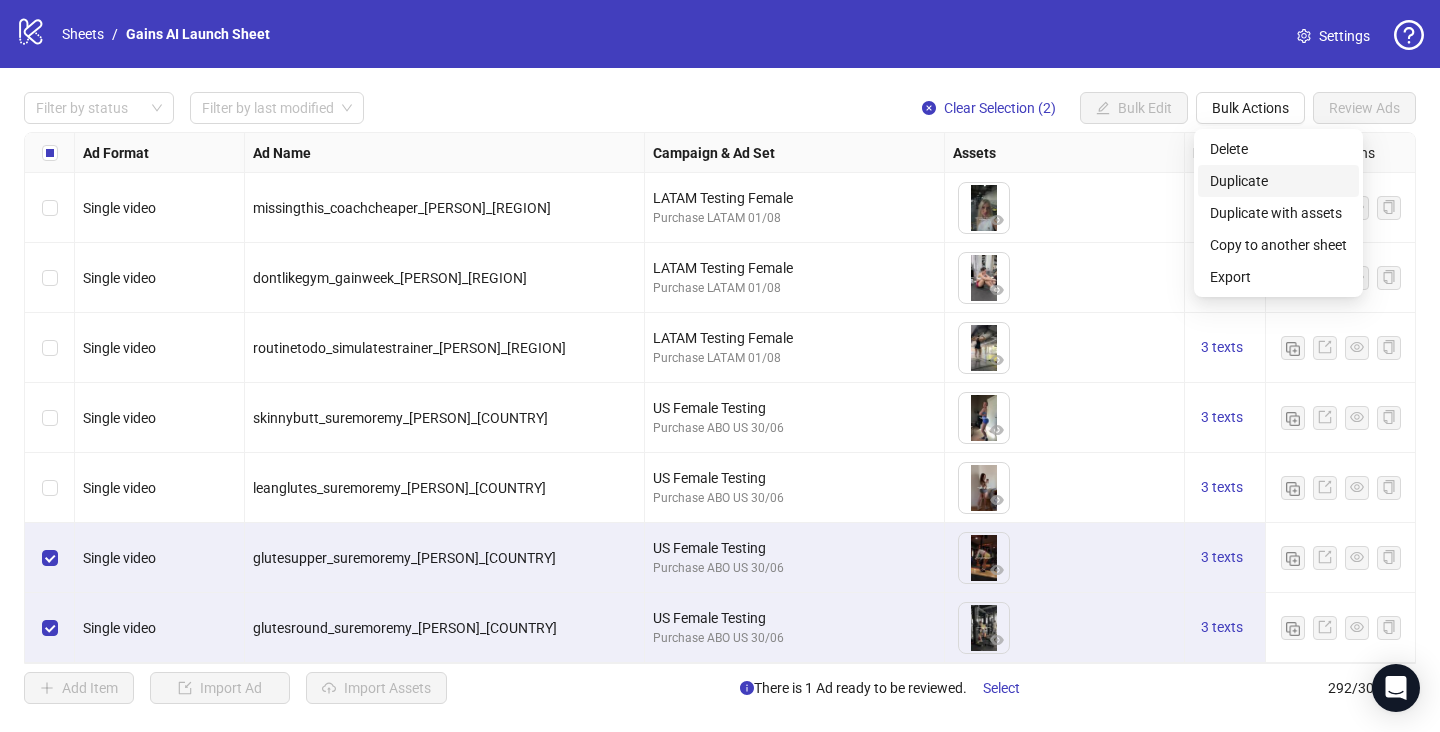 click on "Duplicate" at bounding box center [1278, 181] 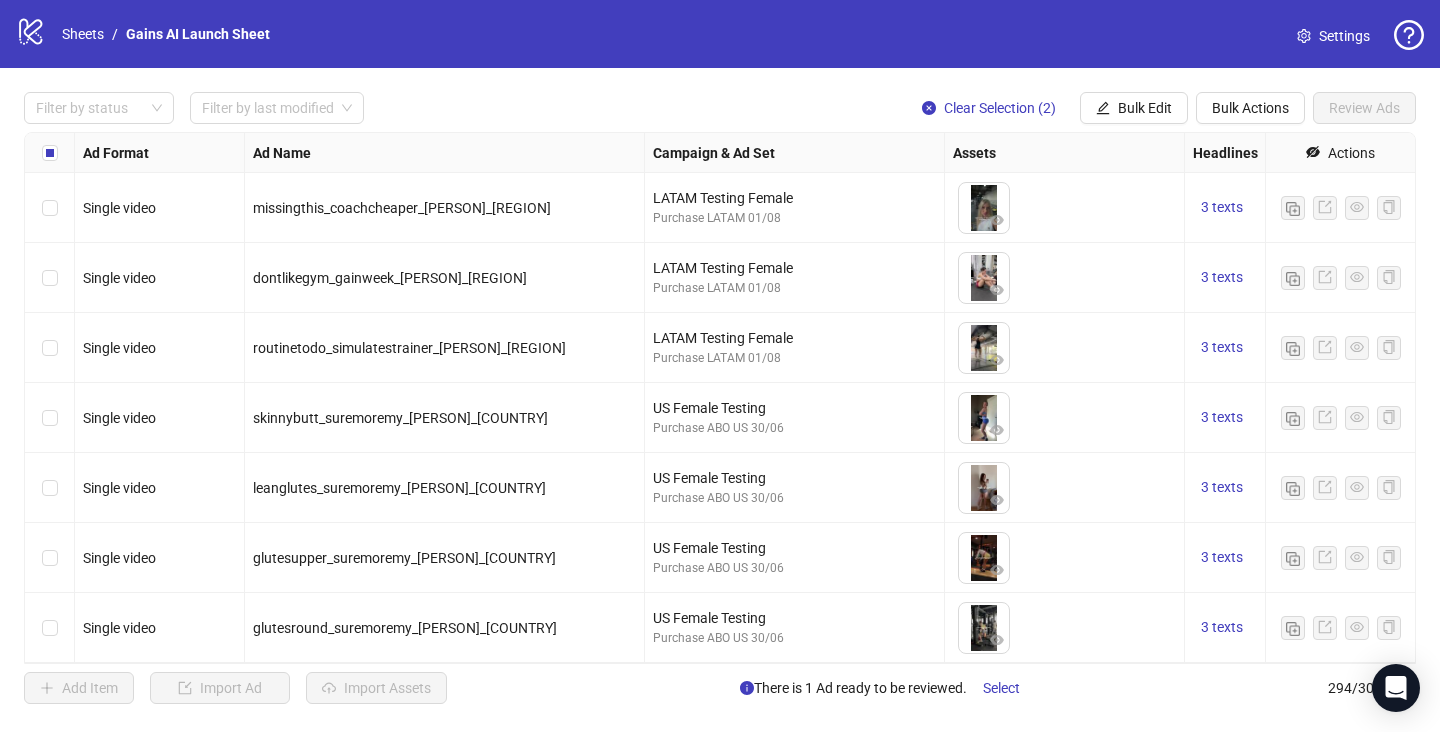 scroll, scrollTop: 20090, scrollLeft: 0, axis: vertical 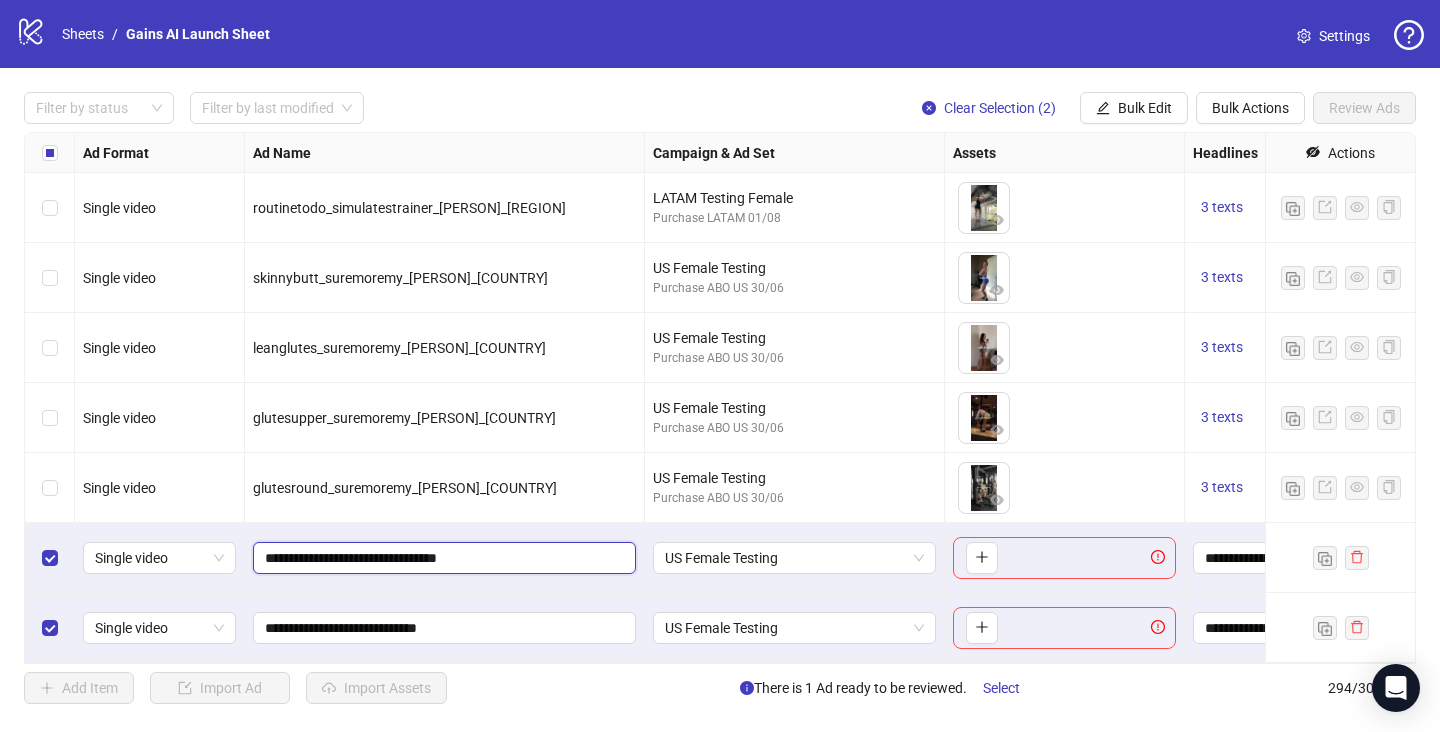 click on "**********" at bounding box center (442, 558) 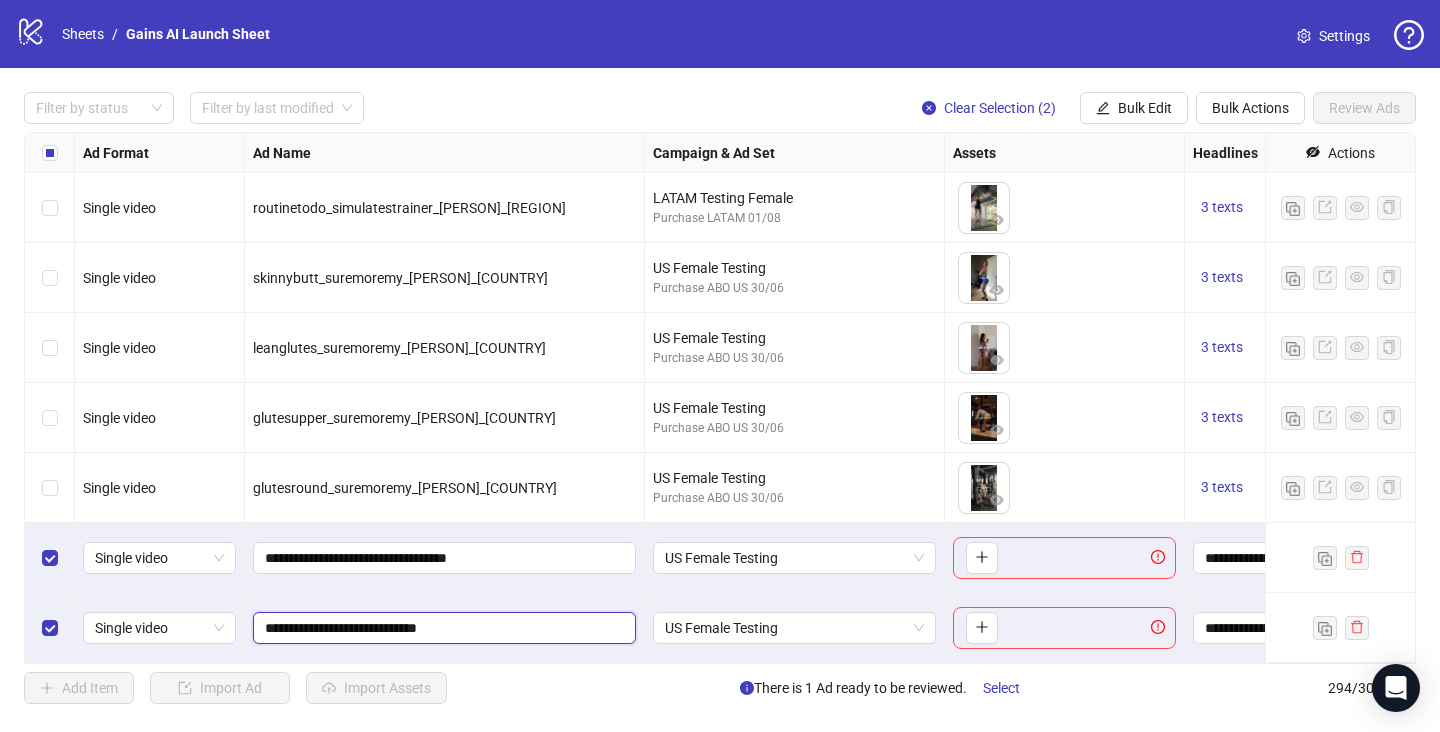 click on "**********" at bounding box center (442, 628) 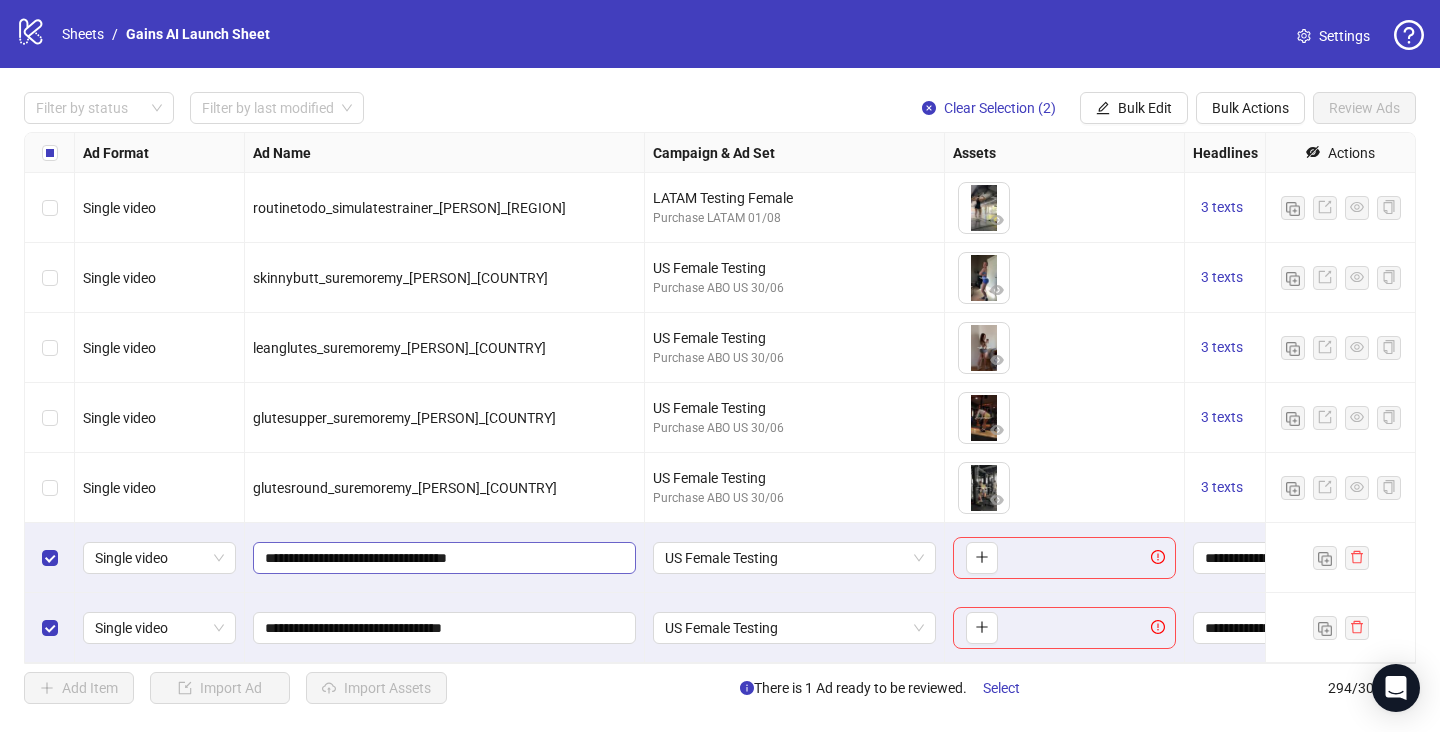 click on "**********" at bounding box center (445, 558) 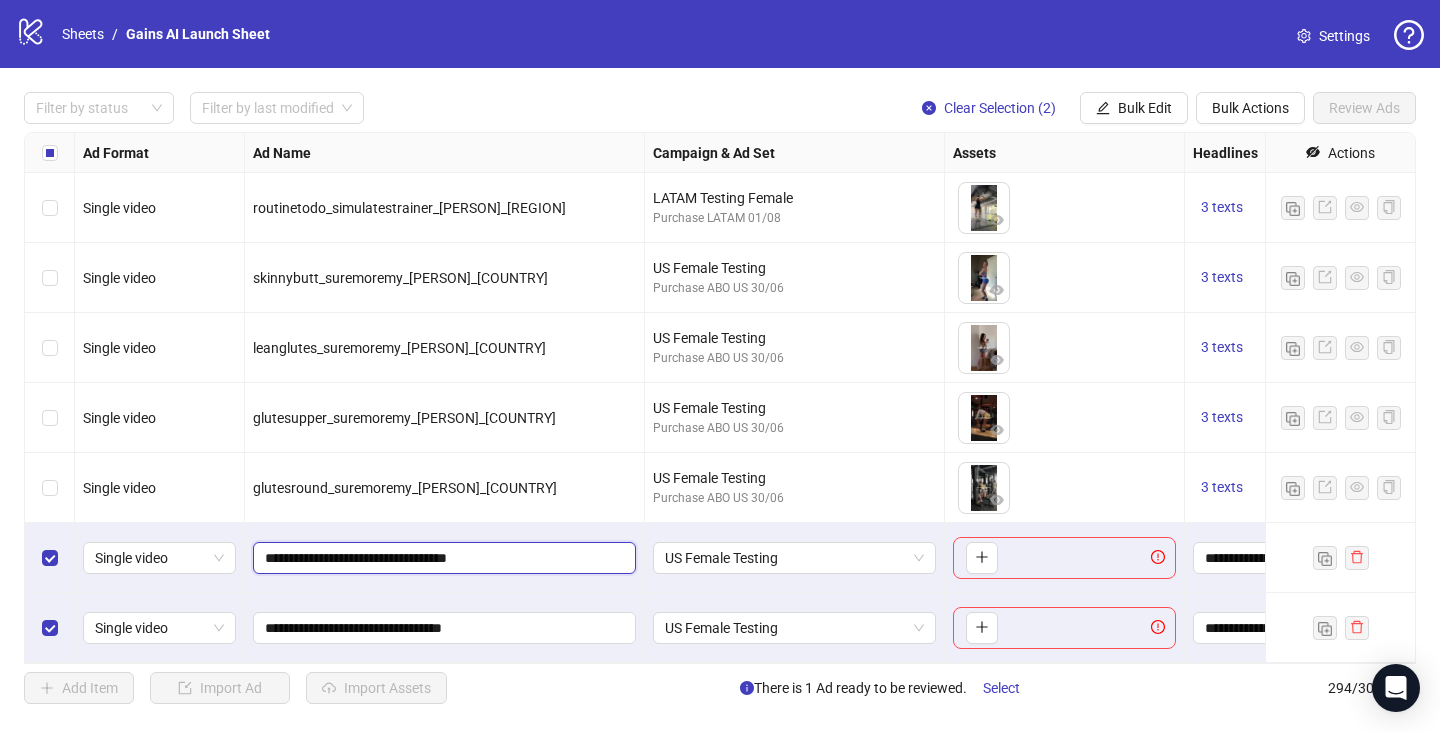 click on "**********" at bounding box center (442, 558) 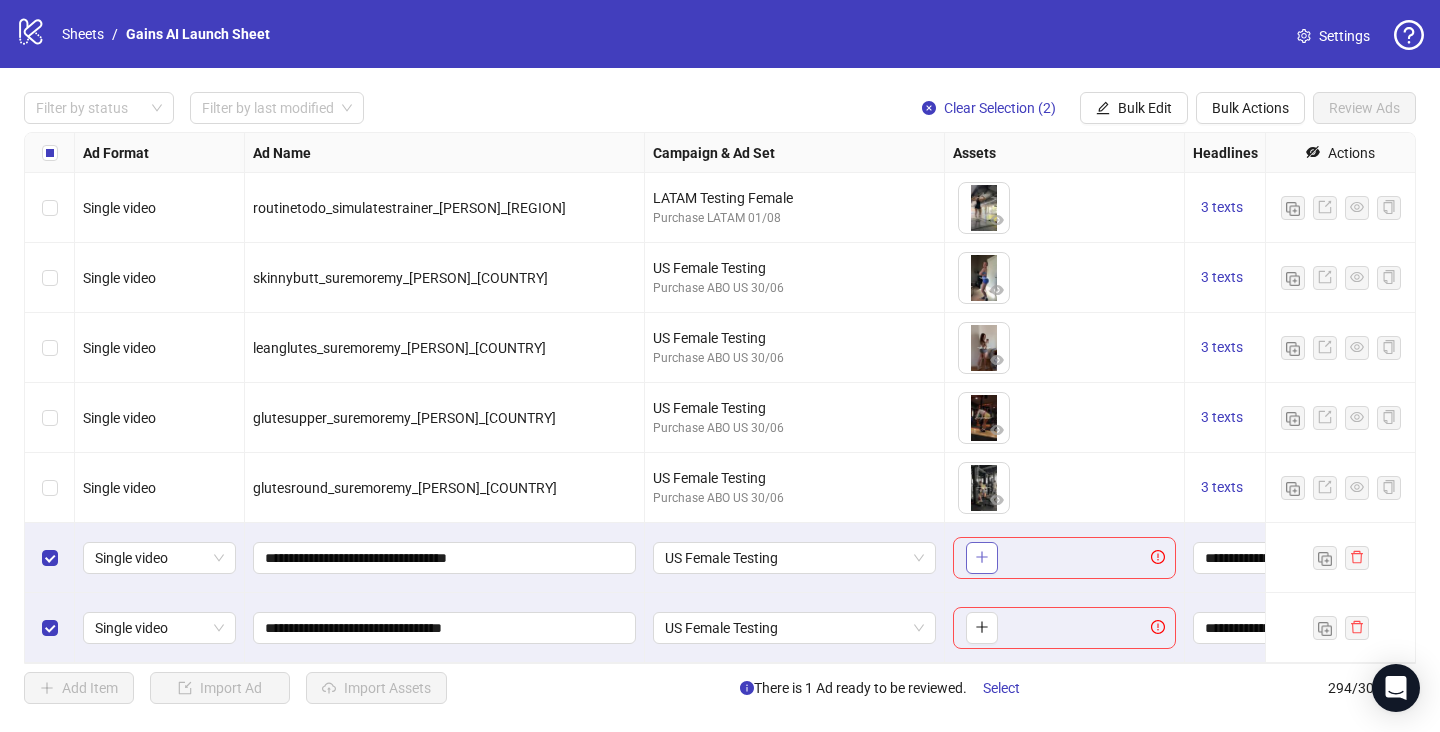 click 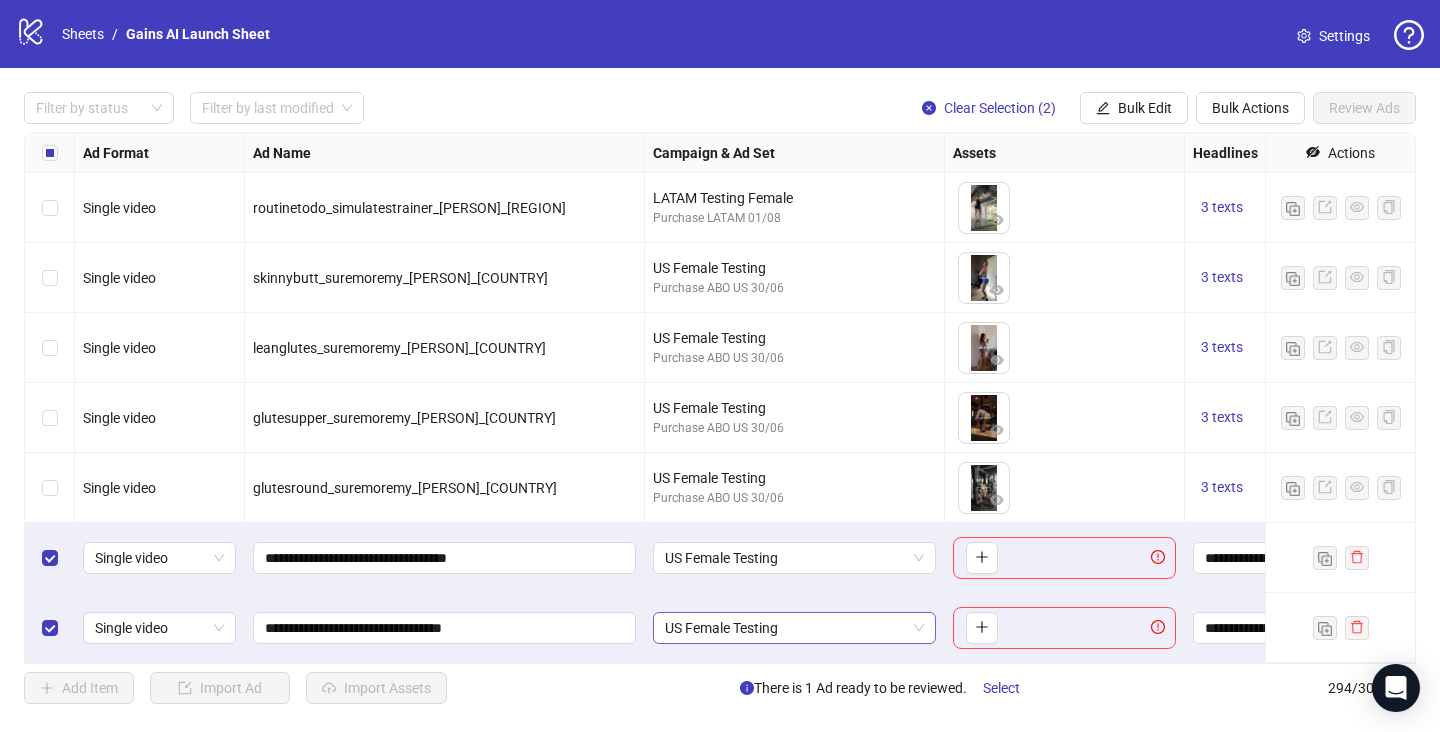 click on "US Female Testing" at bounding box center [794, 628] 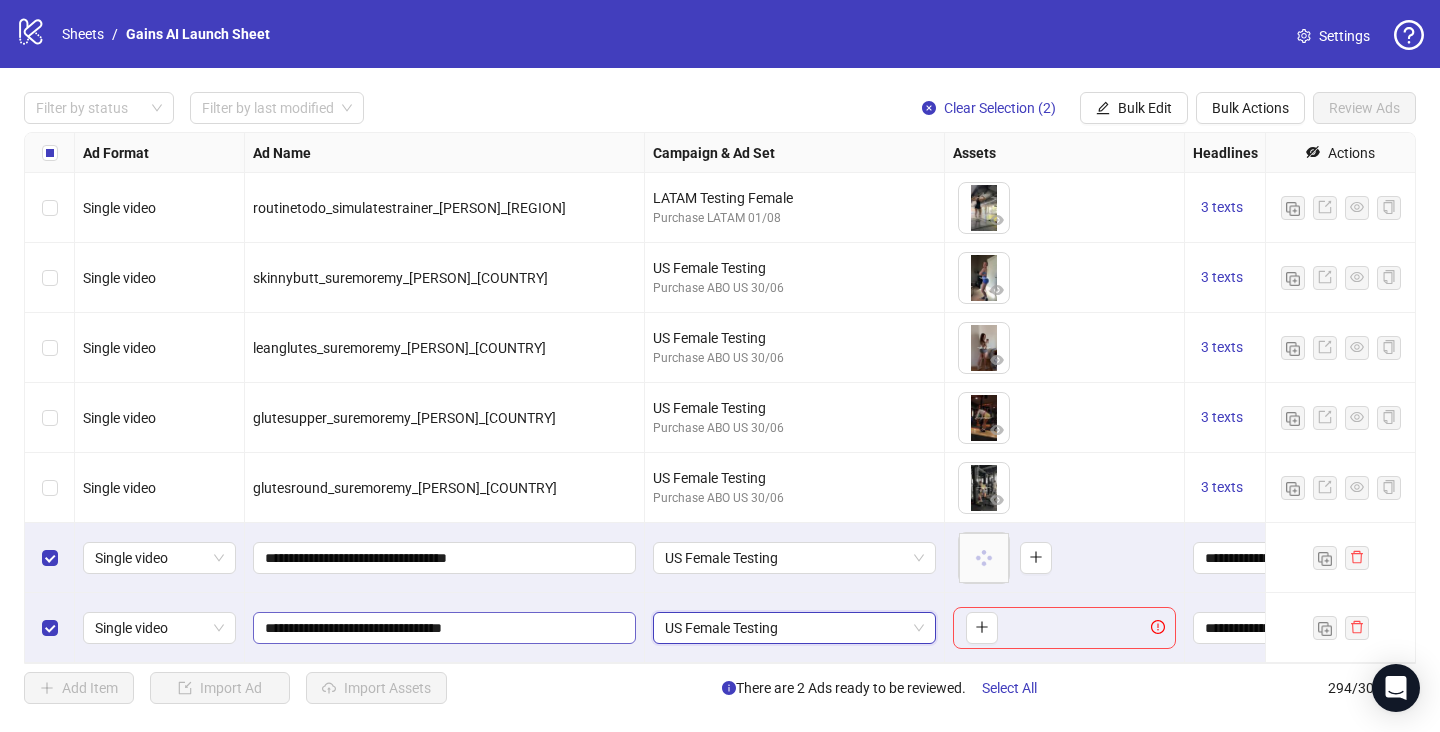 click on "**********" at bounding box center (444, 628) 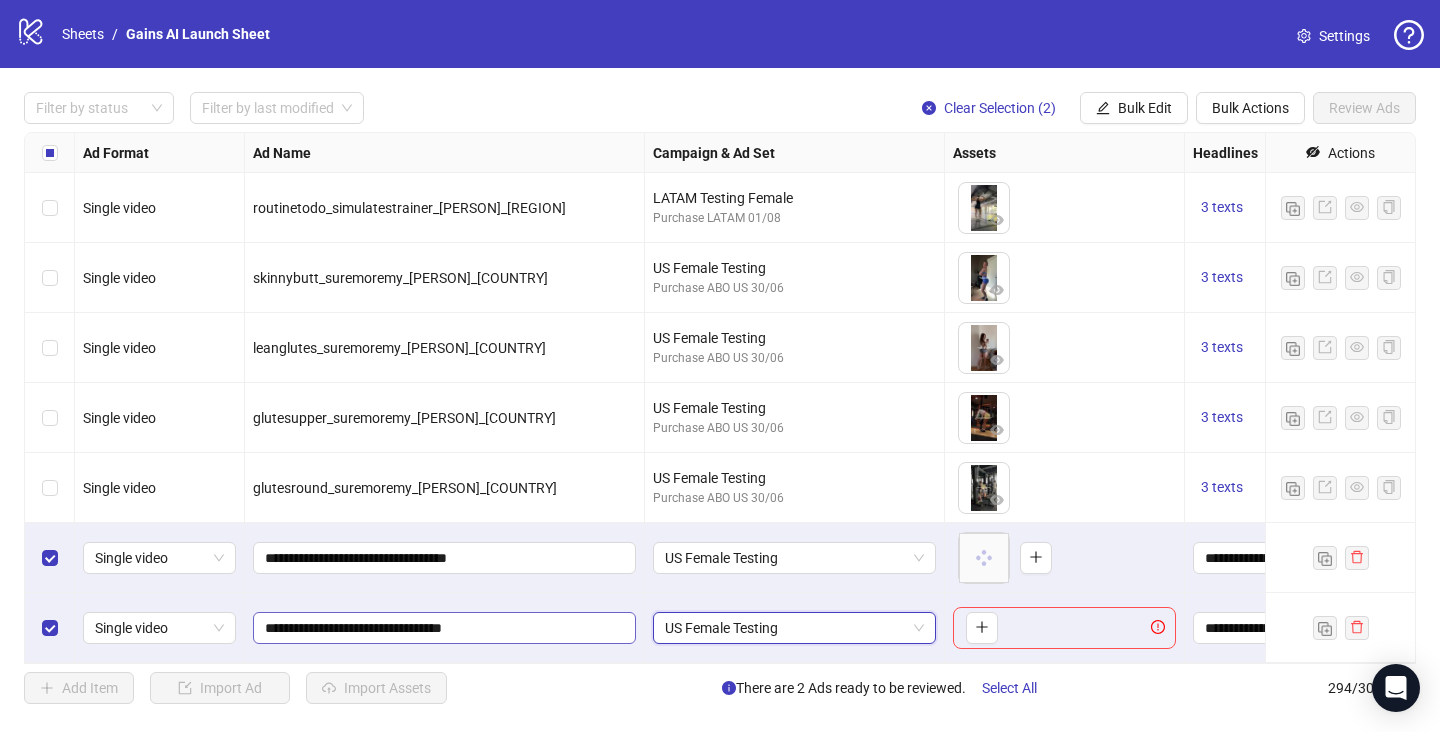 click on "**********" at bounding box center [444, 628] 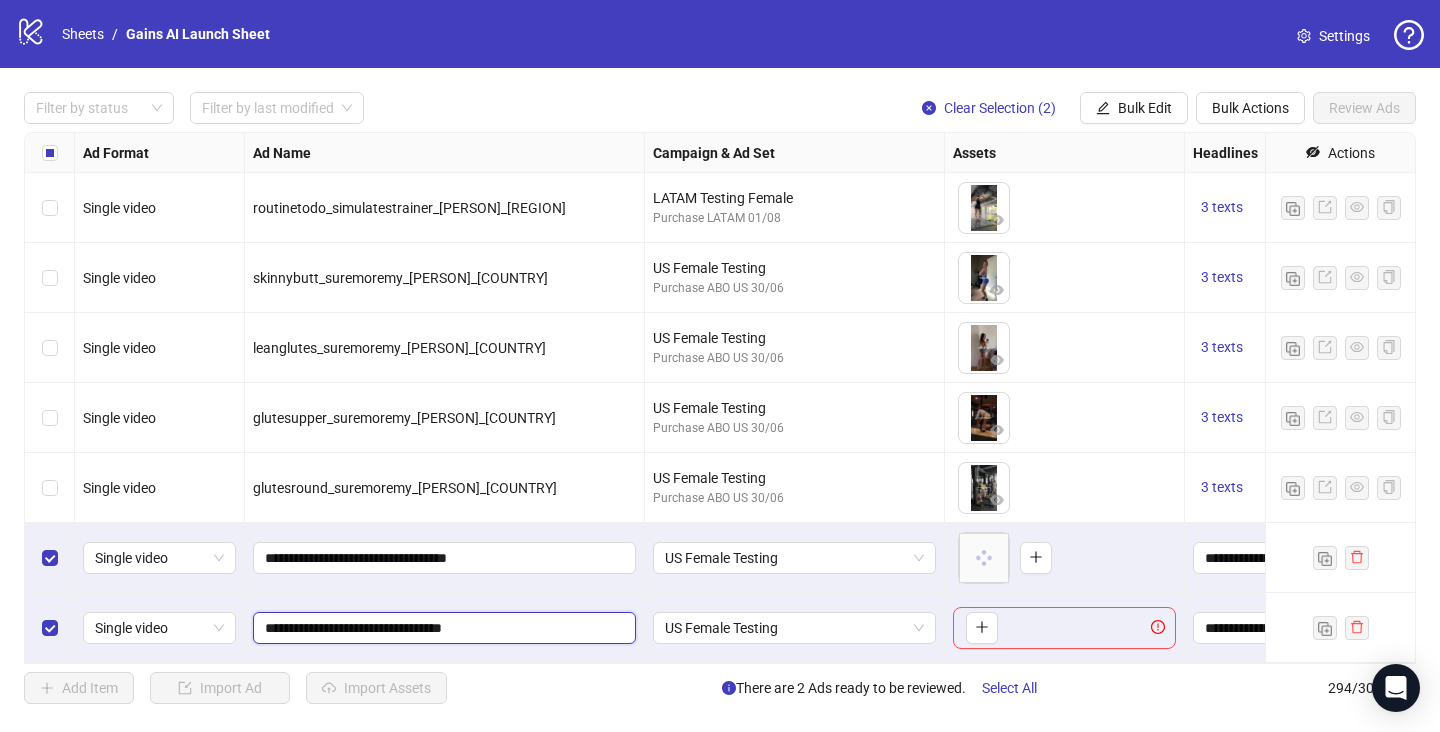 click on "**********" at bounding box center (442, 628) 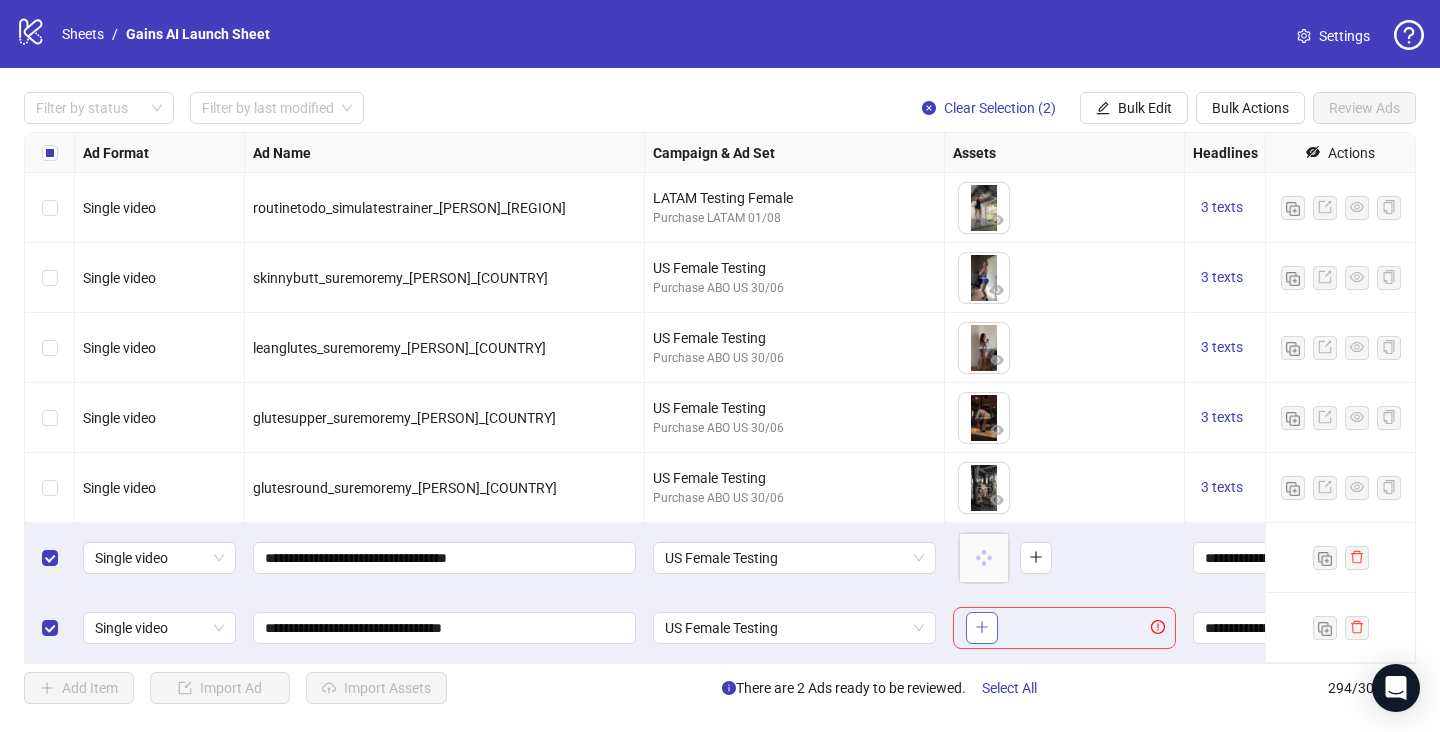 click at bounding box center (982, 628) 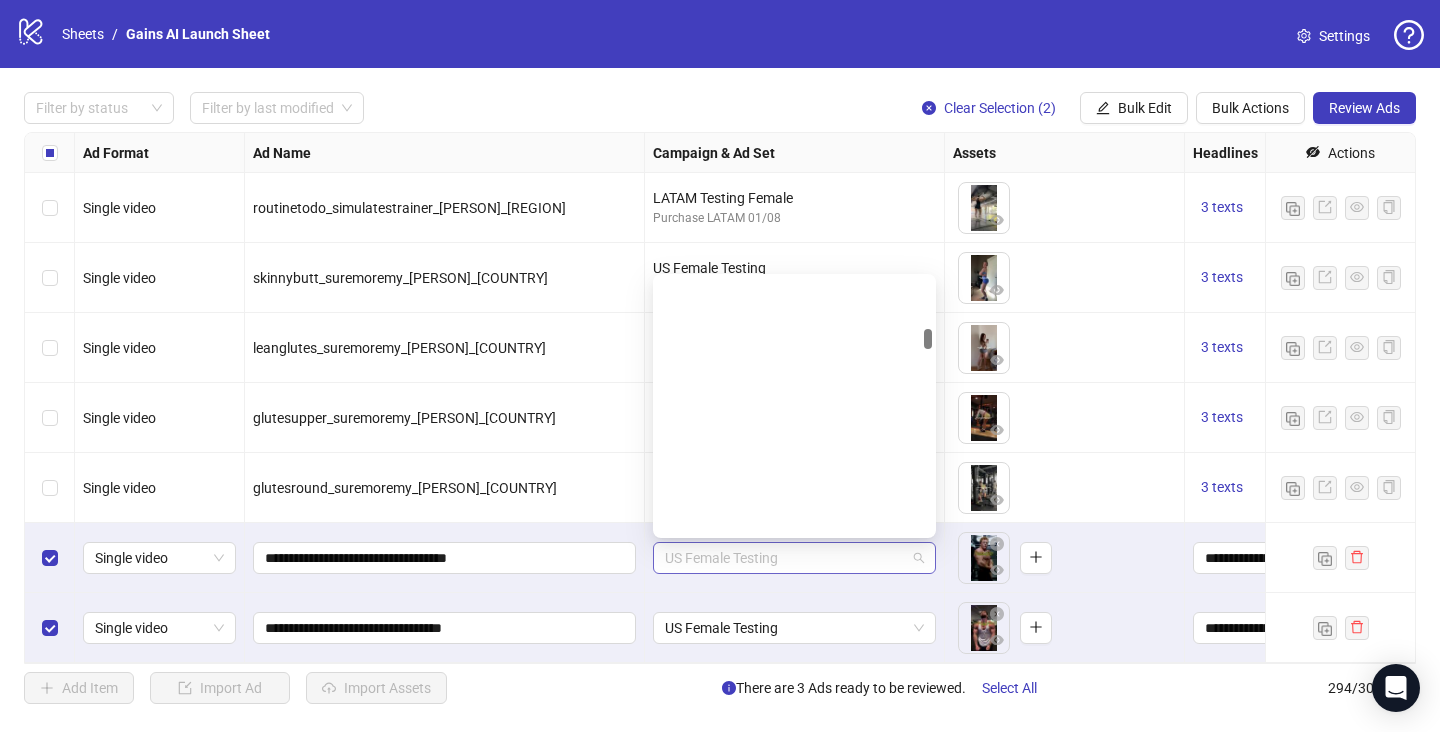 click on "US Female Testing" at bounding box center (794, 558) 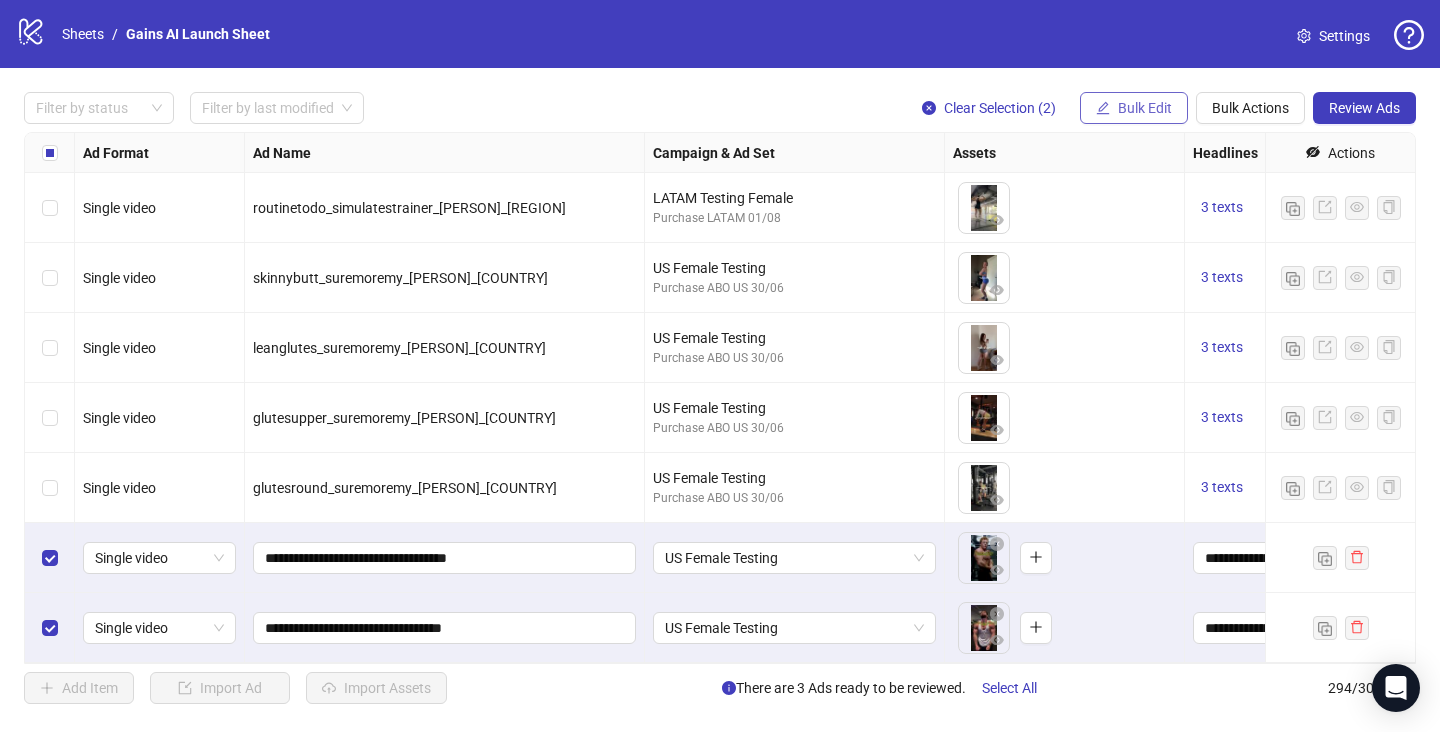 click at bounding box center (1103, 108) 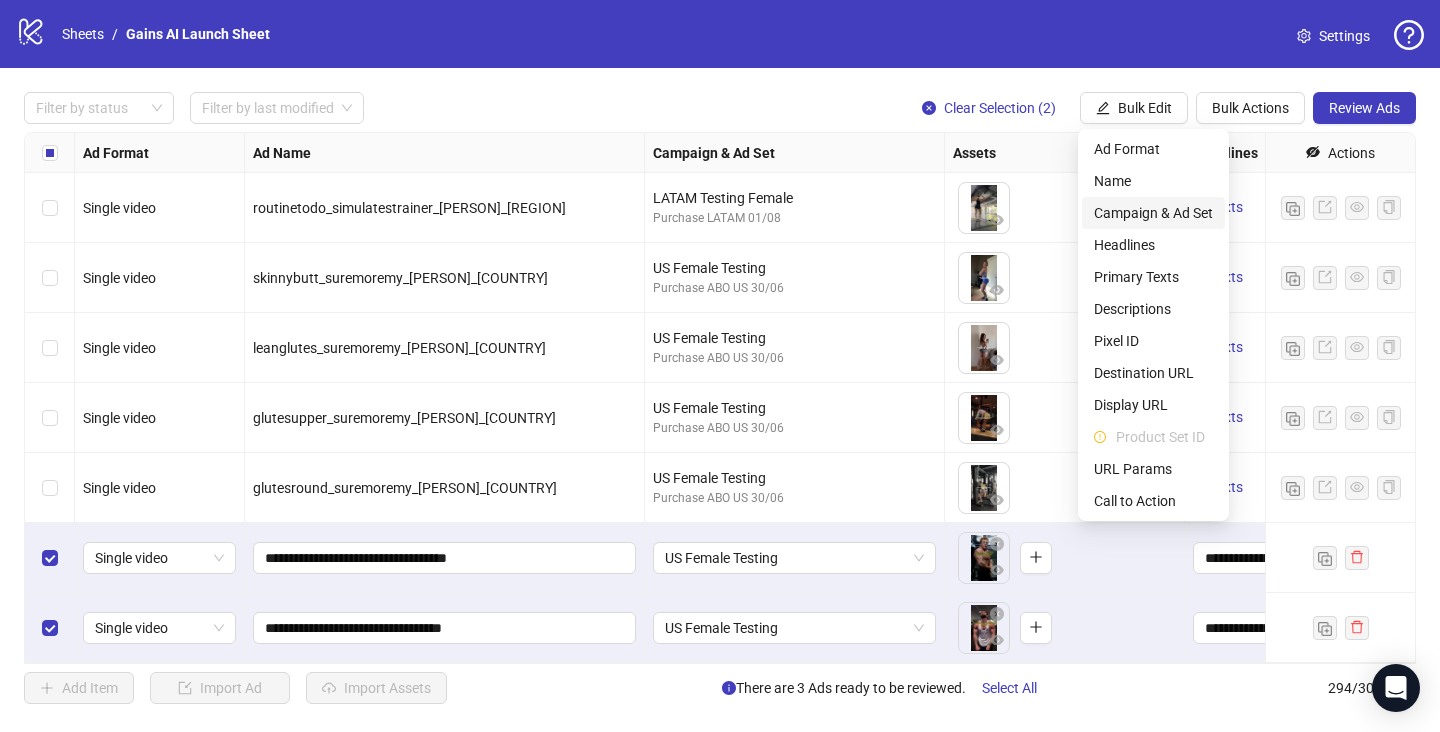 click on "Campaign & Ad Set" at bounding box center (1153, 213) 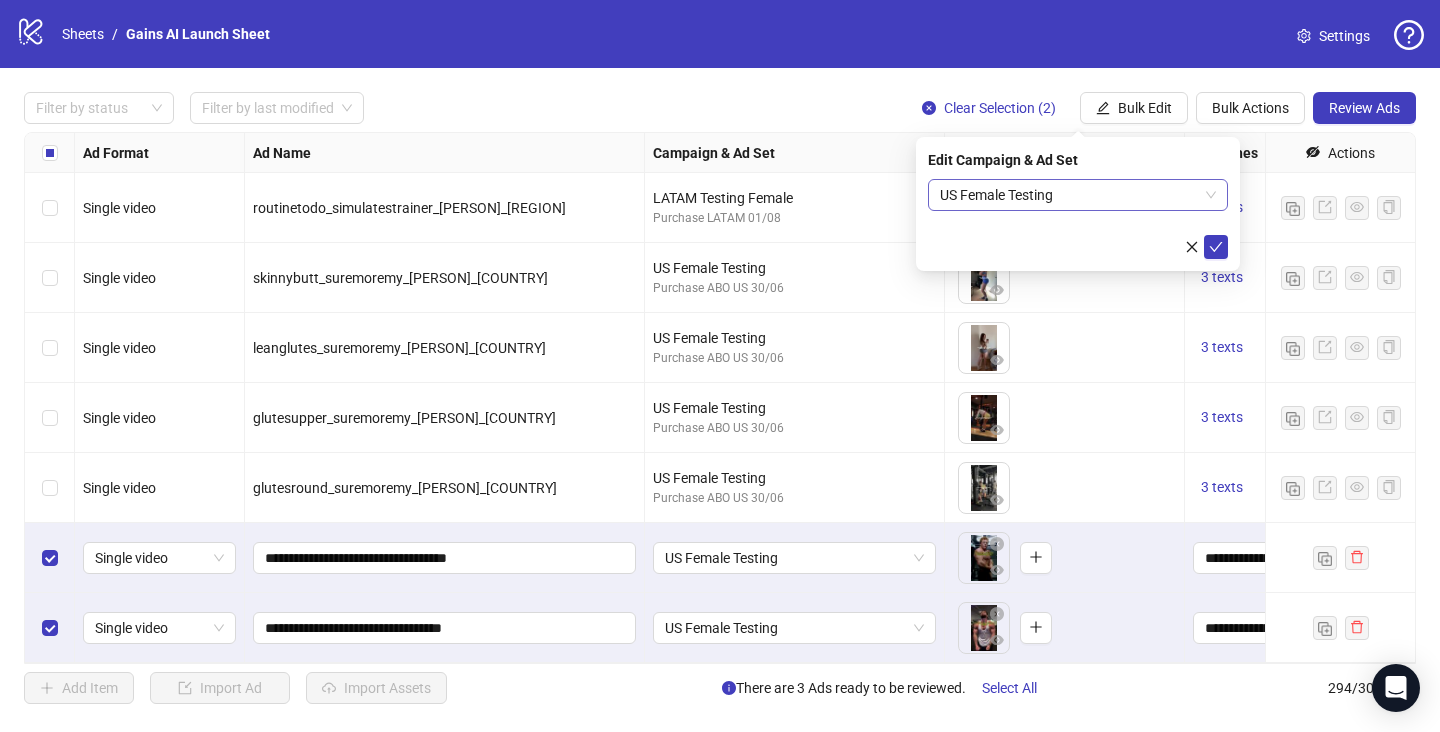 click on "US Female Testing" at bounding box center (1078, 195) 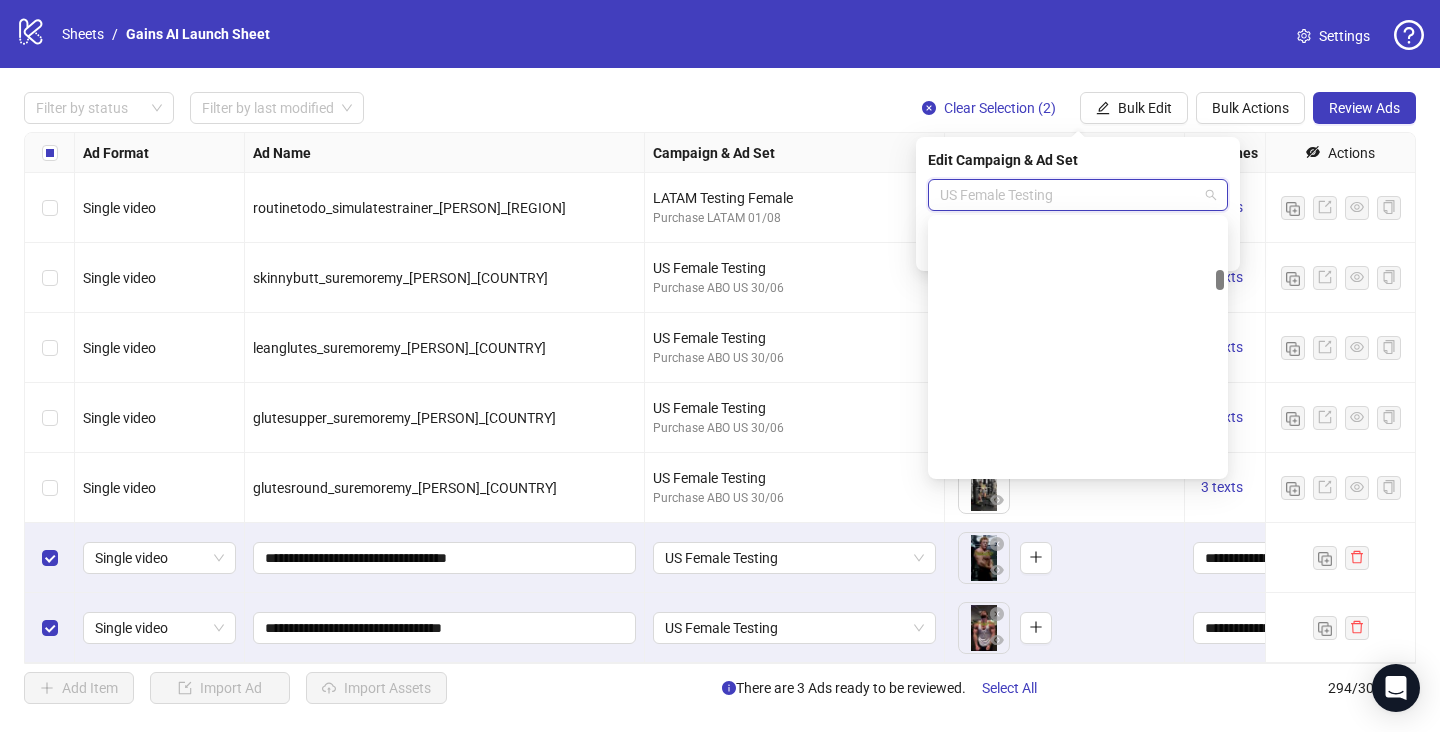 scroll, scrollTop: 2697, scrollLeft: 0, axis: vertical 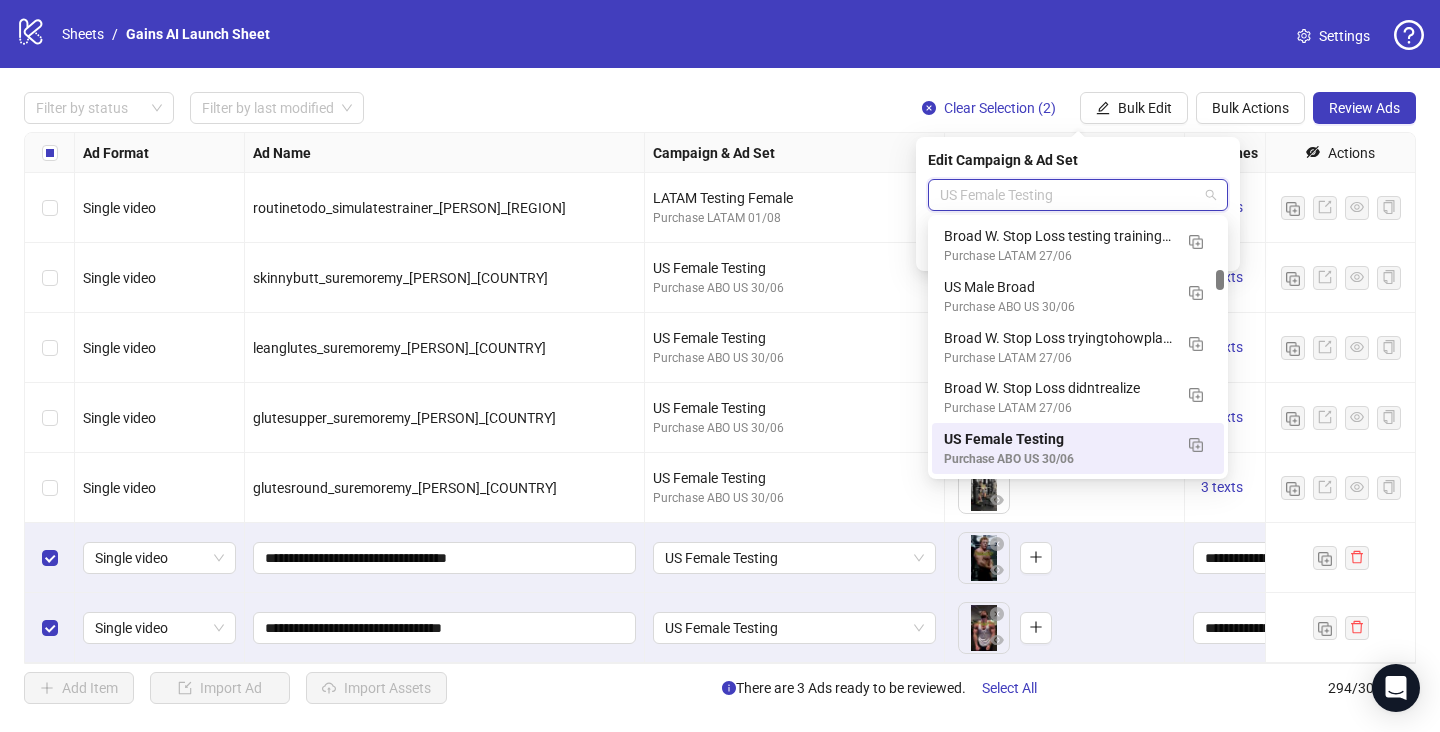 type on "*" 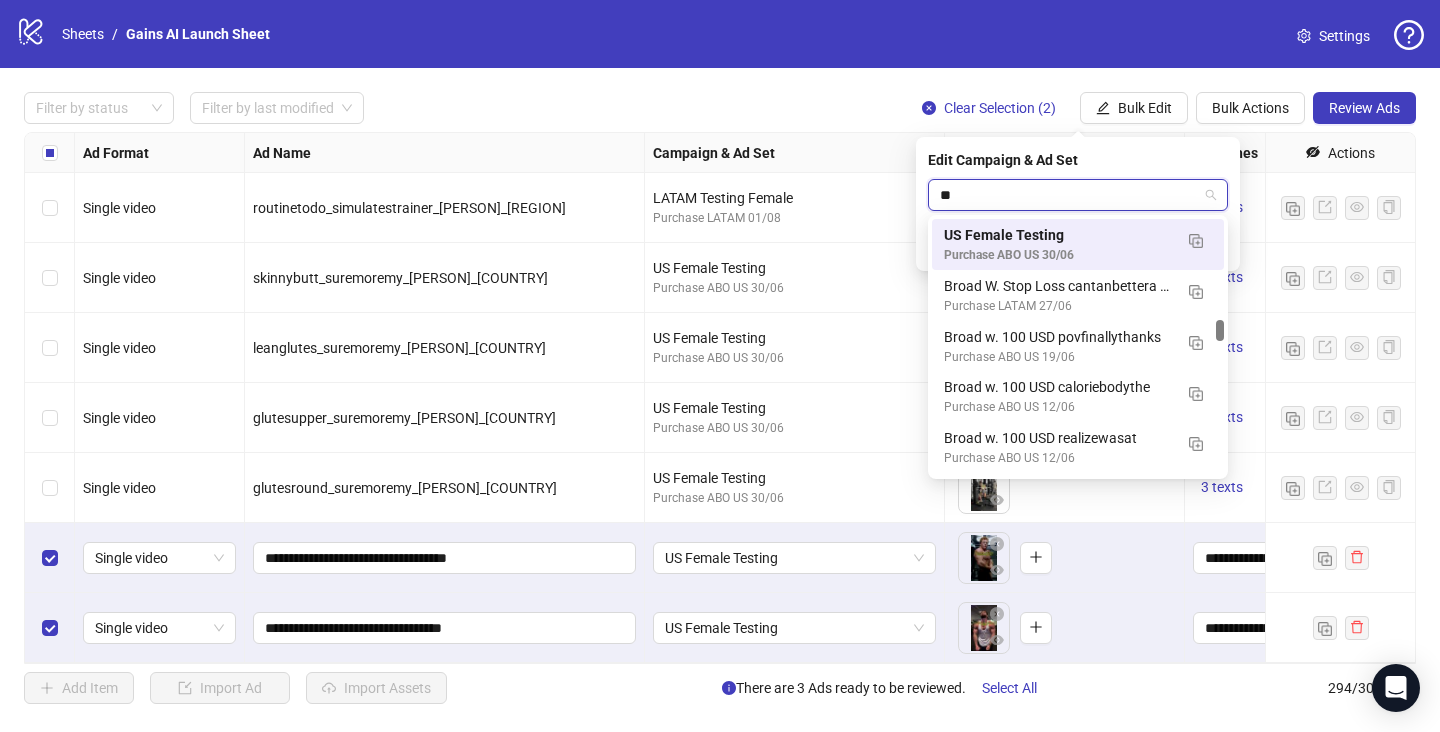 type on "*" 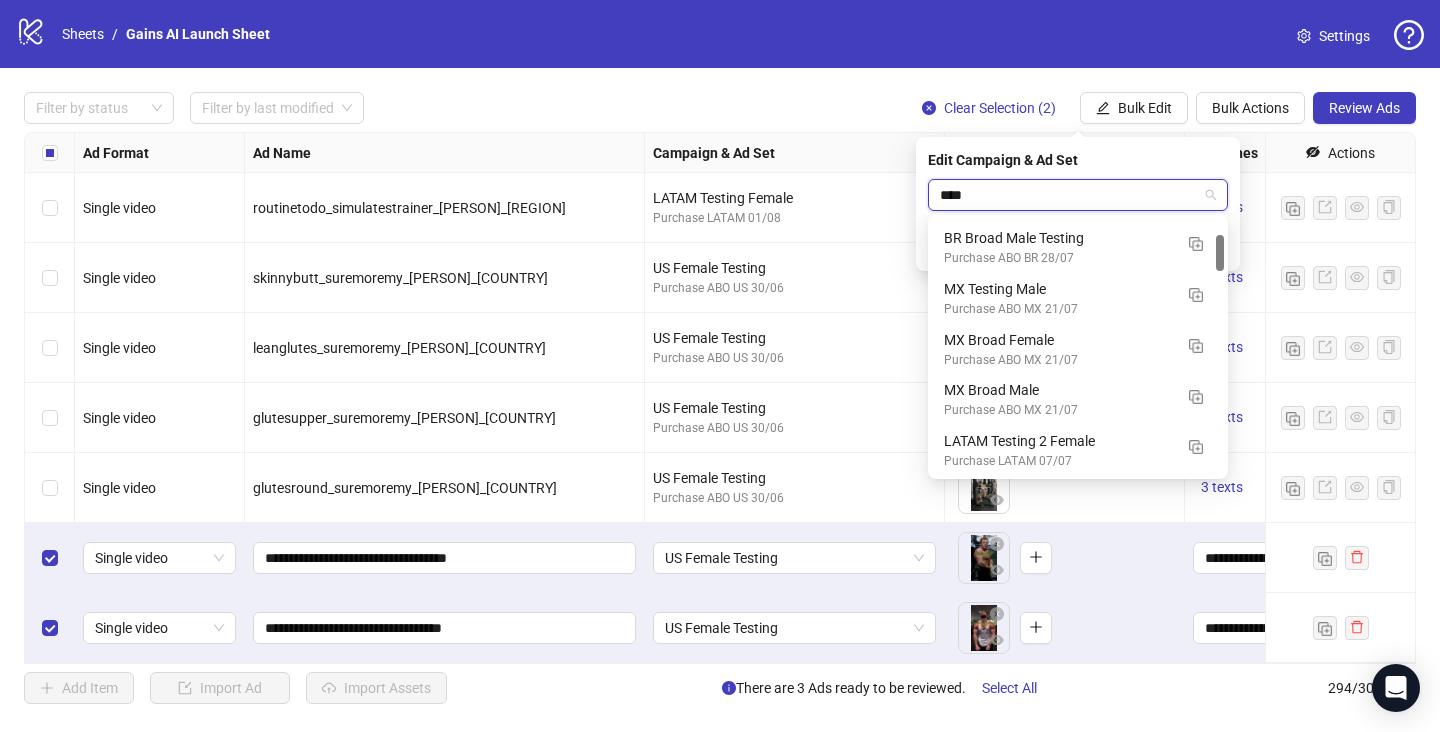 scroll, scrollTop: 0, scrollLeft: 0, axis: both 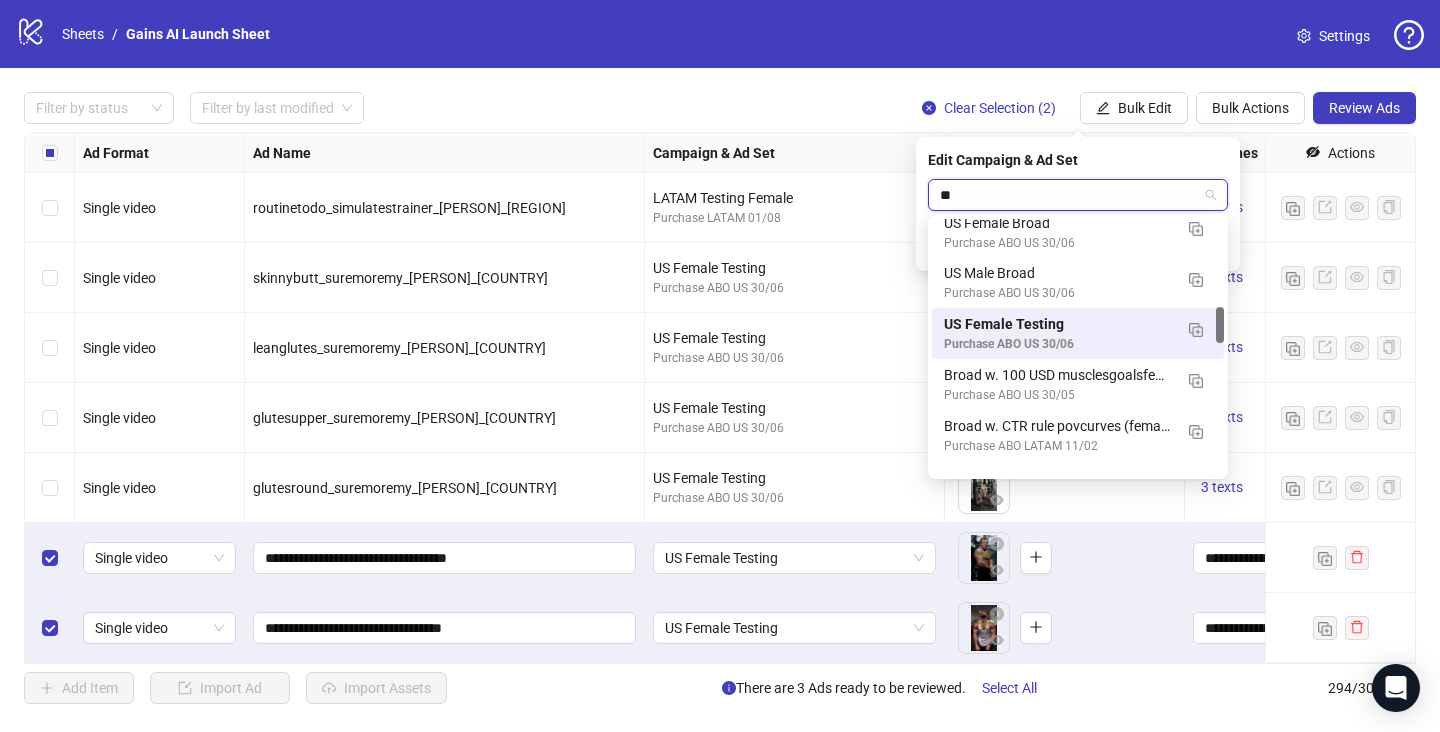 type on "*" 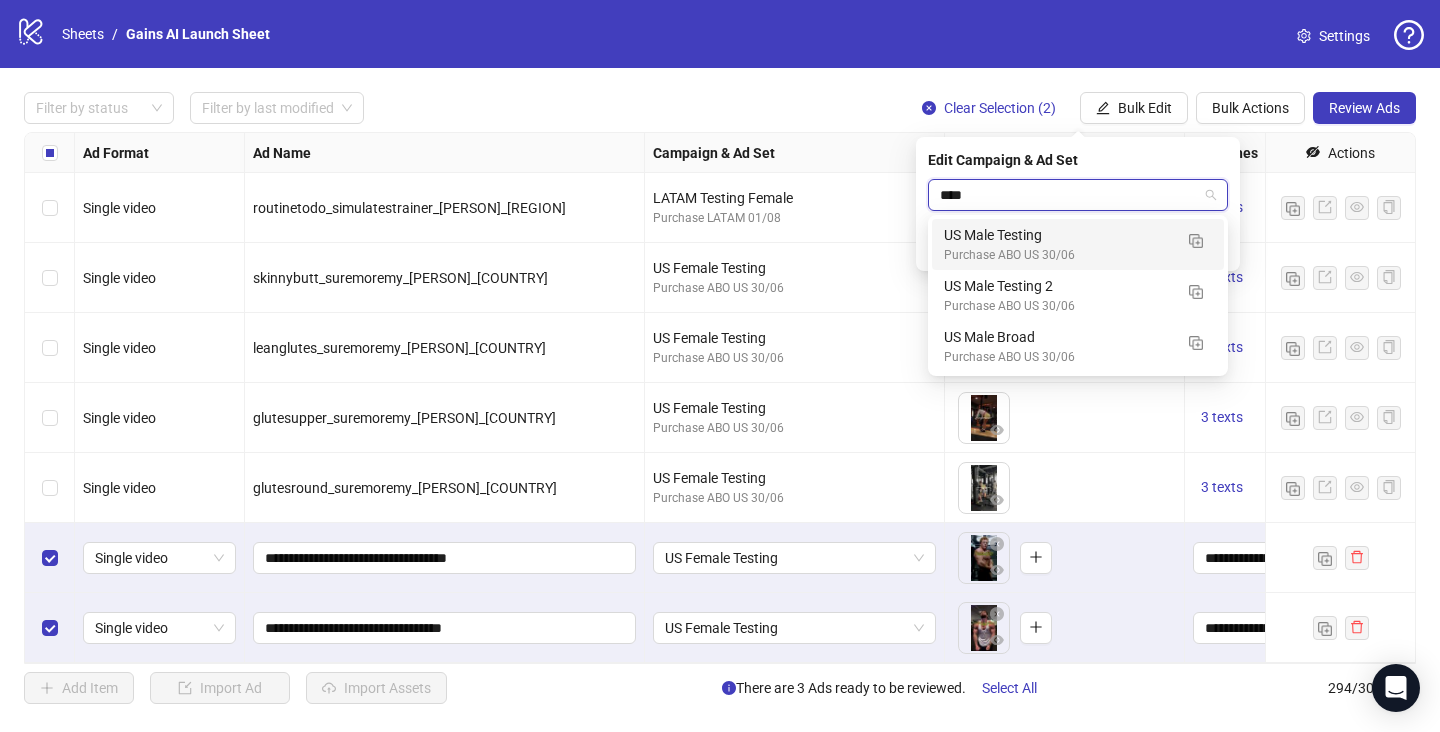 scroll, scrollTop: 0, scrollLeft: 0, axis: both 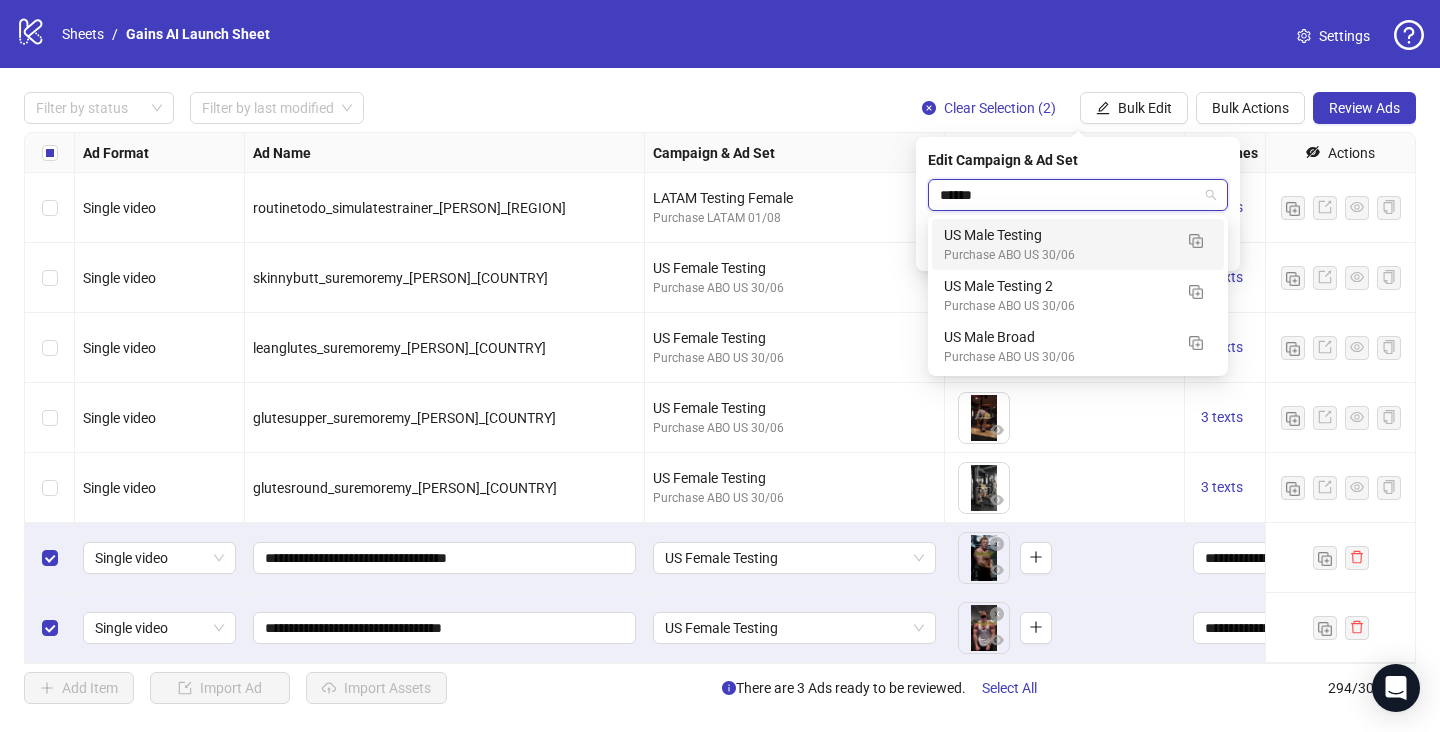 type on "*******" 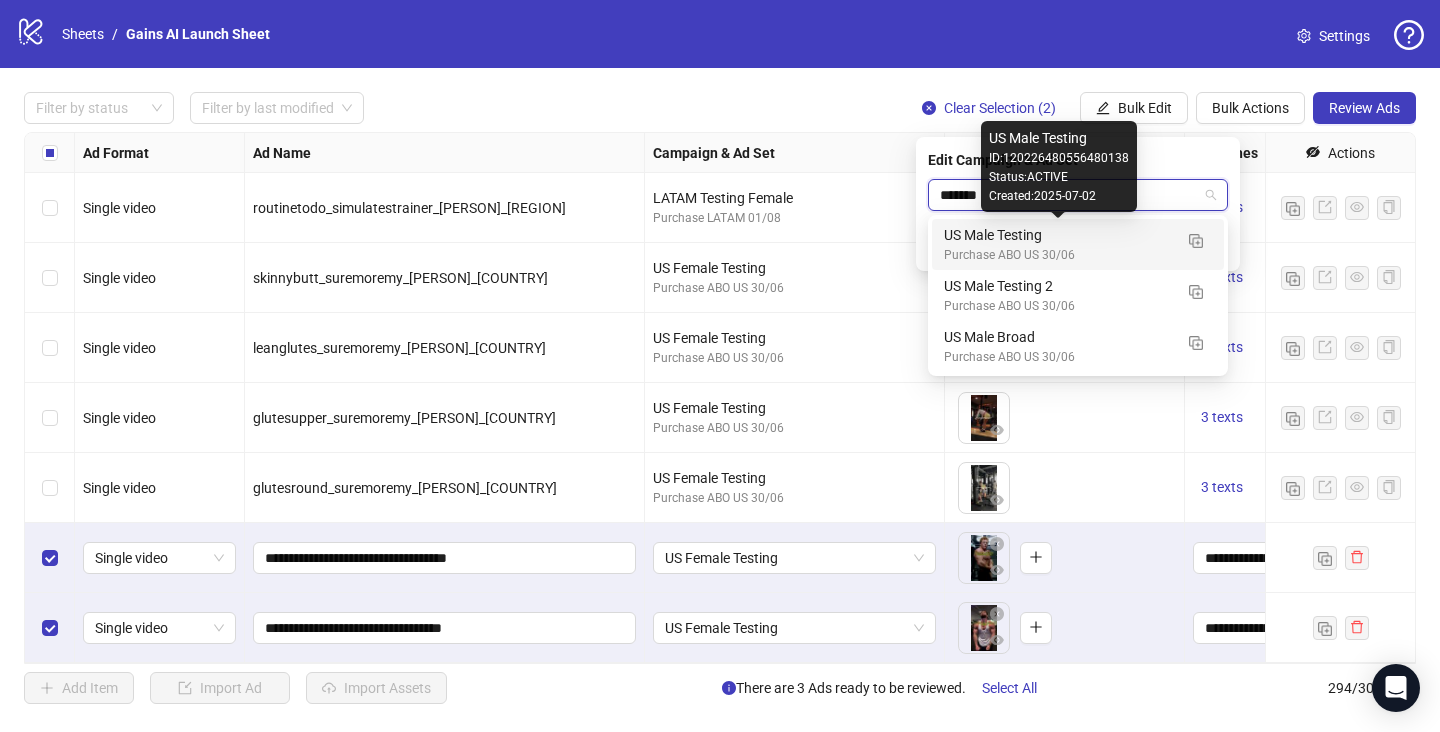 click on "US Male Testing" at bounding box center [1058, 235] 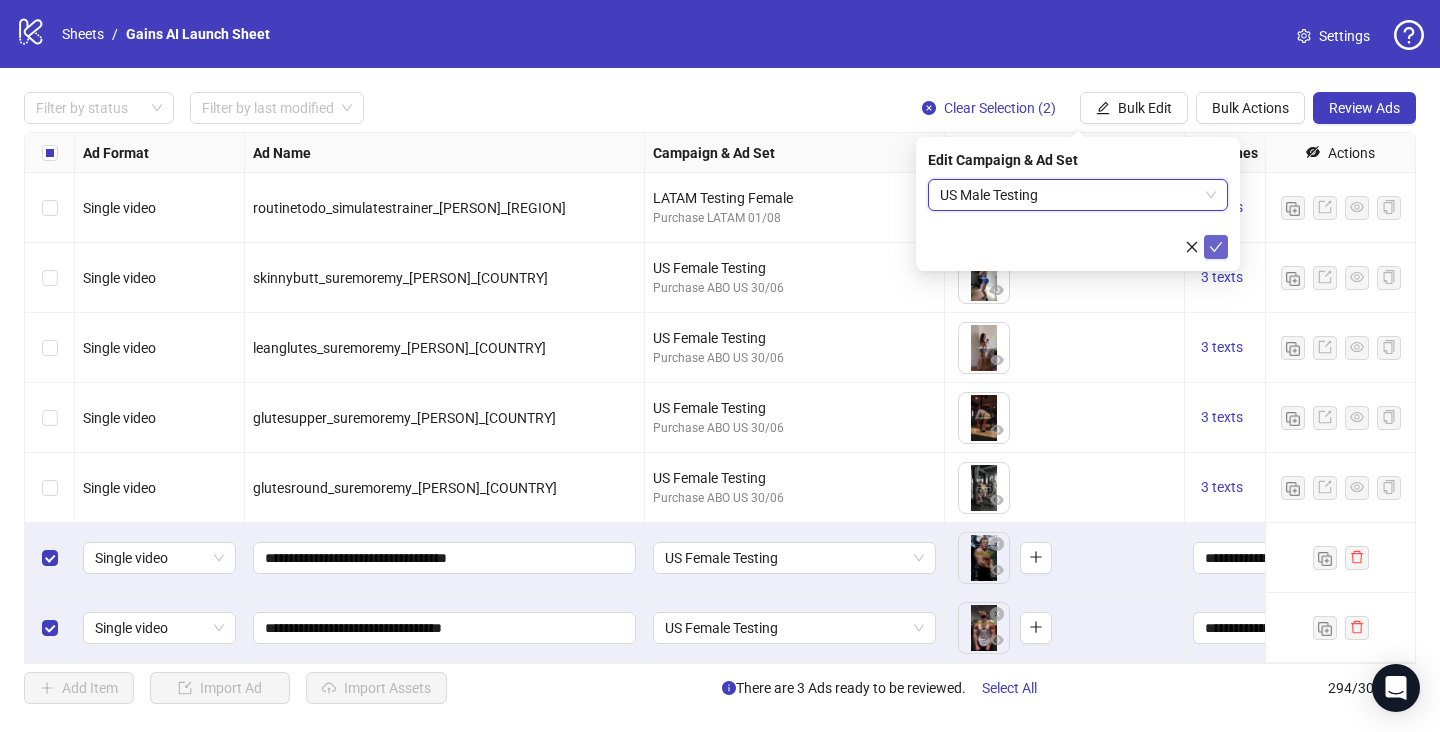 click 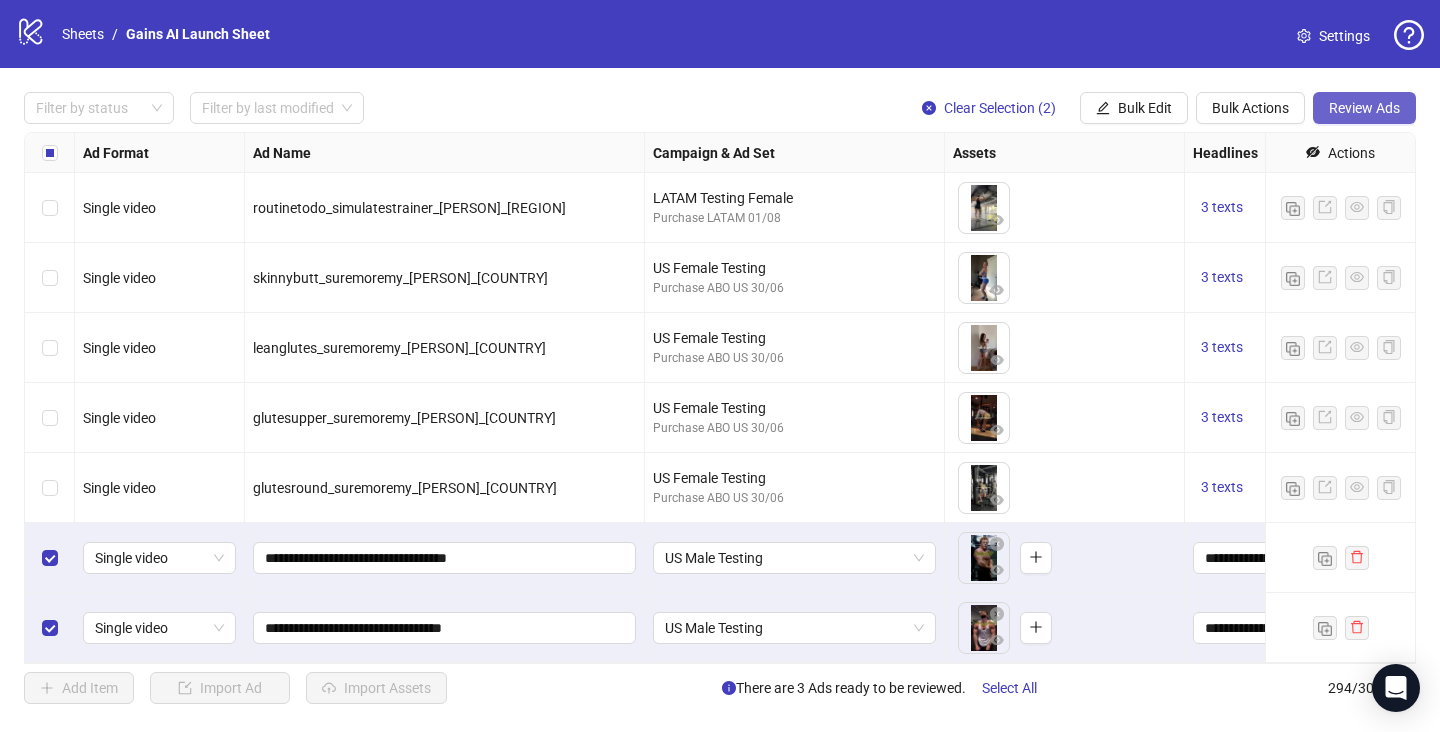 click on "Review Ads" at bounding box center (1364, 108) 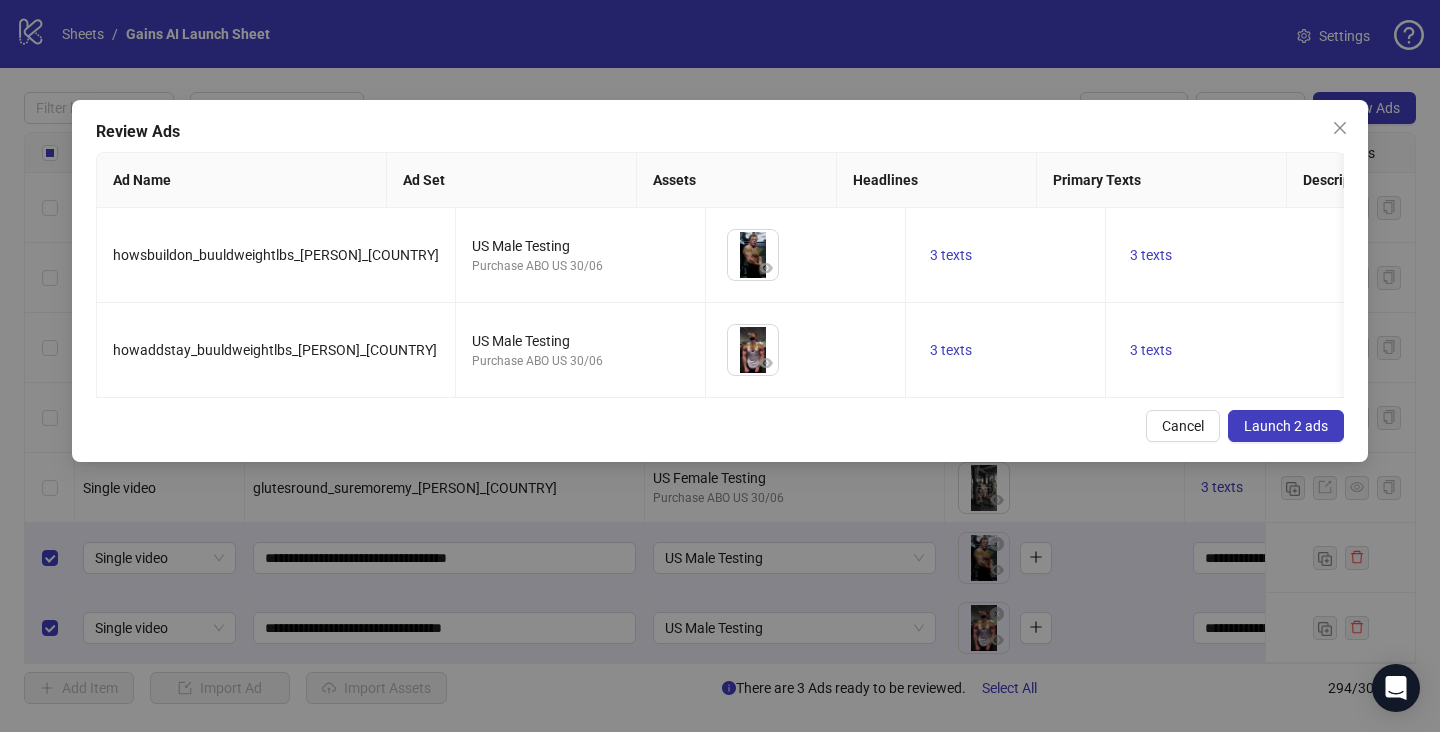 click on "Launch 2 ads" at bounding box center [1286, 426] 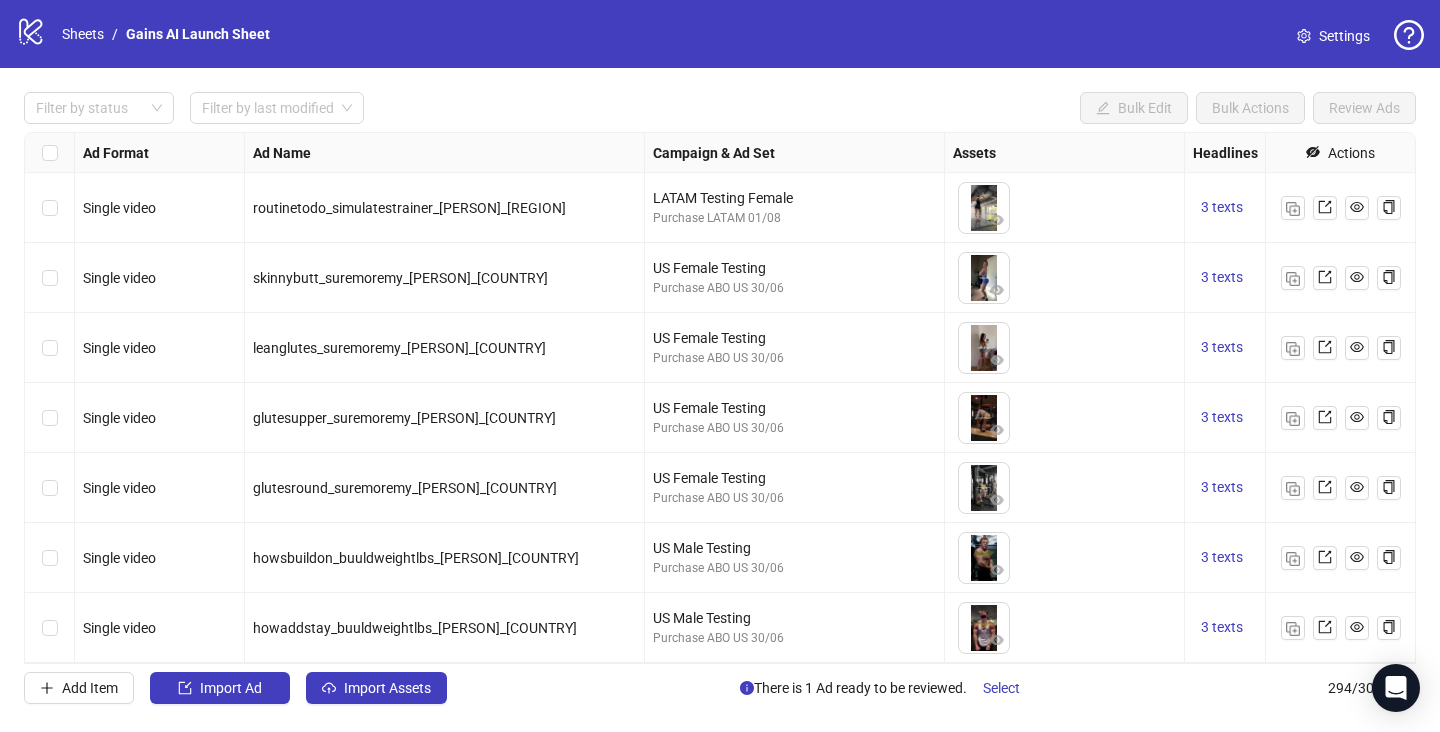 click at bounding box center [50, 488] 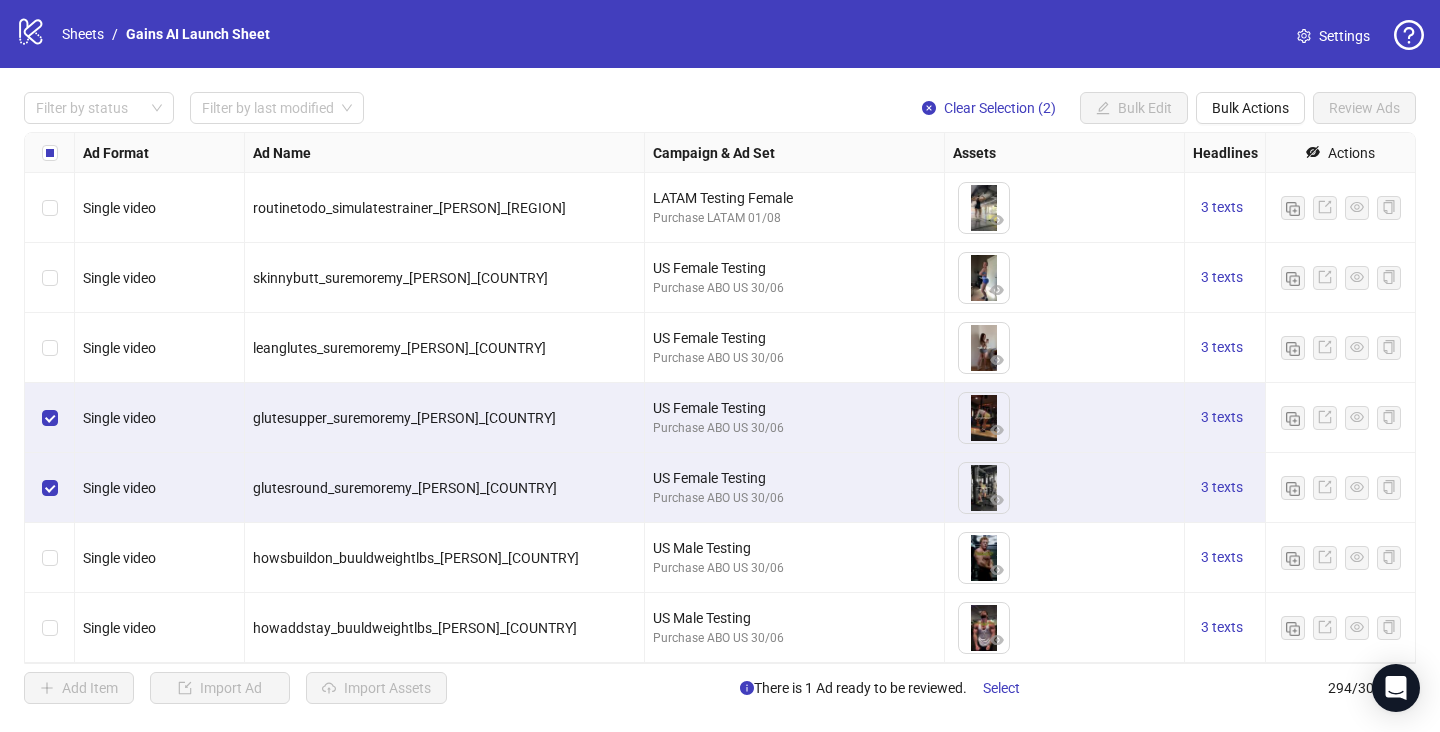 click at bounding box center [50, 628] 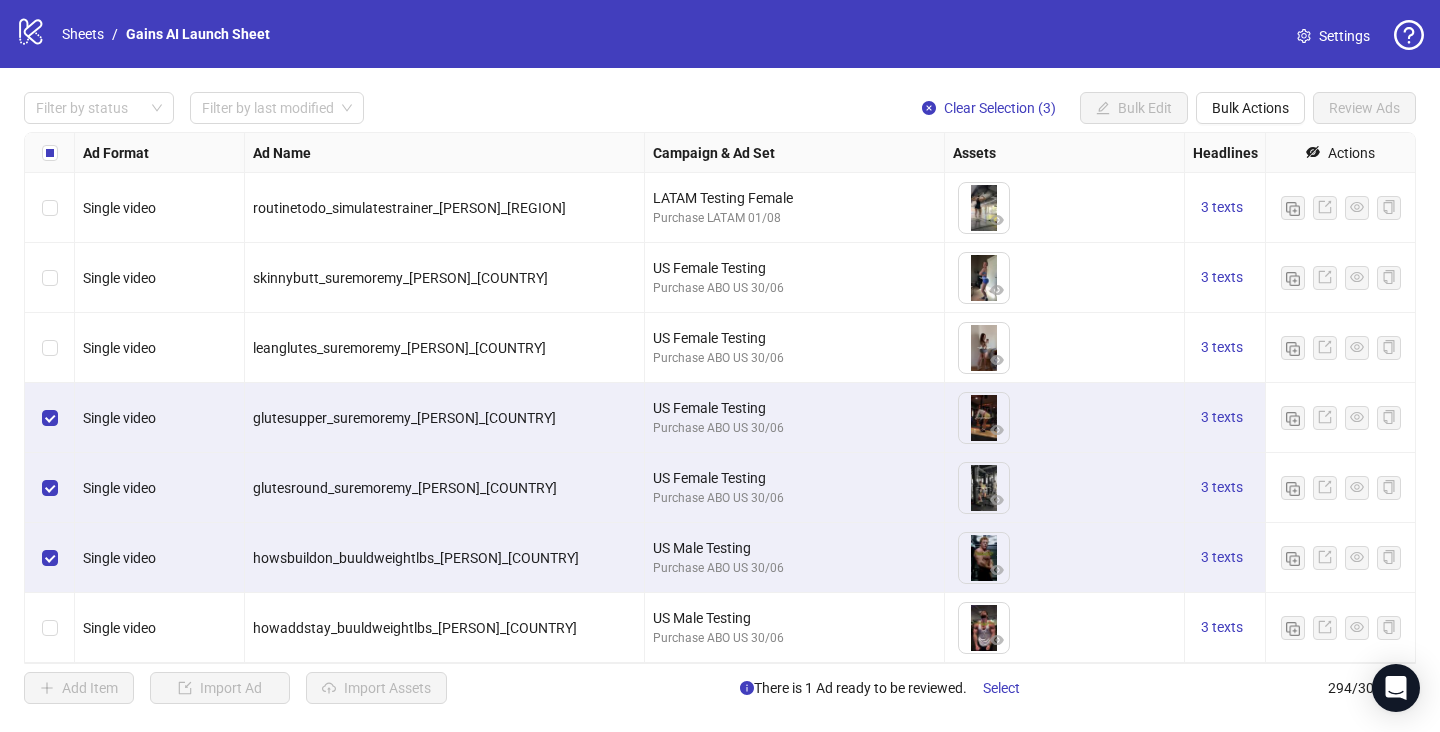 click at bounding box center [50, 628] 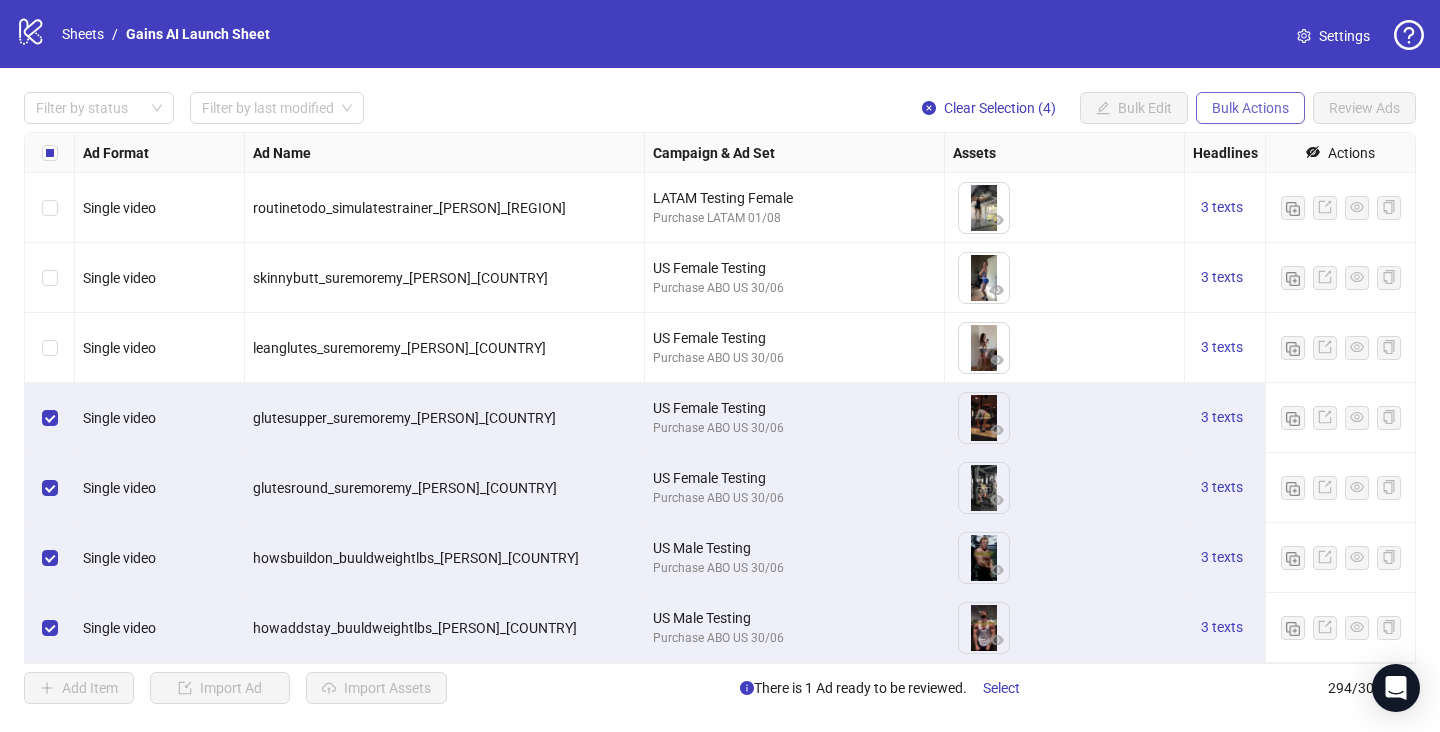 click on "Bulk Actions" at bounding box center [1250, 108] 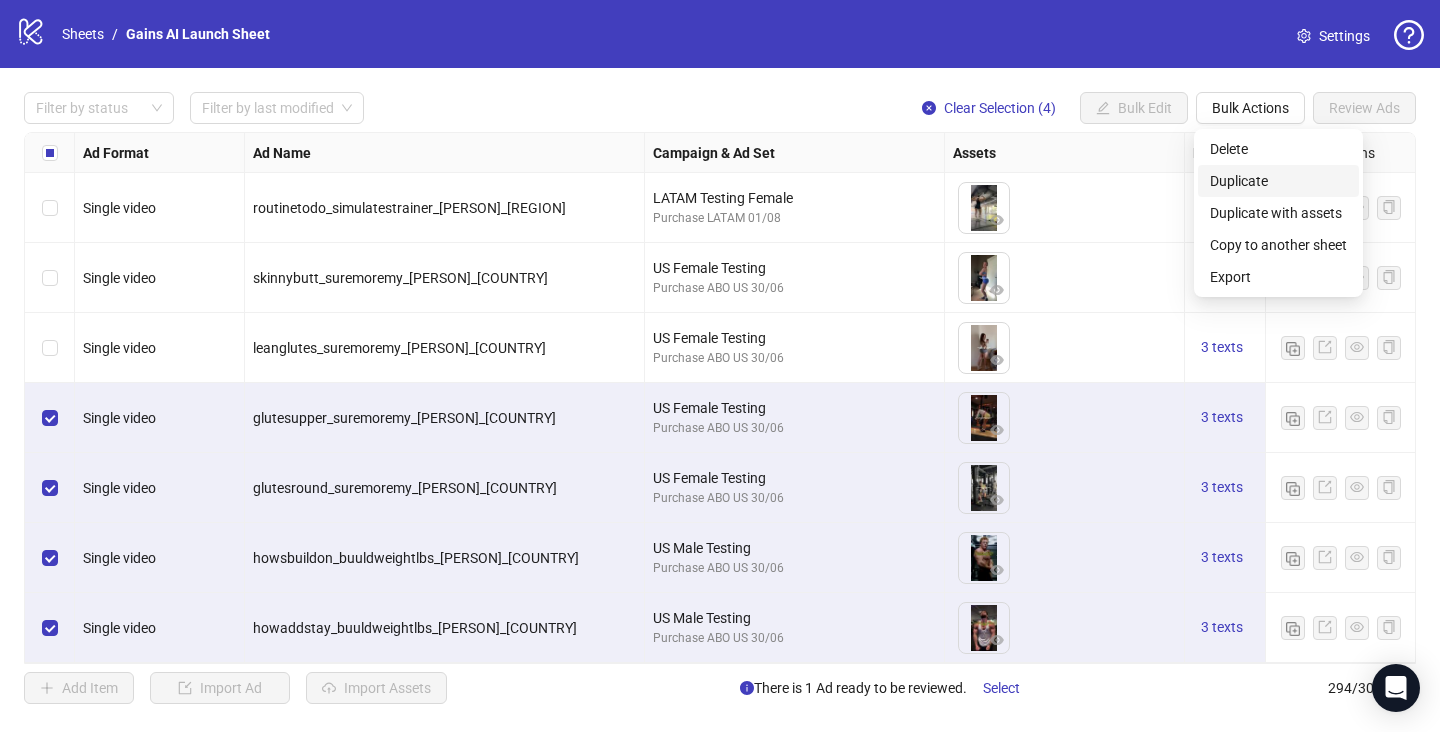 click on "Duplicate" at bounding box center (1278, 181) 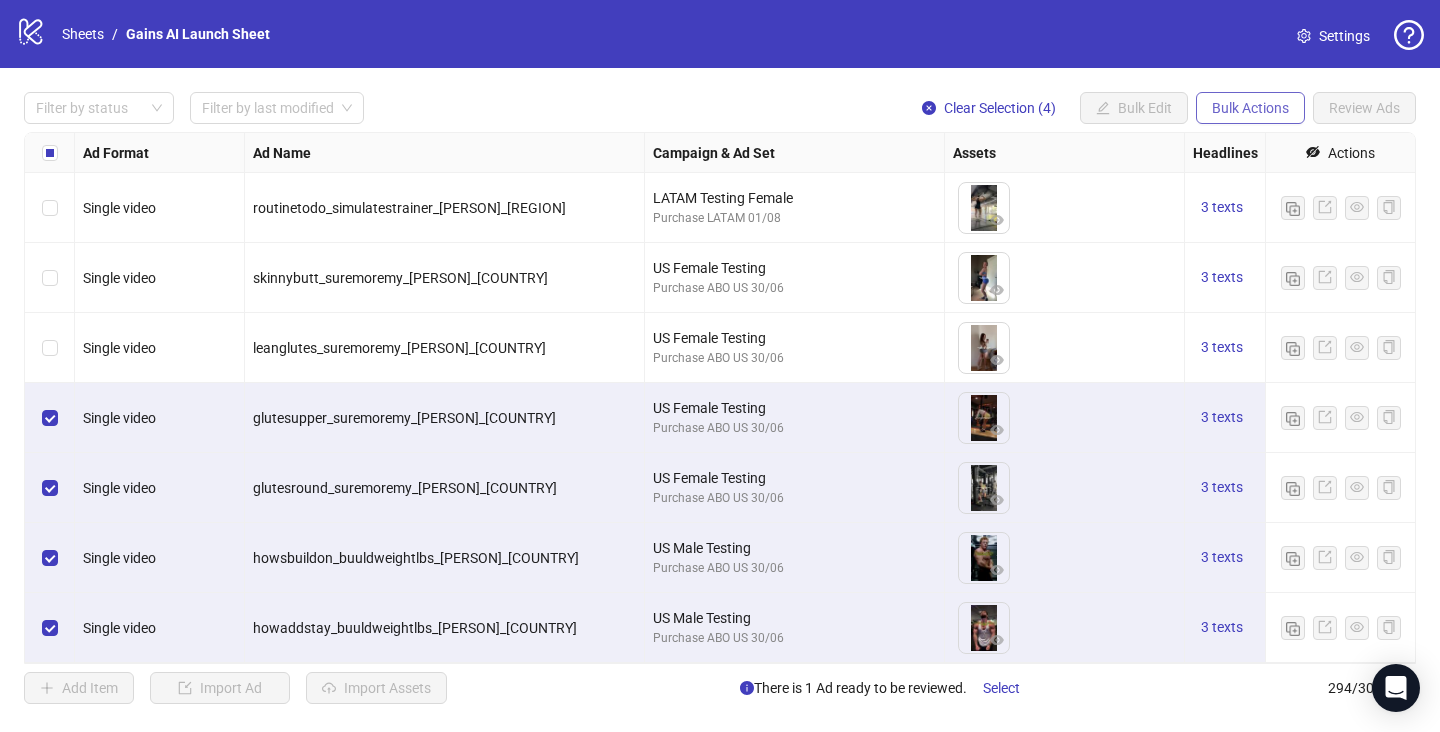 click on "Bulk Actions" at bounding box center [1250, 108] 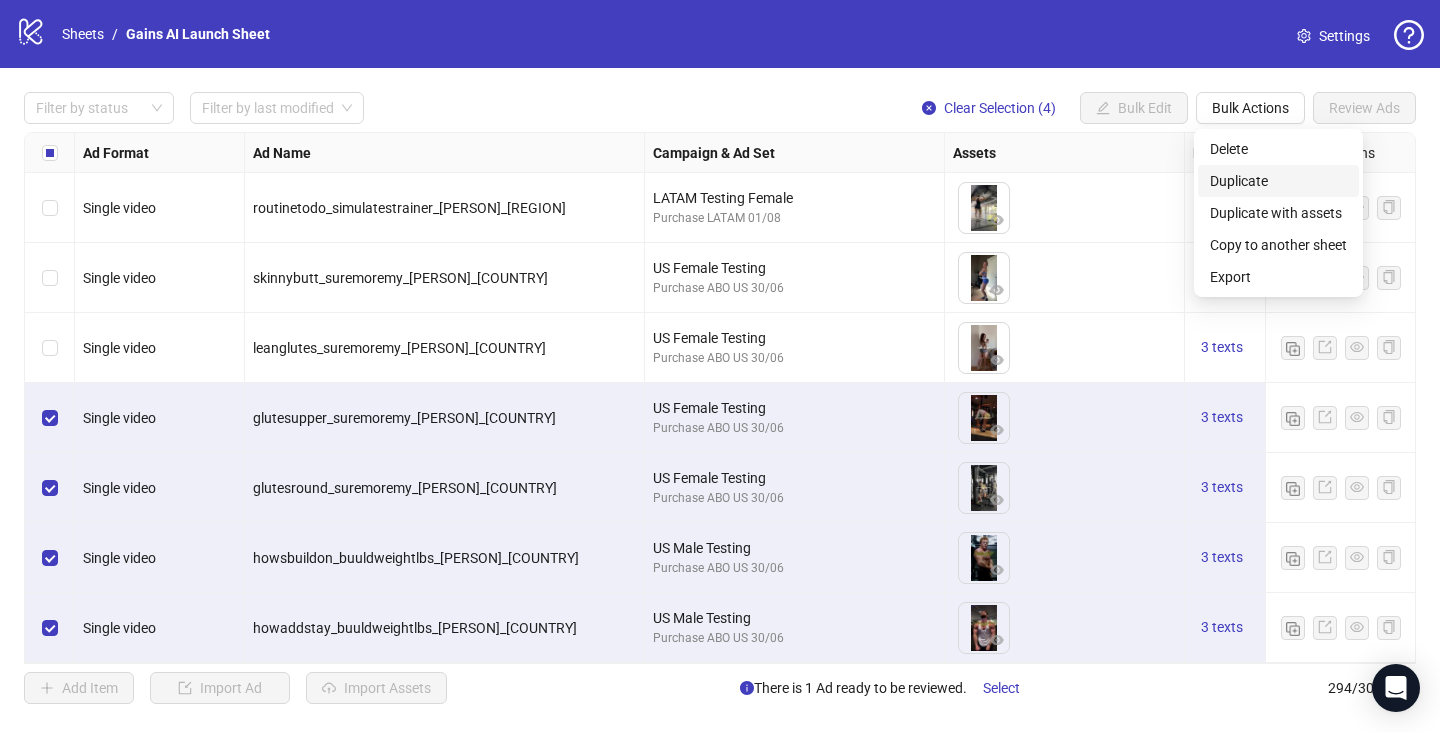 click on "Duplicate" at bounding box center [1278, 181] 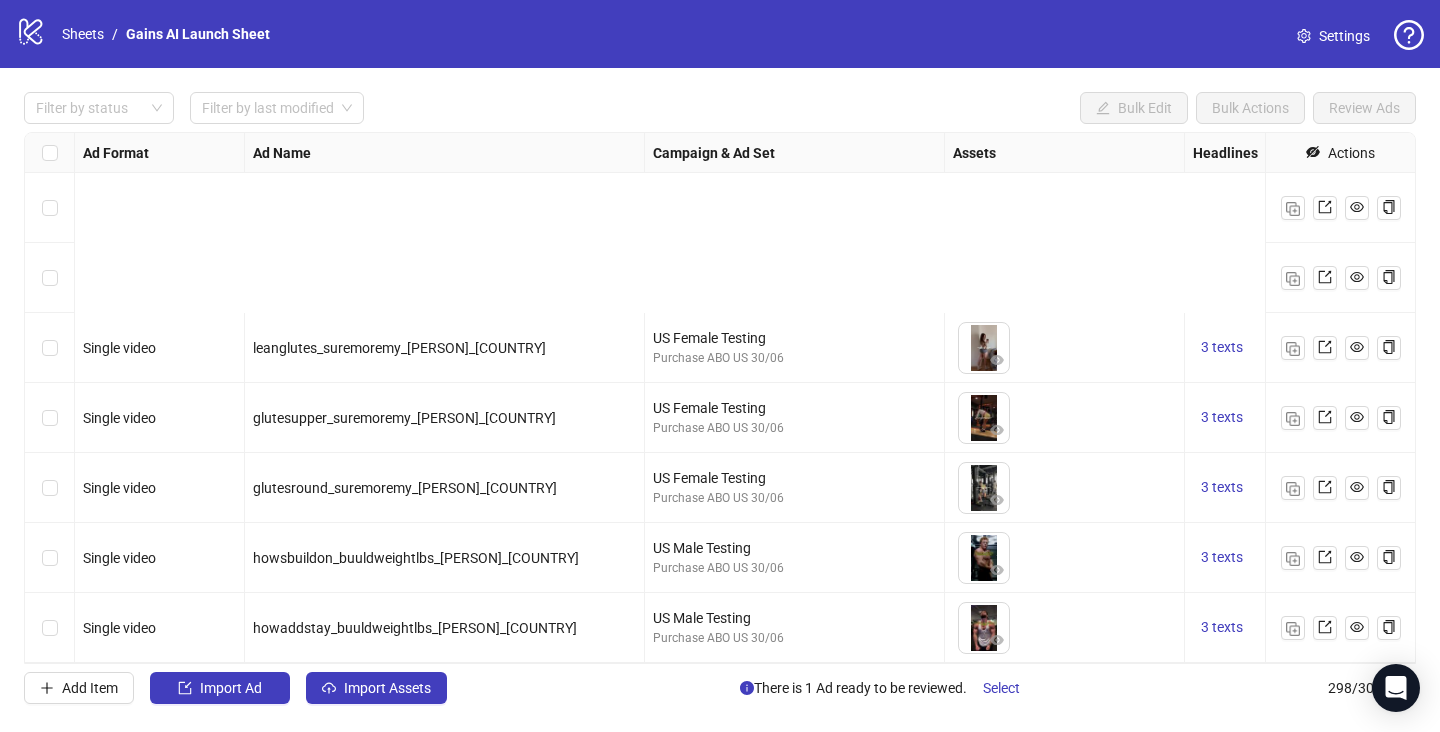 scroll, scrollTop: 20370, scrollLeft: 0, axis: vertical 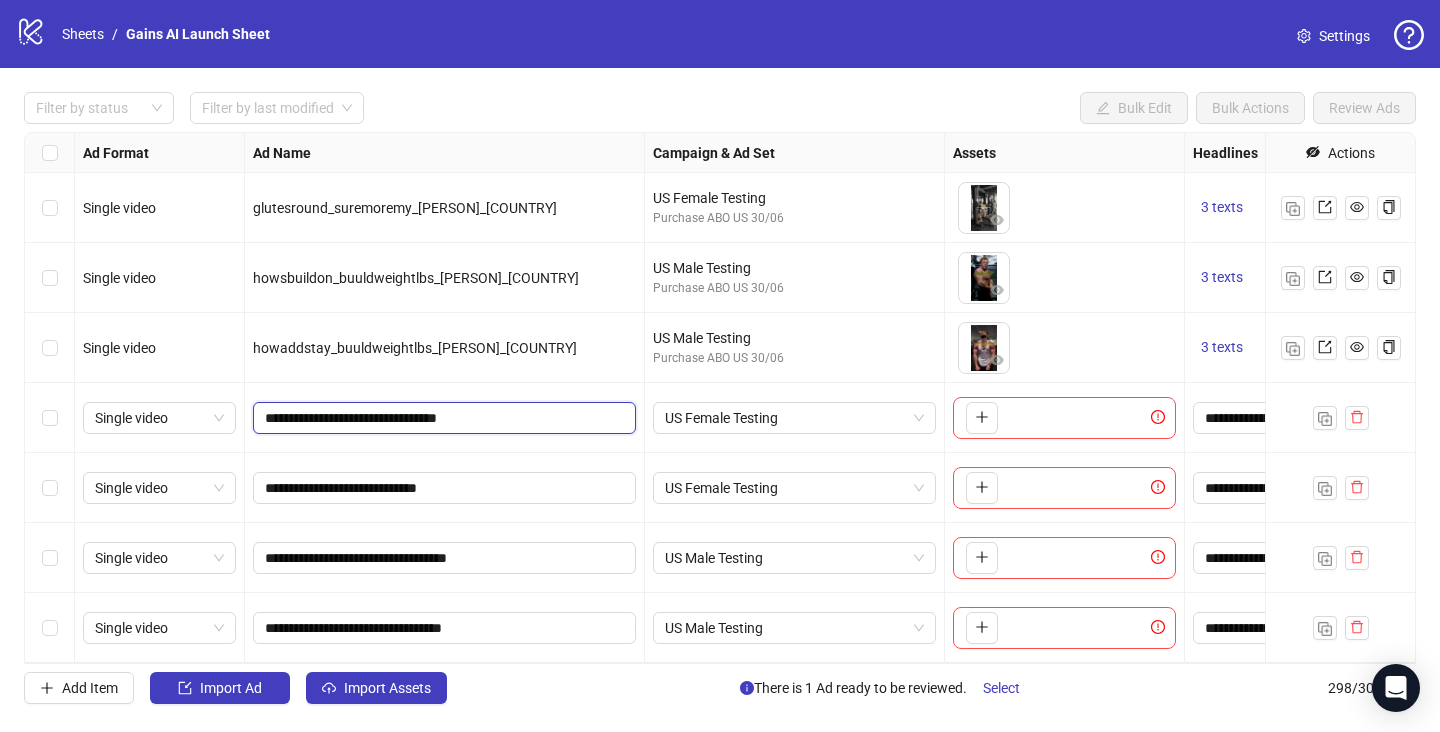 click on "**********" at bounding box center (442, 418) 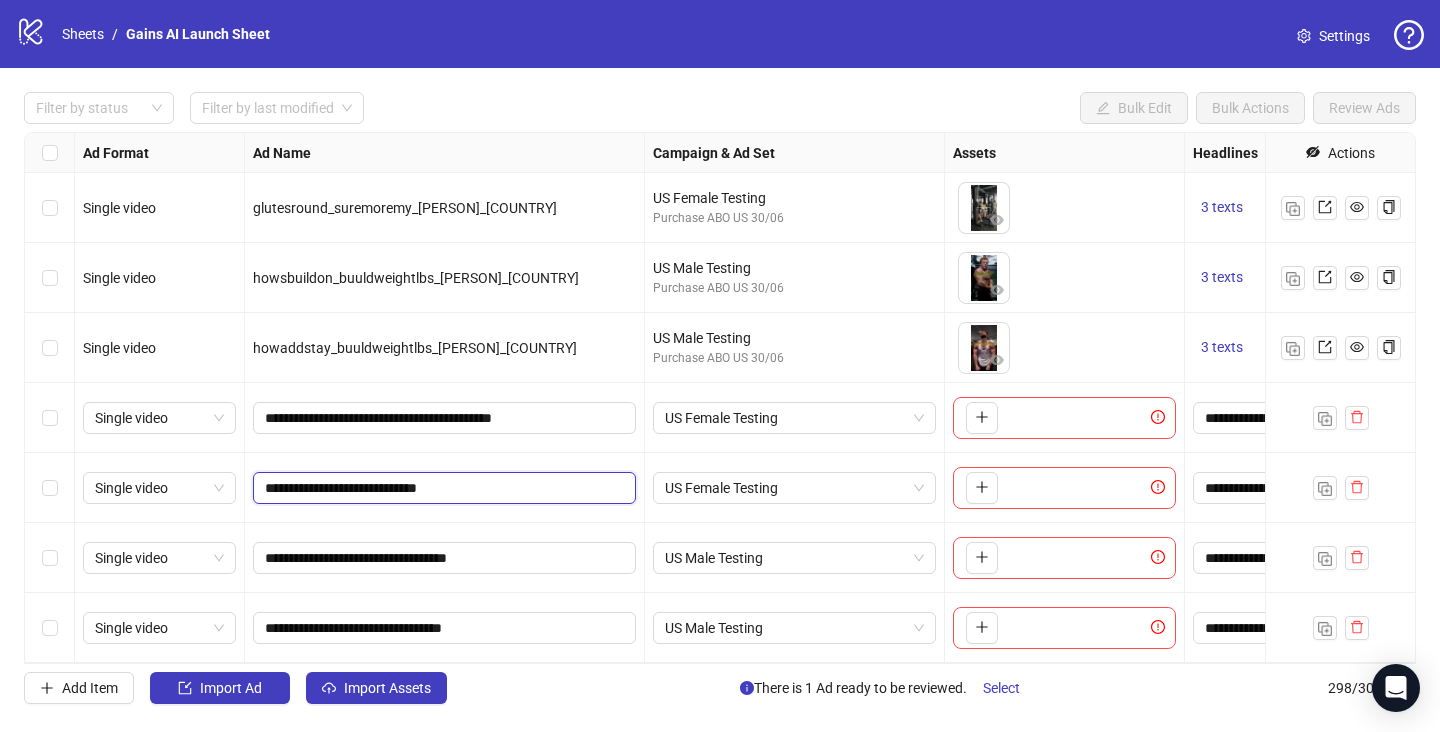 click on "**********" at bounding box center [442, 488] 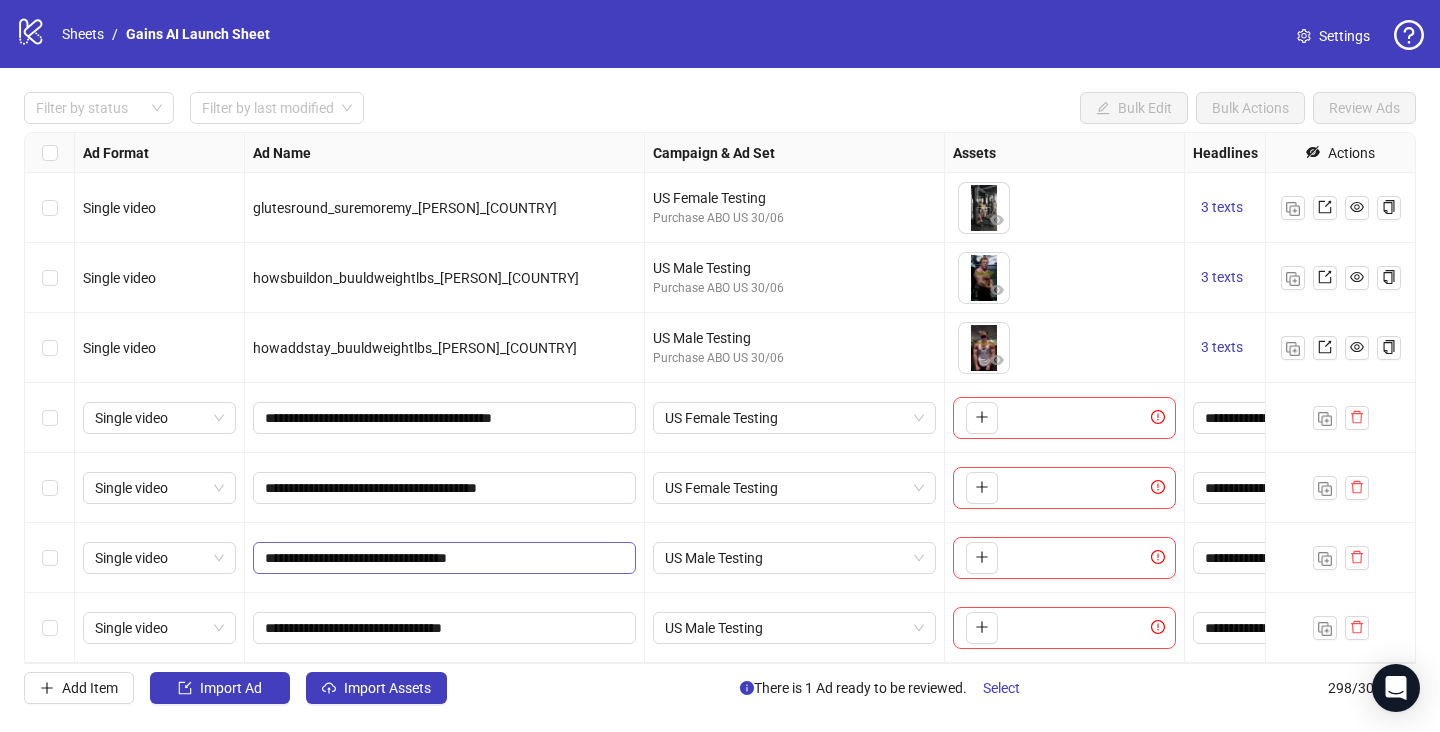 click on "**********" at bounding box center [444, 558] 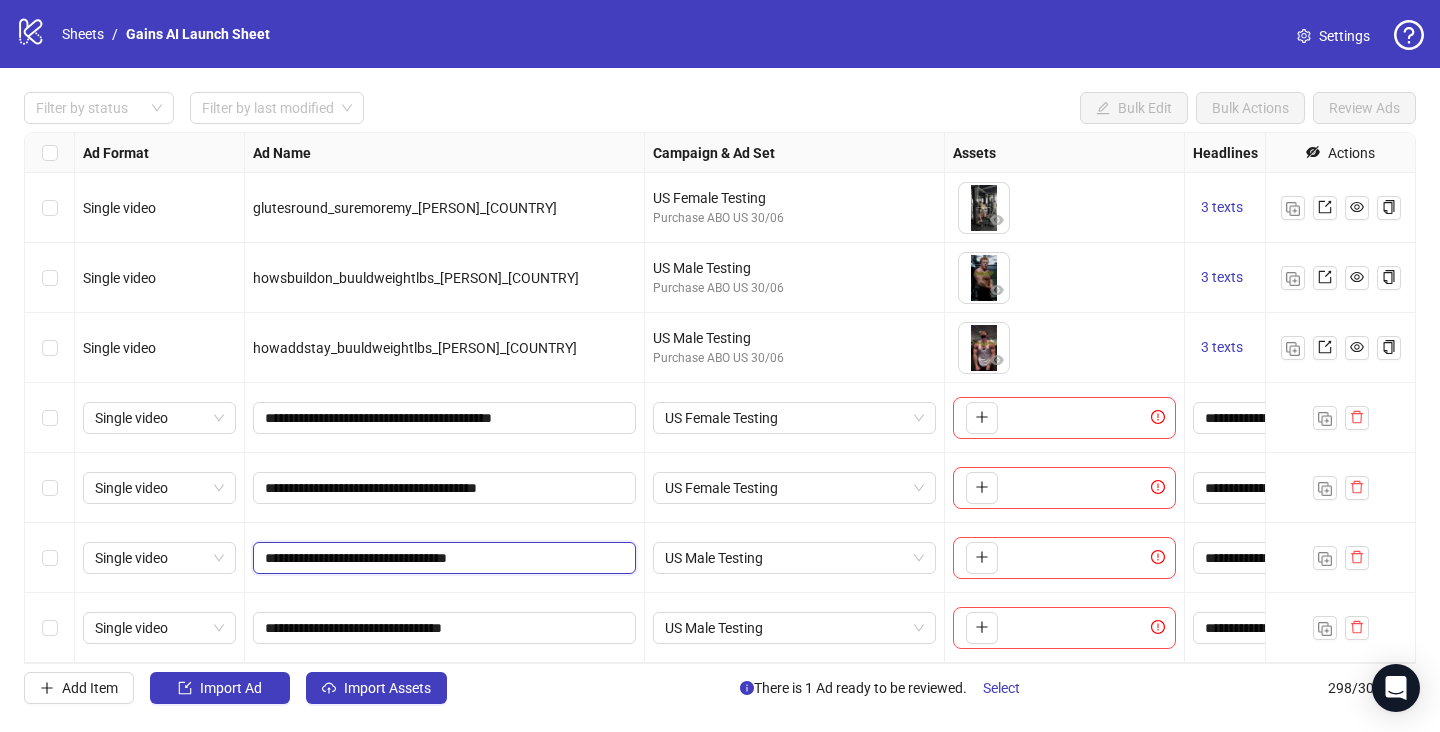 click on "**********" at bounding box center [442, 558] 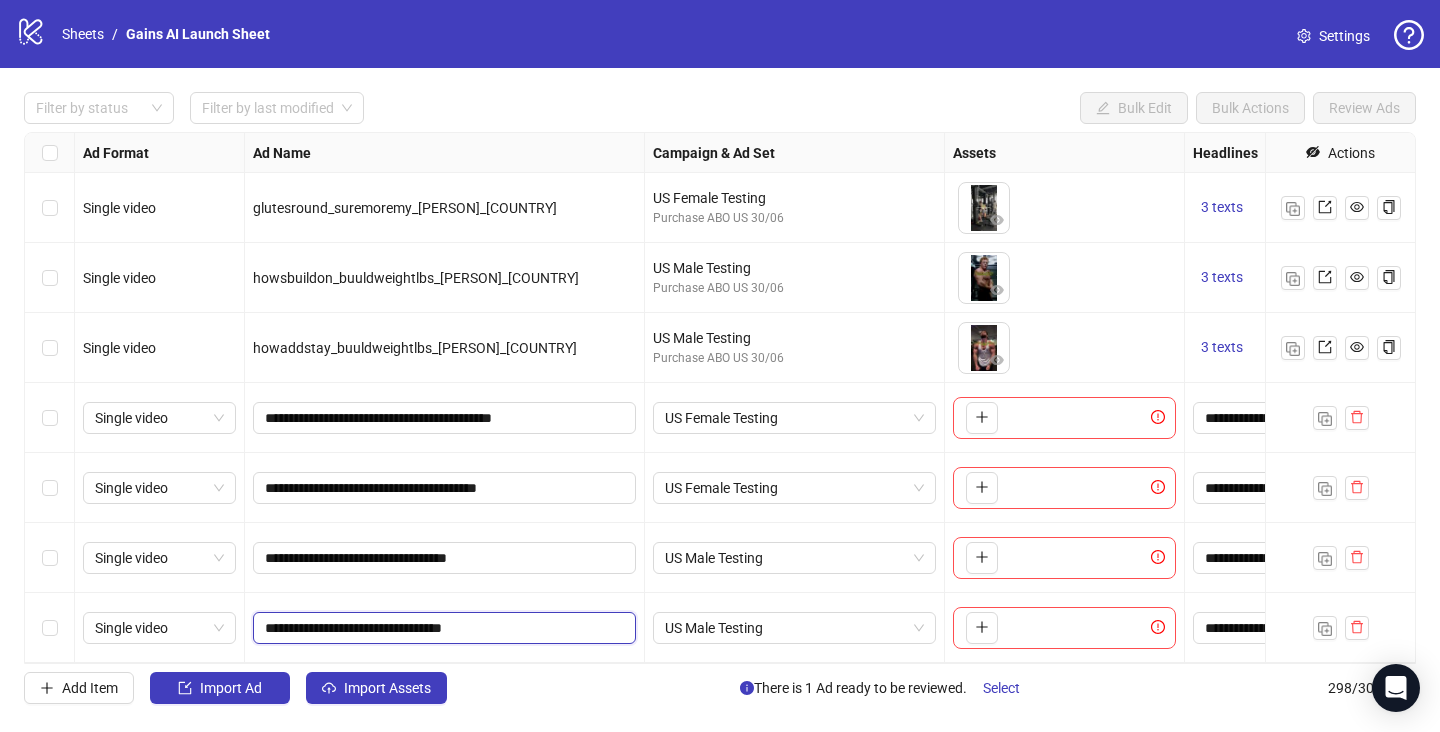 click on "**********" at bounding box center [442, 628] 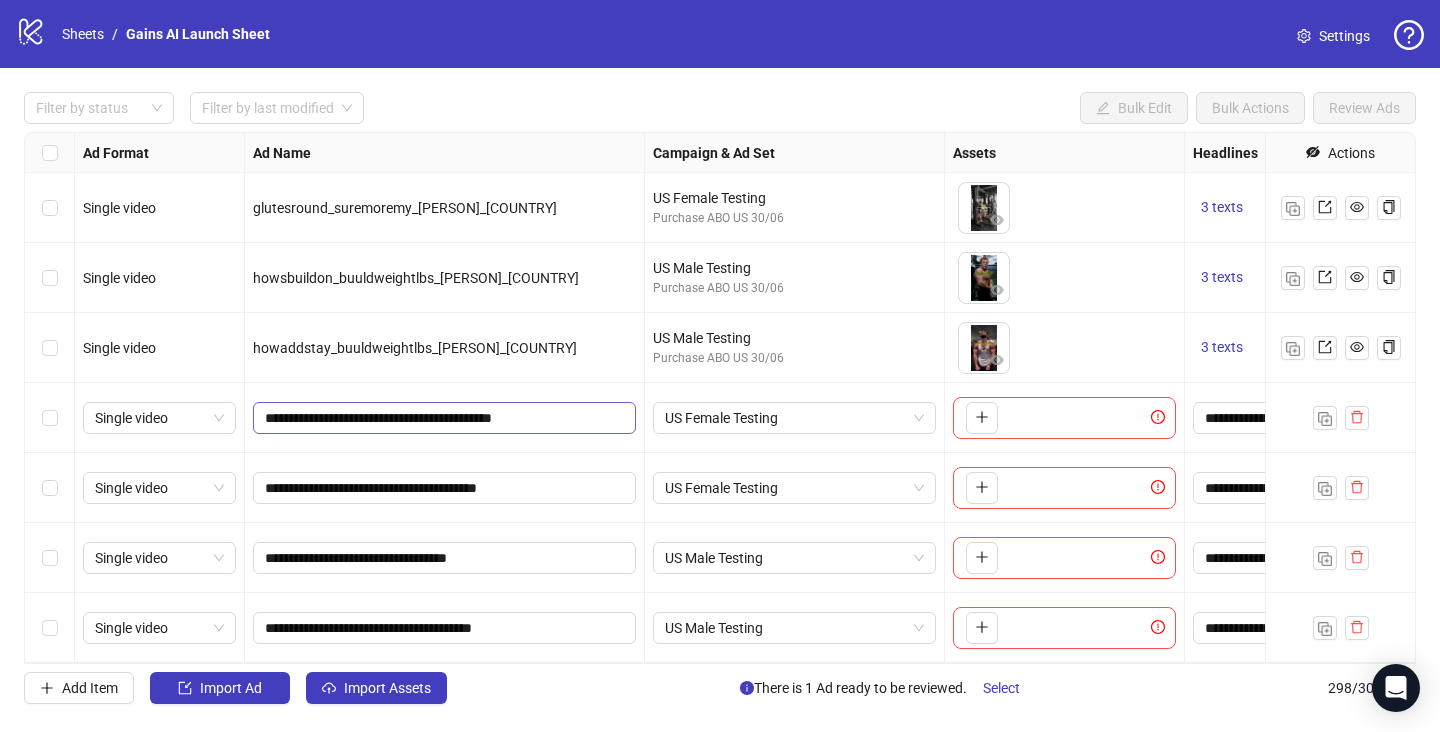 click on "**********" at bounding box center [445, 628] 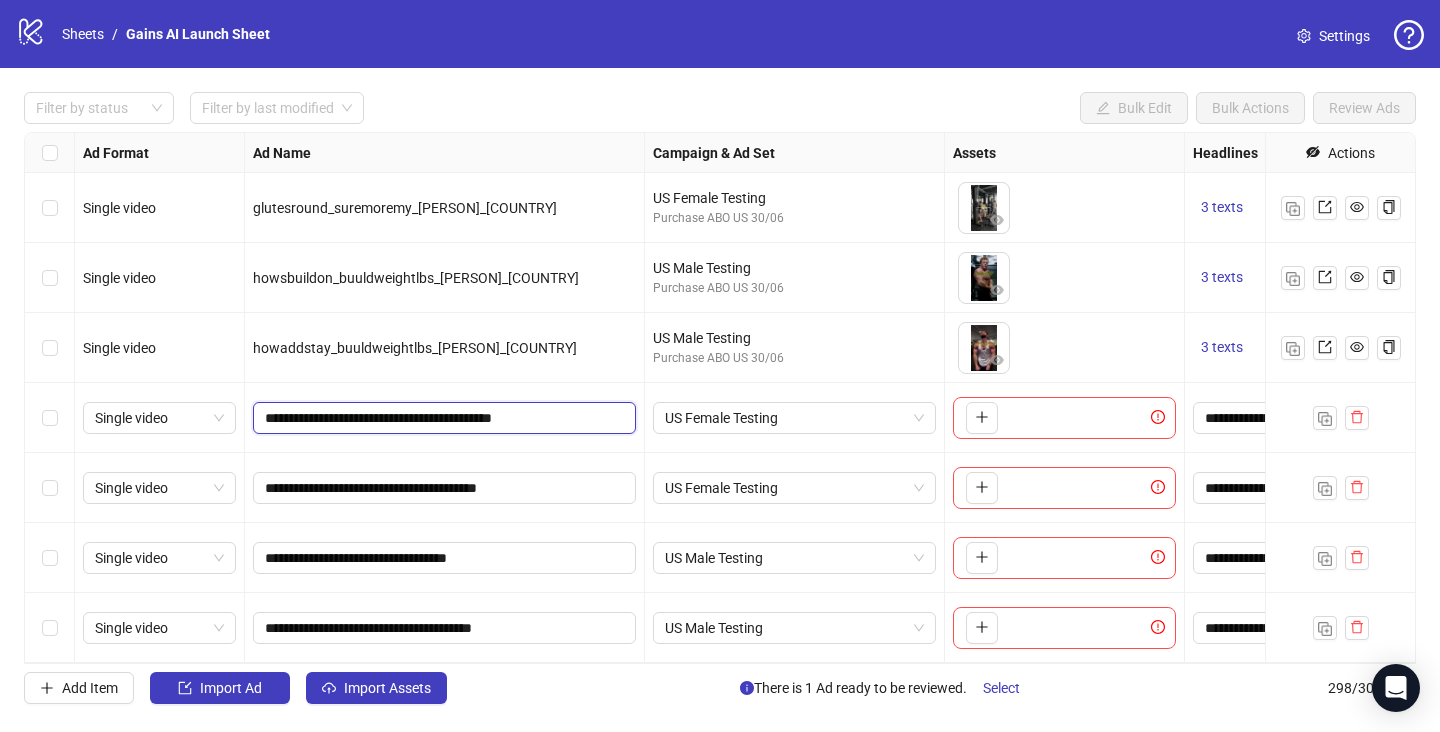 click on "**********" at bounding box center (442, 418) 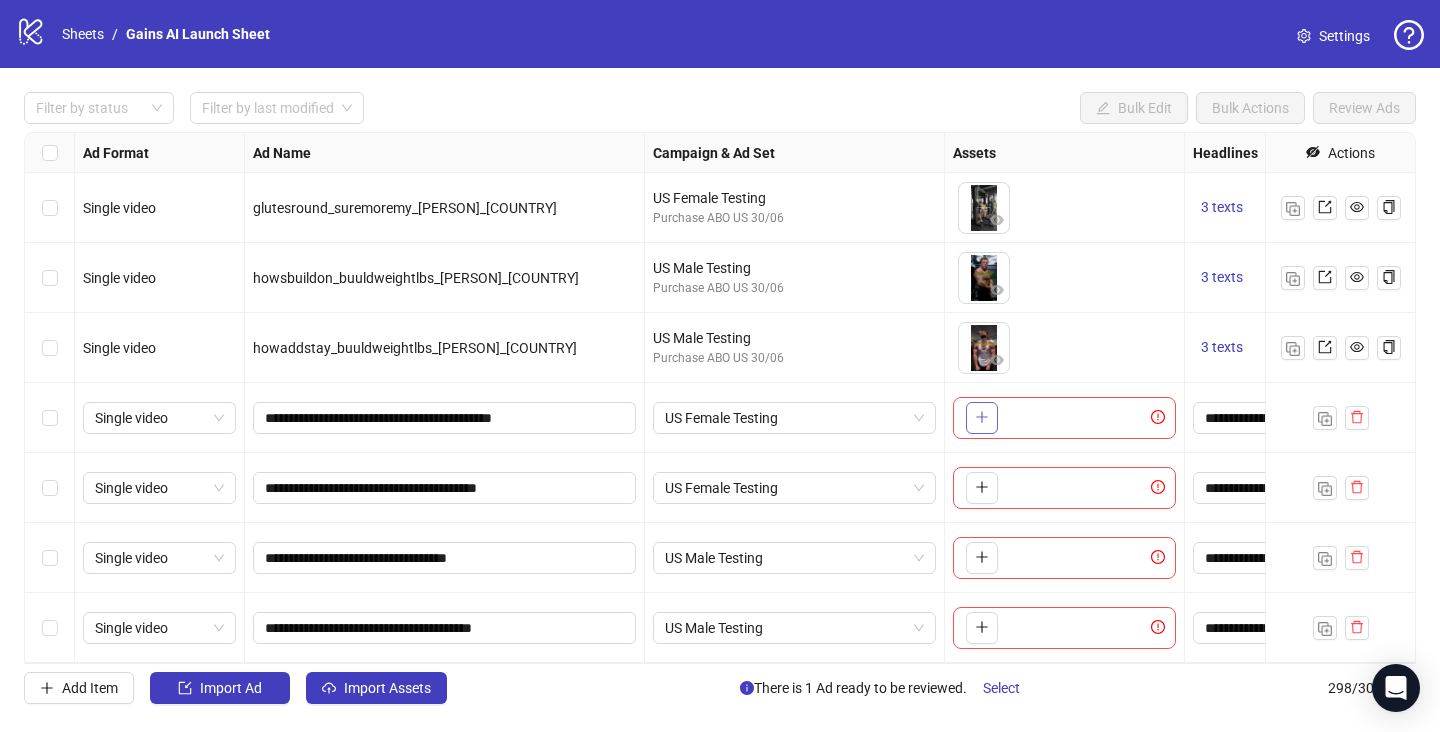 click 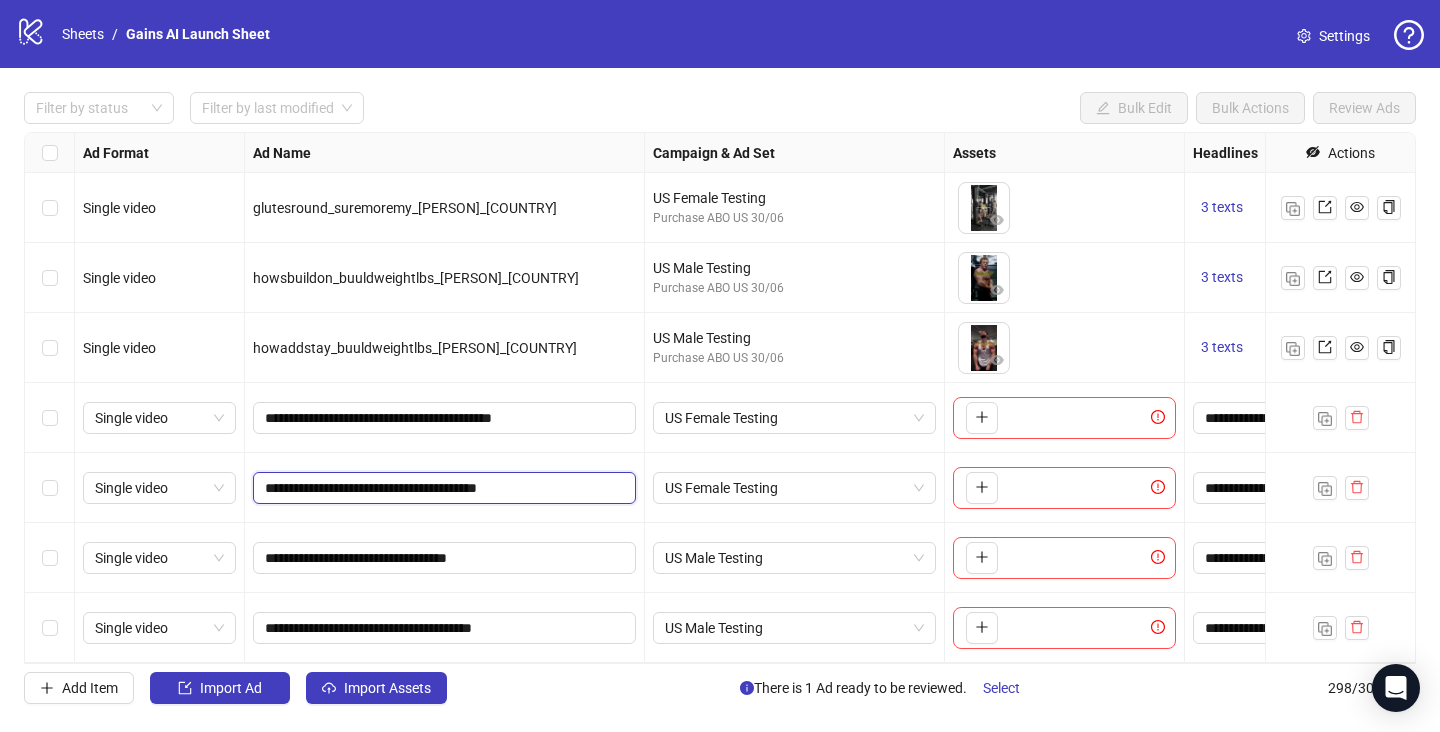 click on "**********" at bounding box center [442, 488] 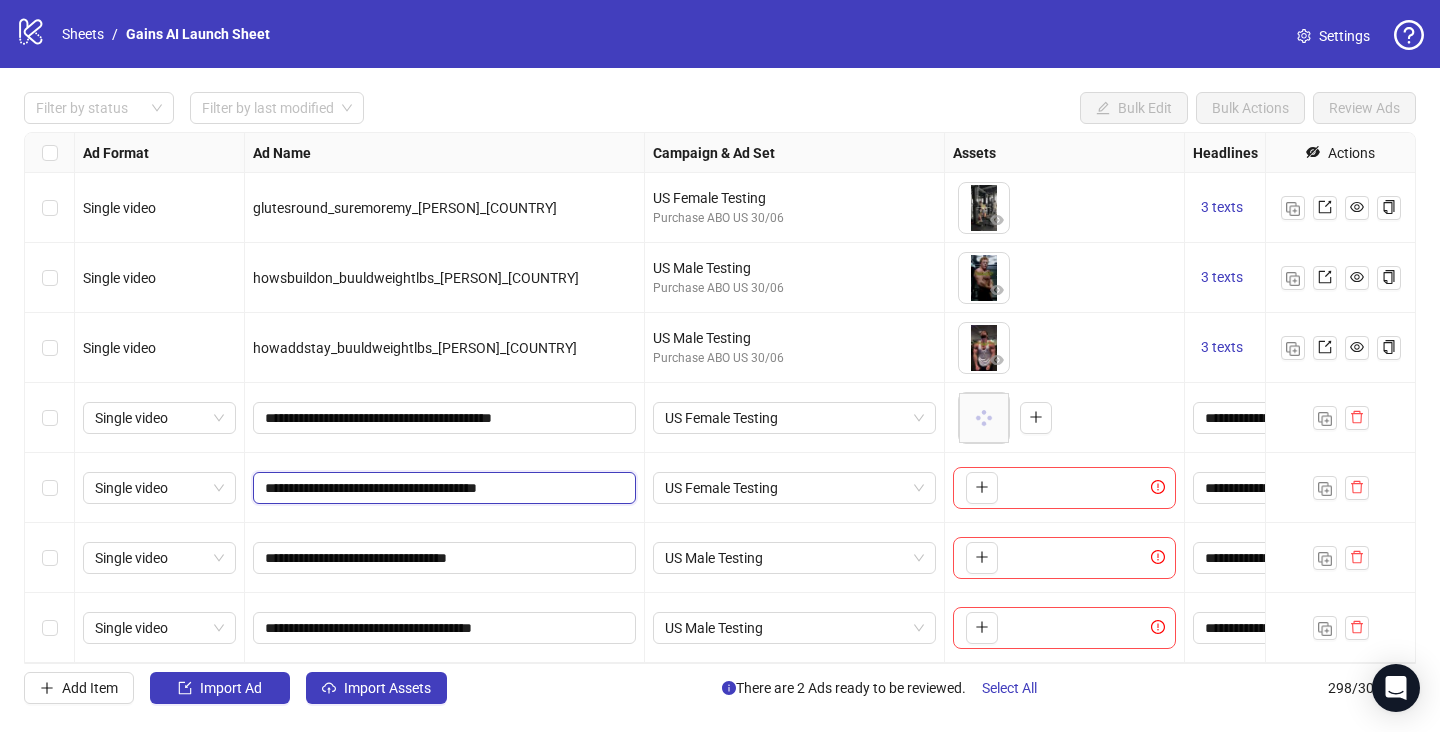 click on "**********" at bounding box center [442, 488] 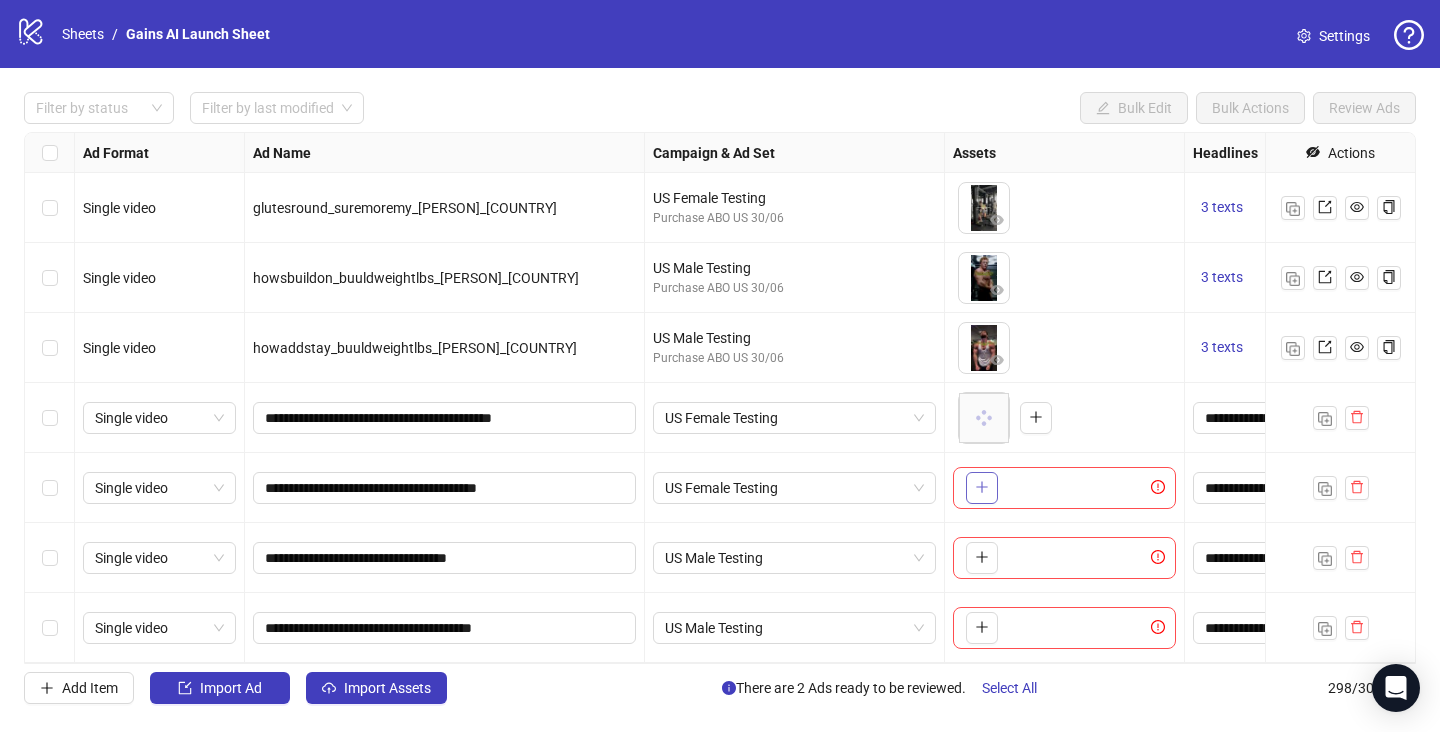 click at bounding box center (982, 488) 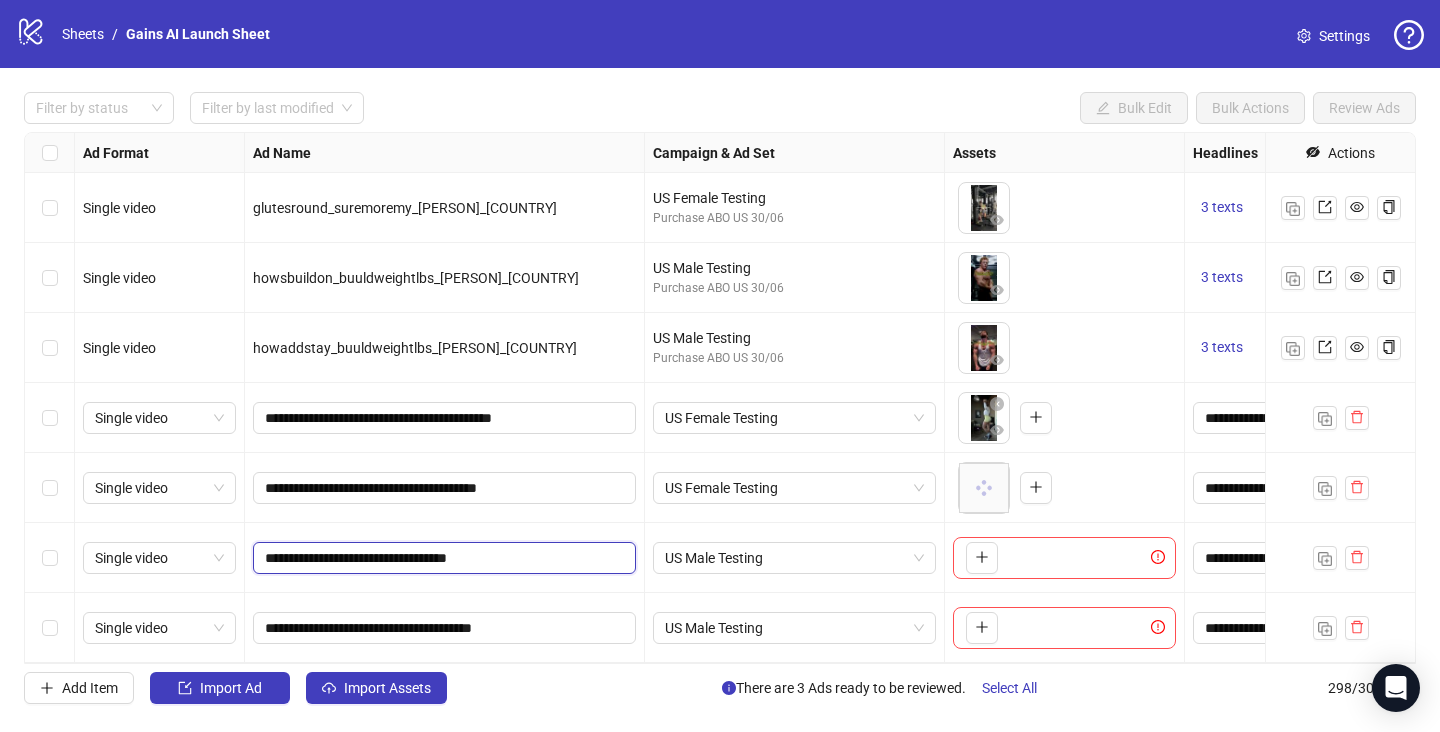 click on "**********" at bounding box center [442, 558] 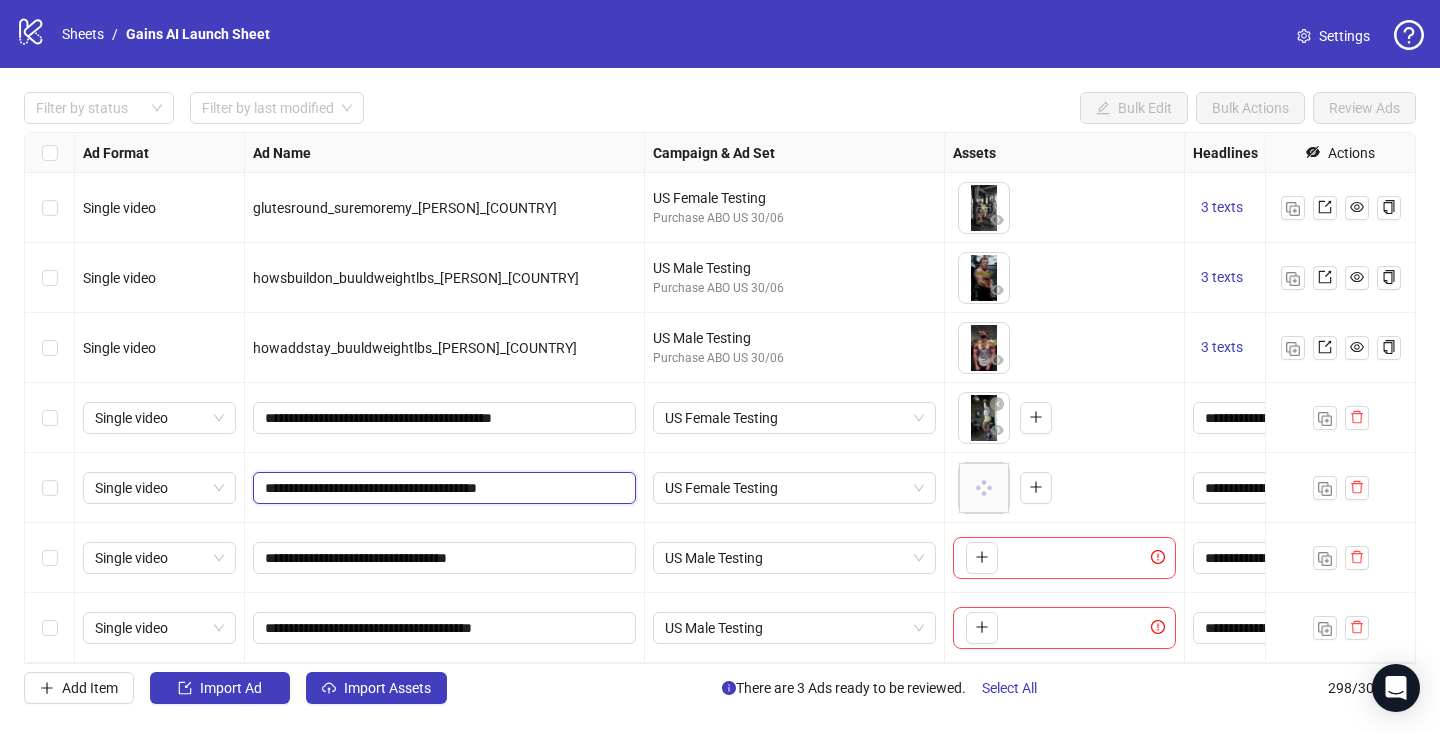 click on "**********" at bounding box center [442, 488] 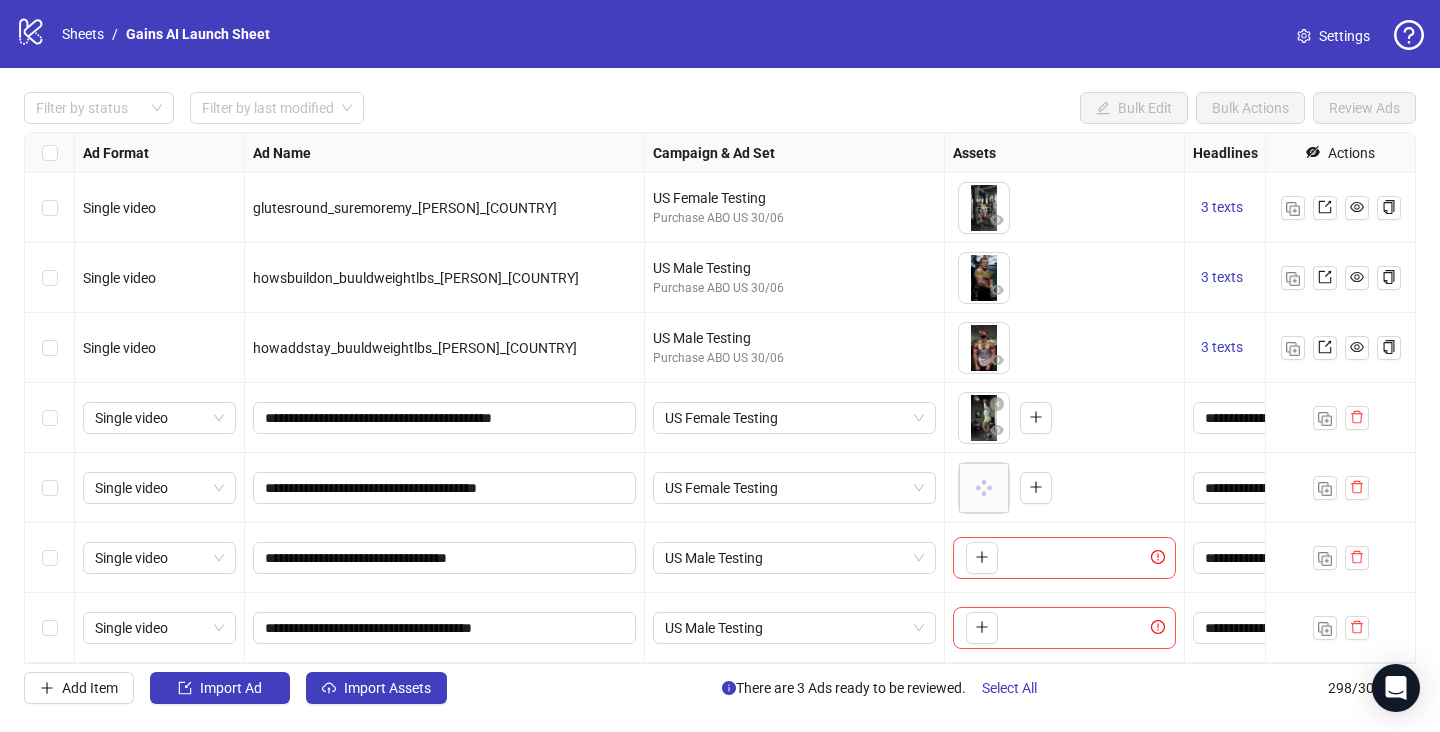 click at bounding box center [50, 488] 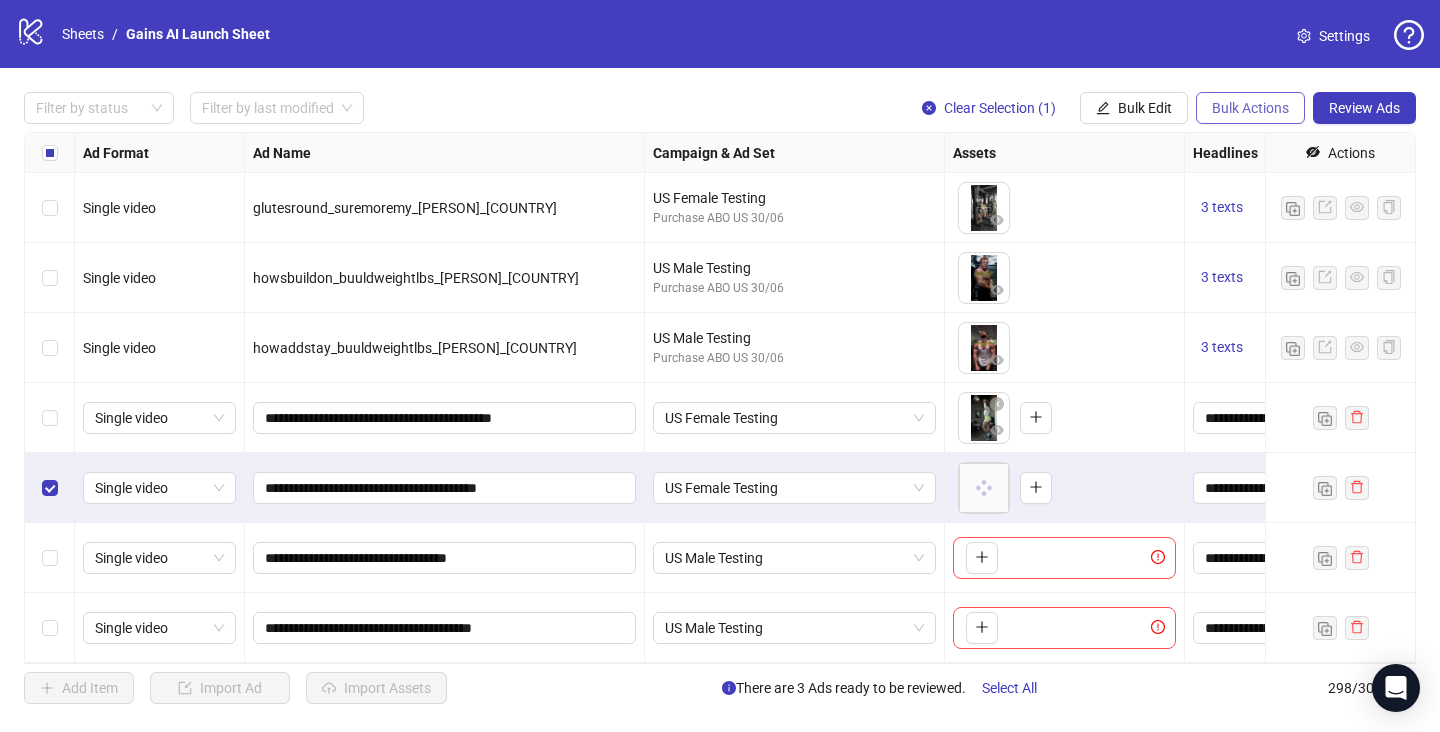 click on "Bulk Actions" at bounding box center [1250, 108] 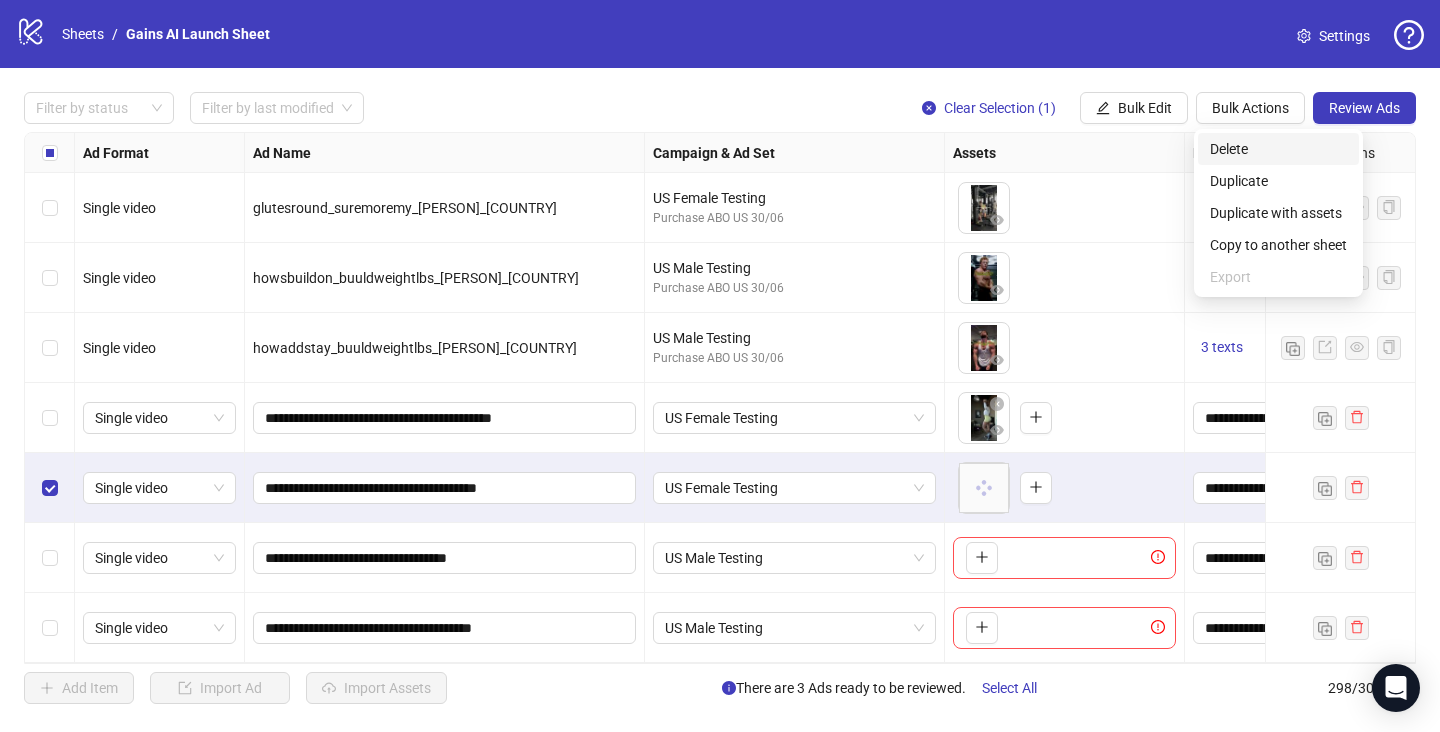 click on "Delete" at bounding box center (1278, 149) 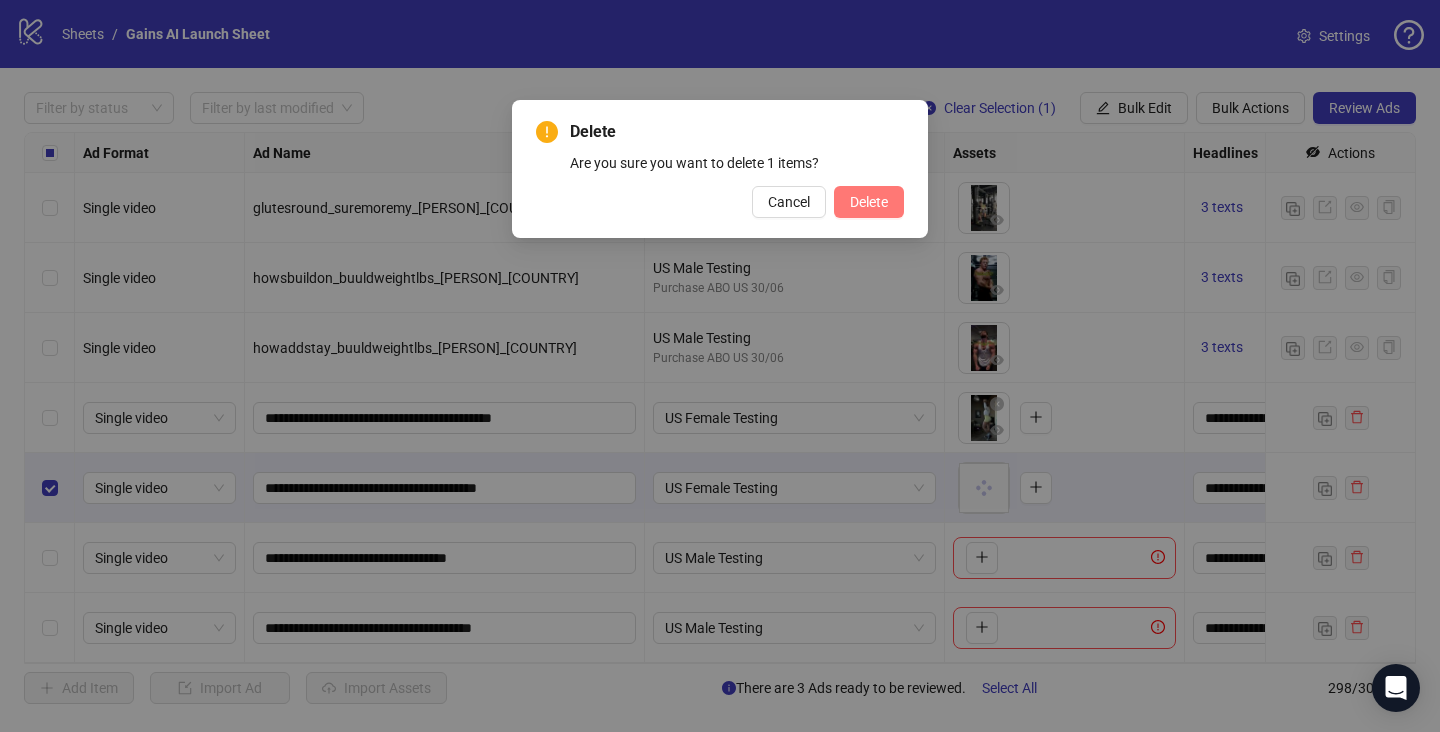 click on "Delete" at bounding box center (869, 202) 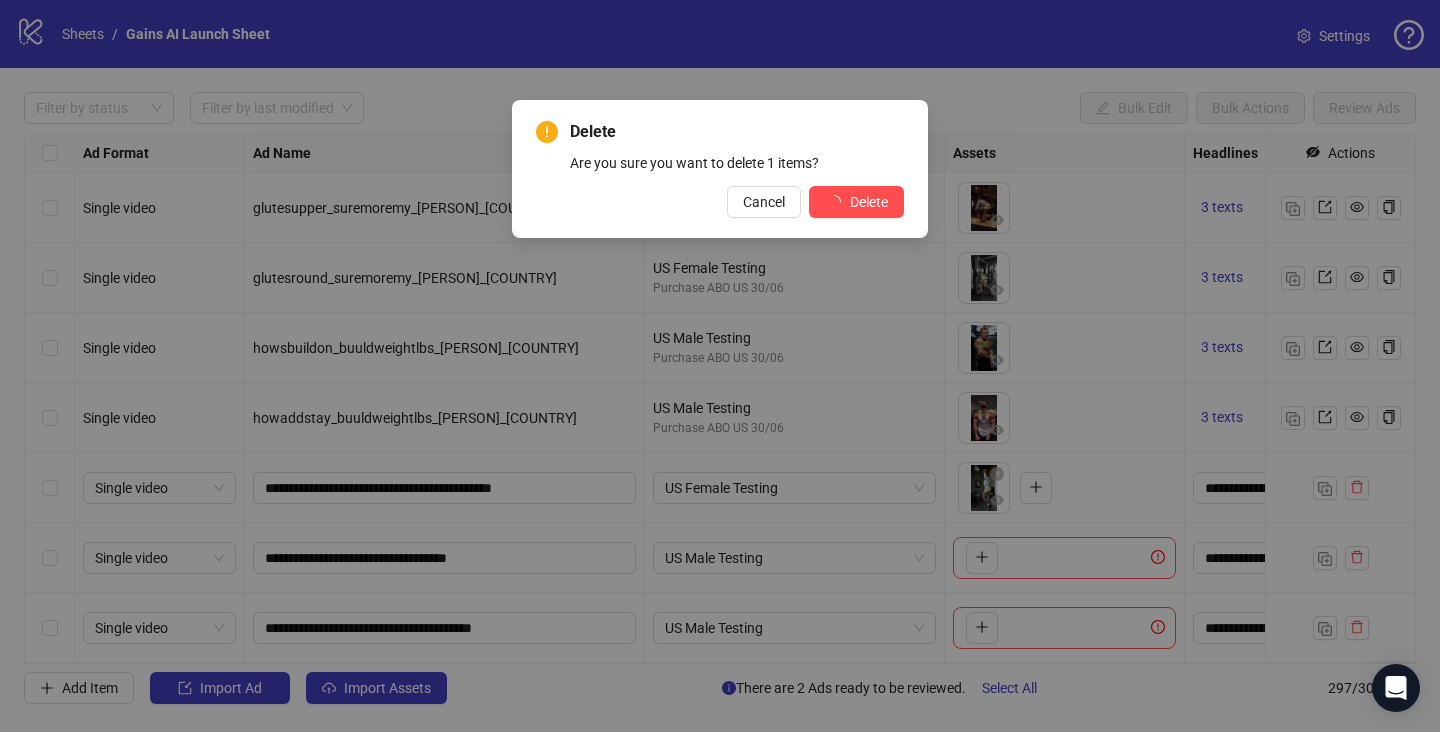 scroll, scrollTop: 20300, scrollLeft: 0, axis: vertical 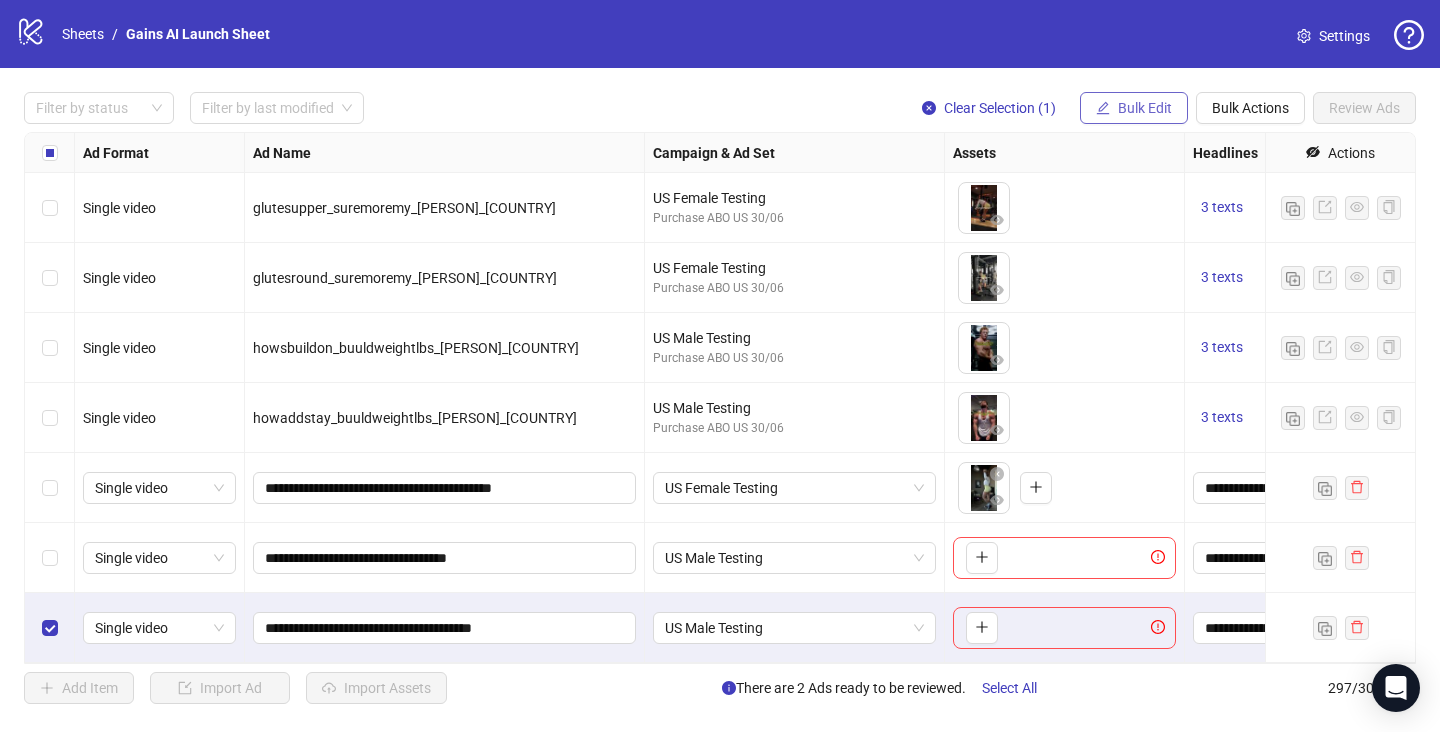 click on "Bulk Edit" at bounding box center (1145, 108) 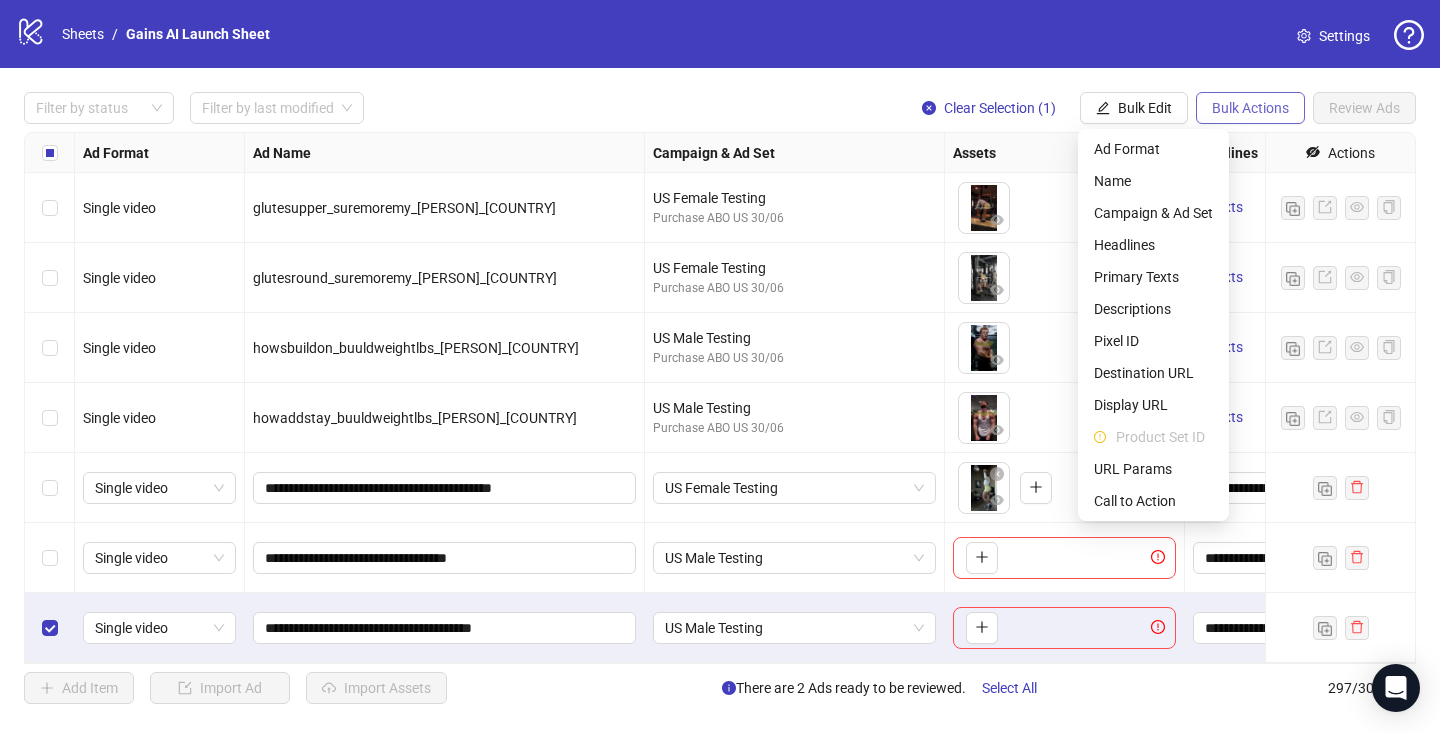 click on "Bulk Actions" at bounding box center [1250, 108] 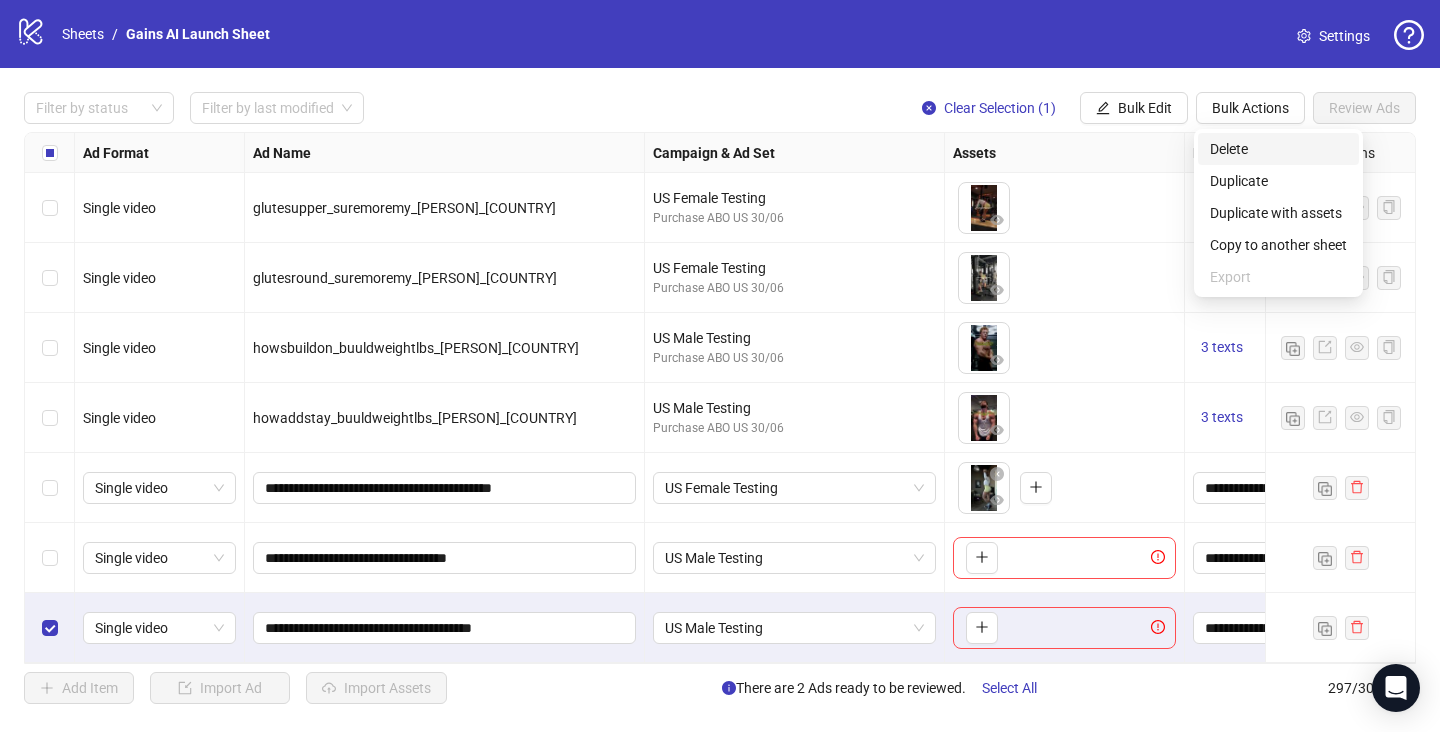 click on "Delete" at bounding box center (1278, 149) 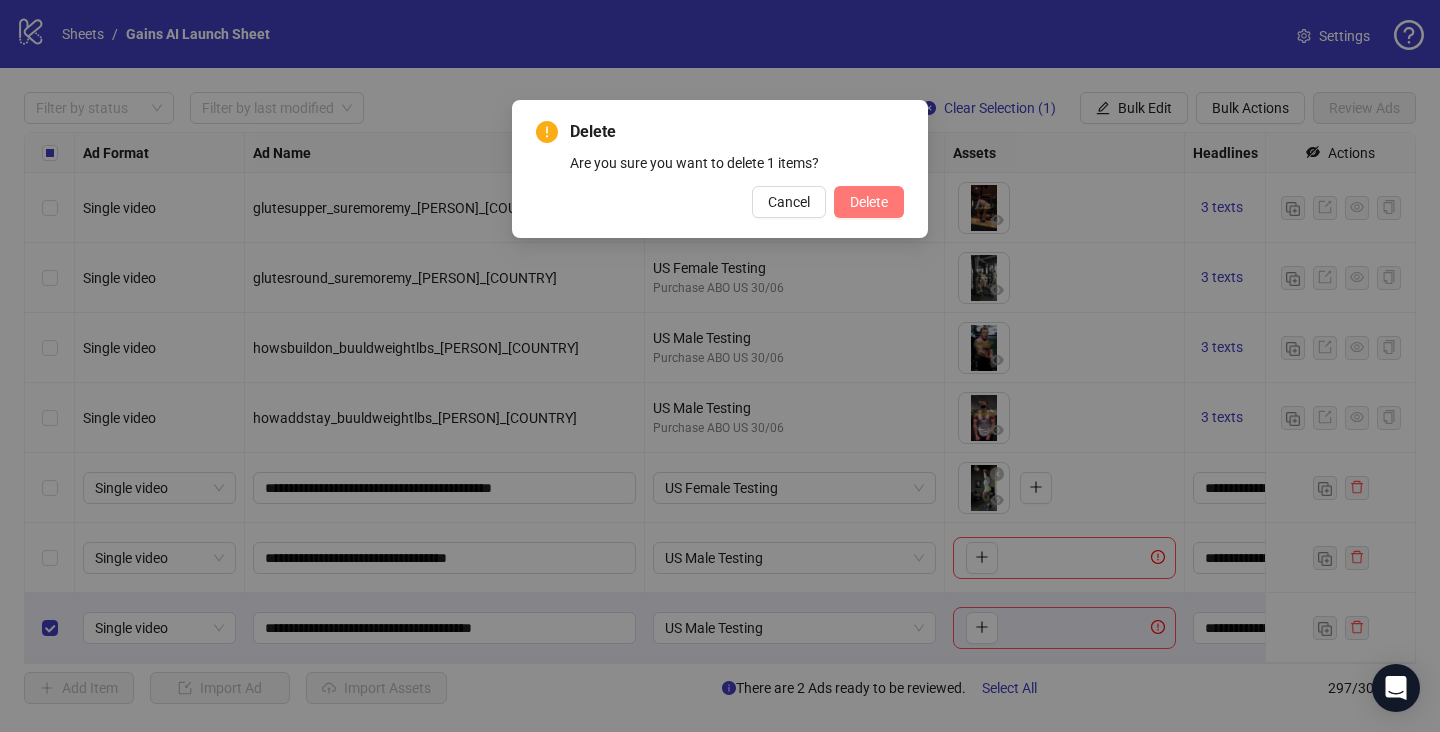 click on "Delete" at bounding box center [869, 202] 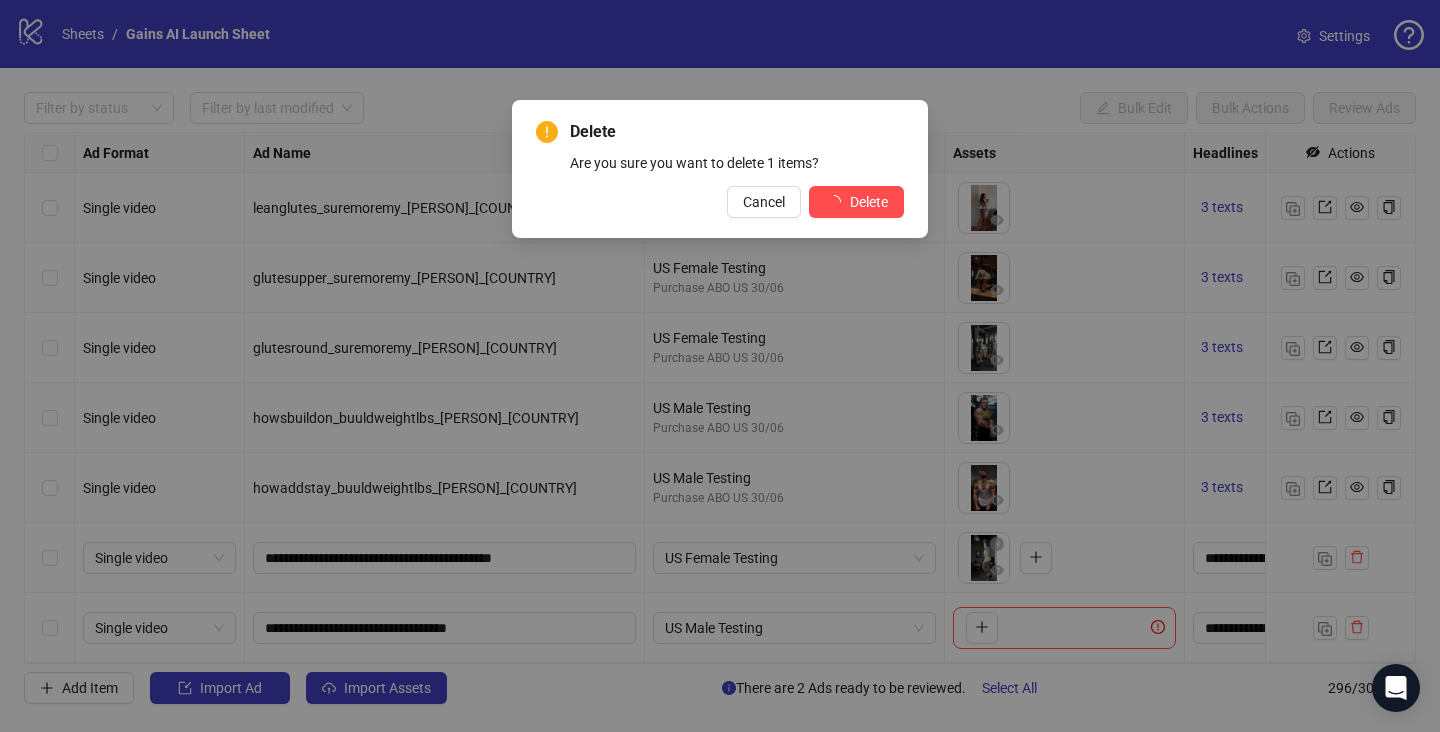 scroll, scrollTop: 20230, scrollLeft: 0, axis: vertical 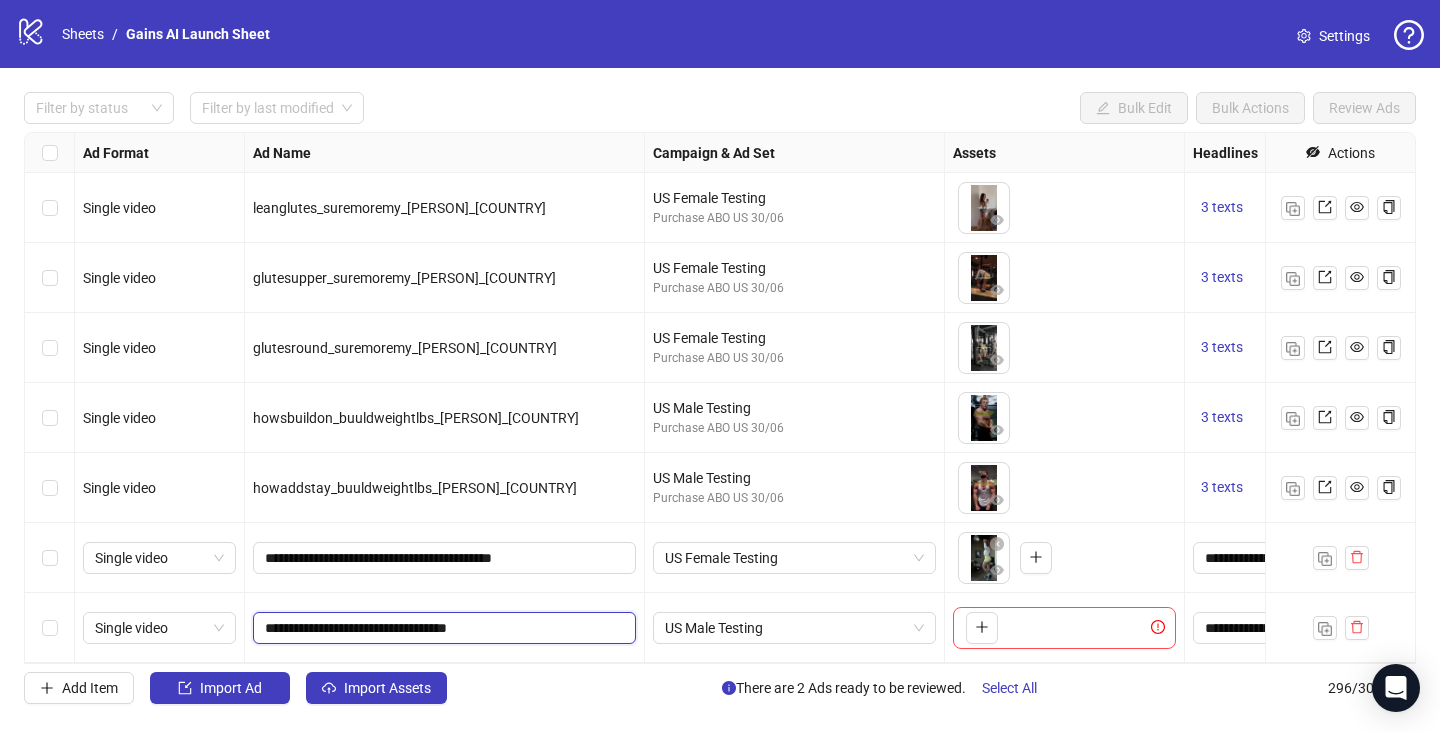click on "**********" at bounding box center [442, 628] 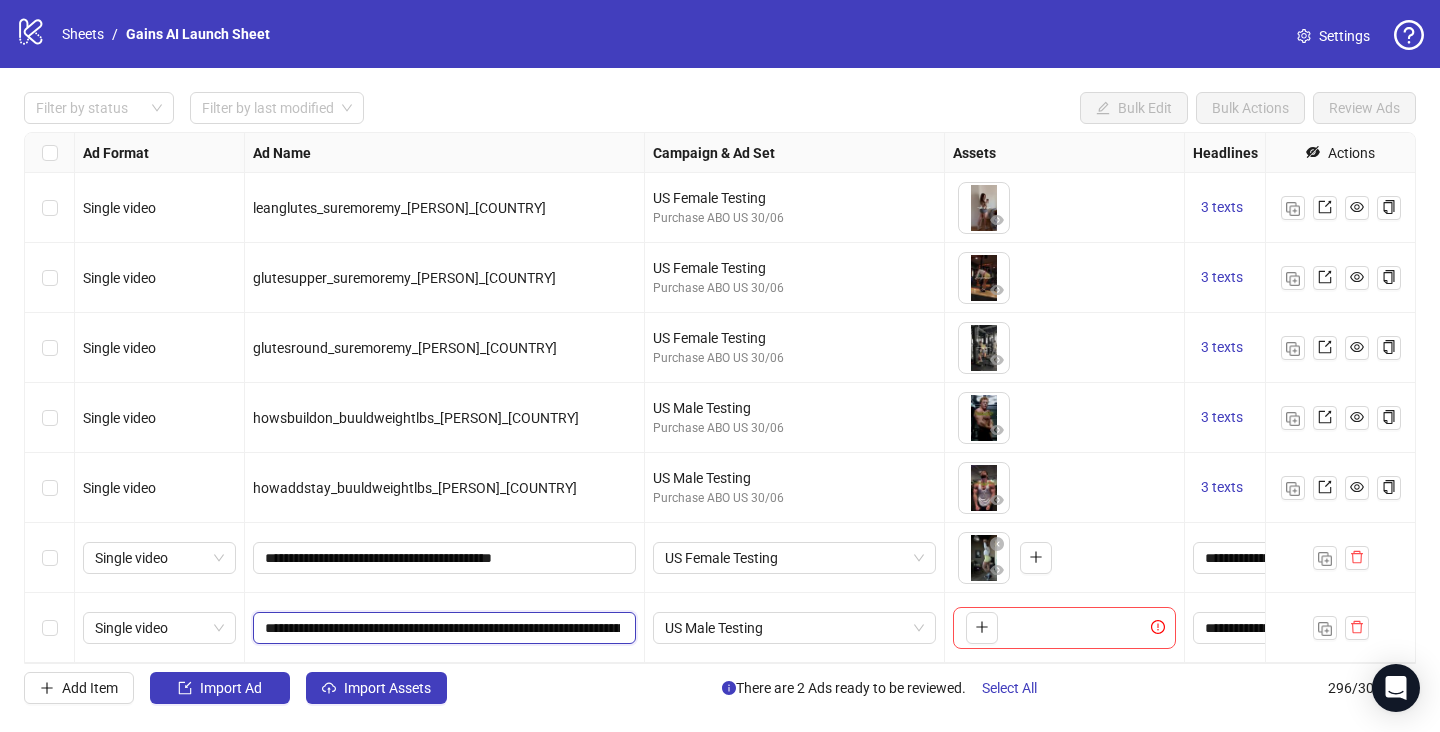 scroll, scrollTop: 0, scrollLeft: 93, axis: horizontal 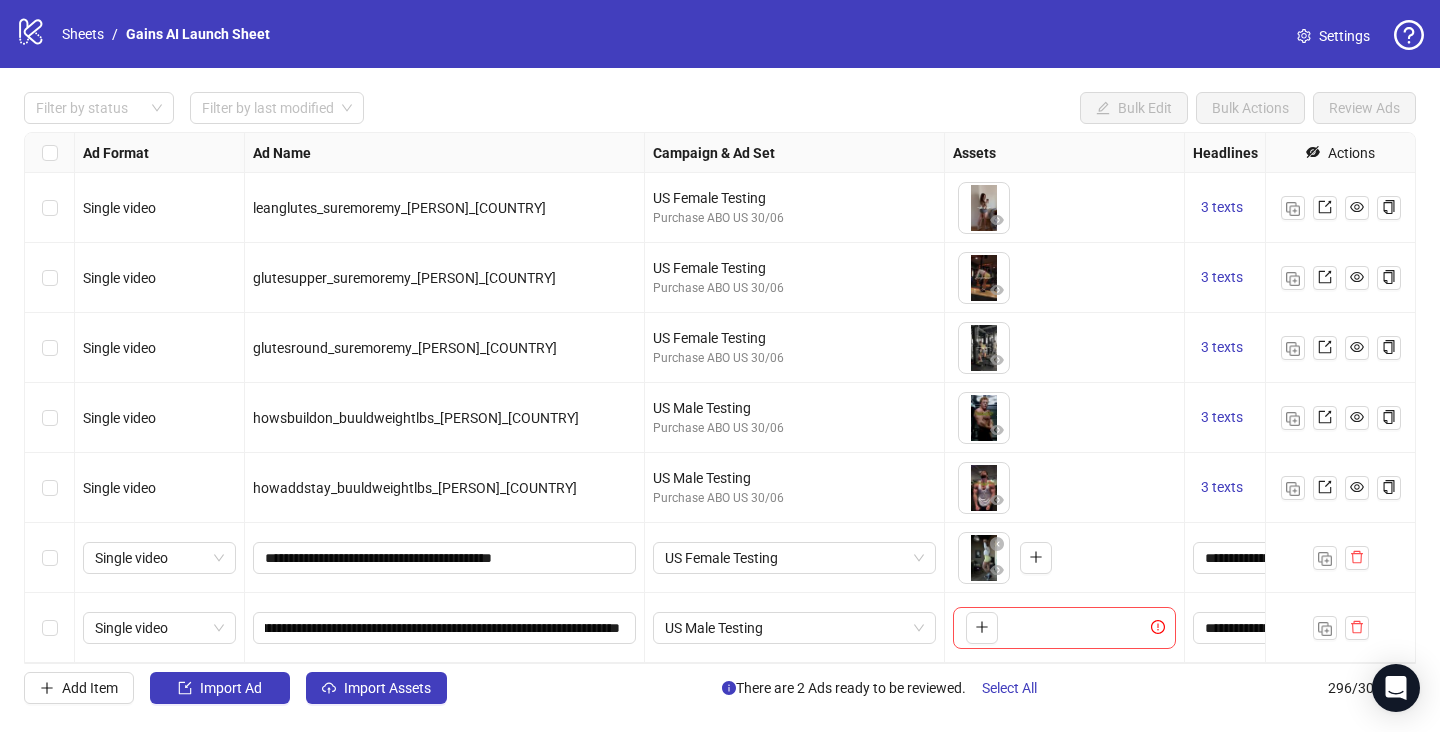 click on "**********" at bounding box center [445, 558] 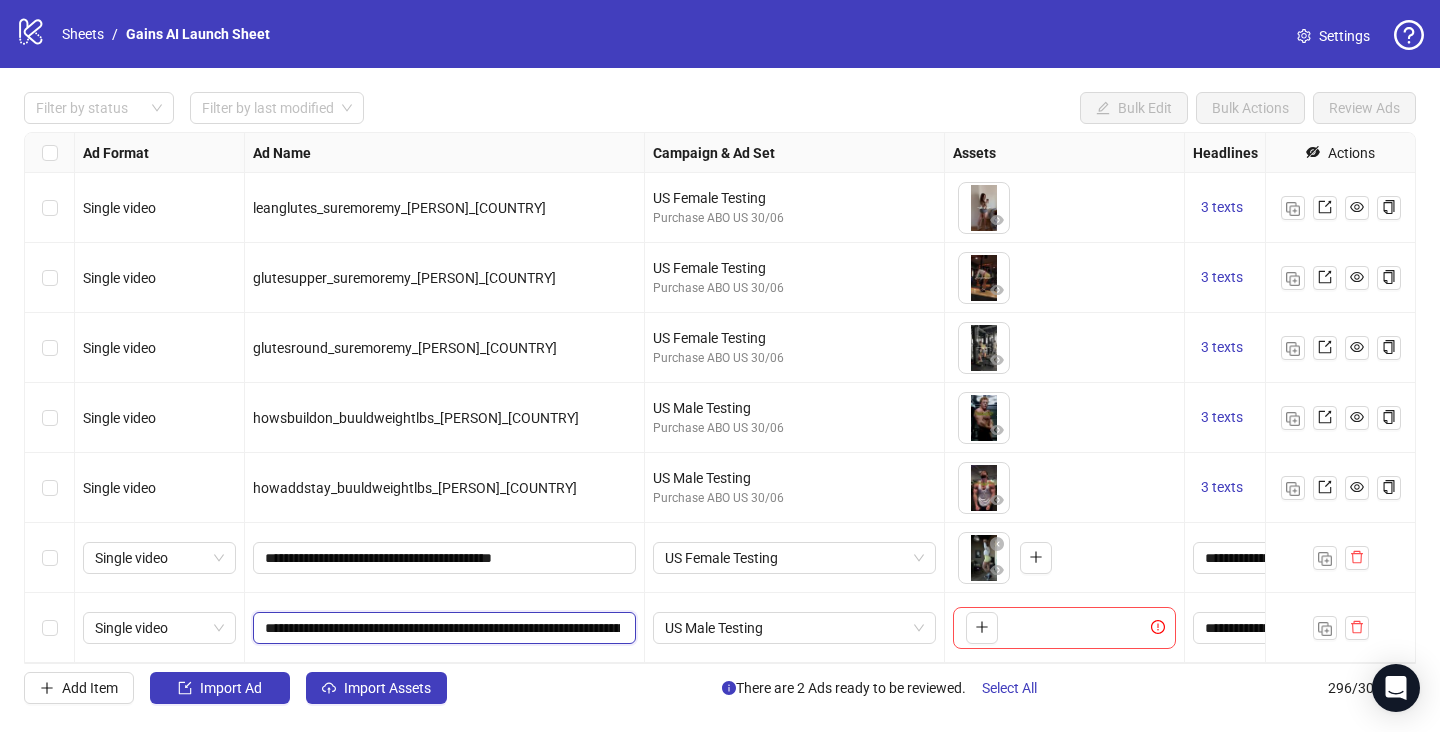 click on "**********" at bounding box center (442, 628) 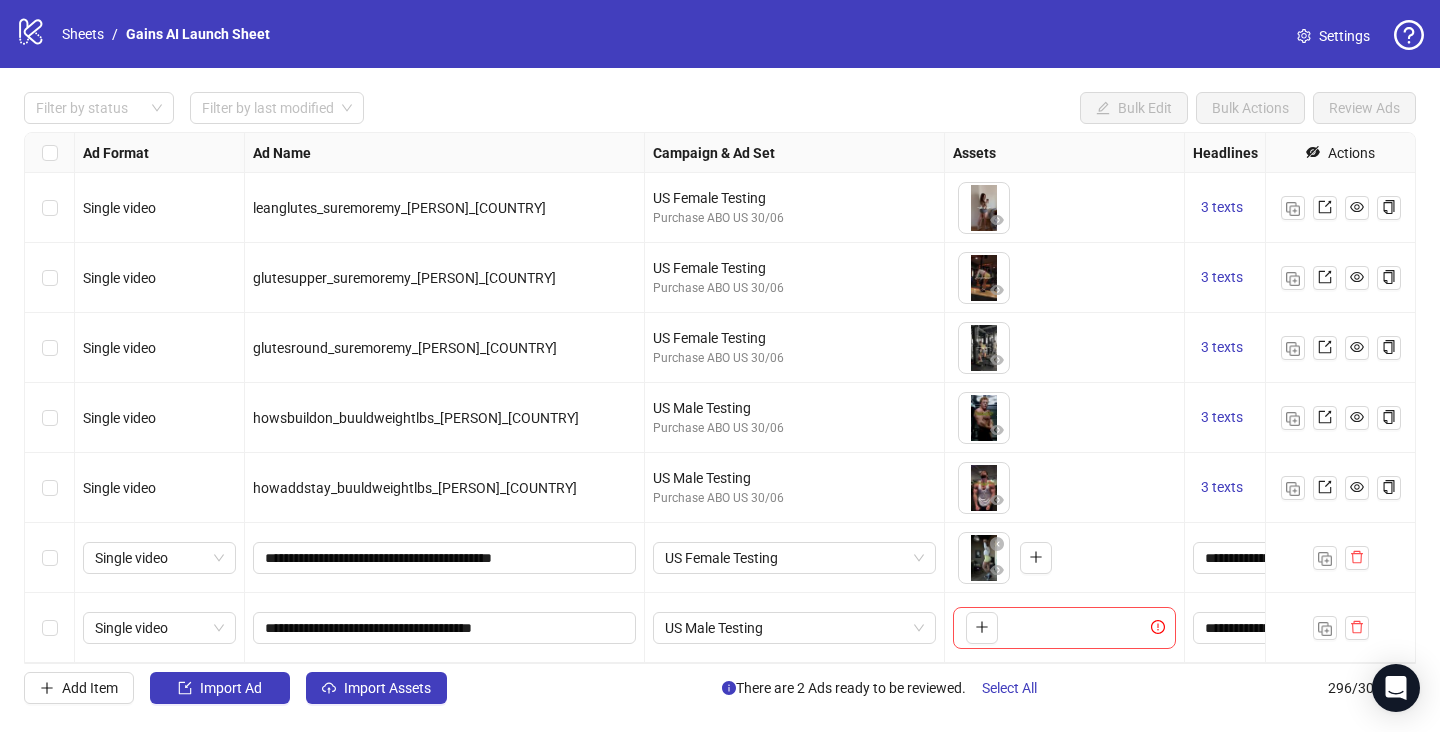 click on "**********" at bounding box center [445, 558] 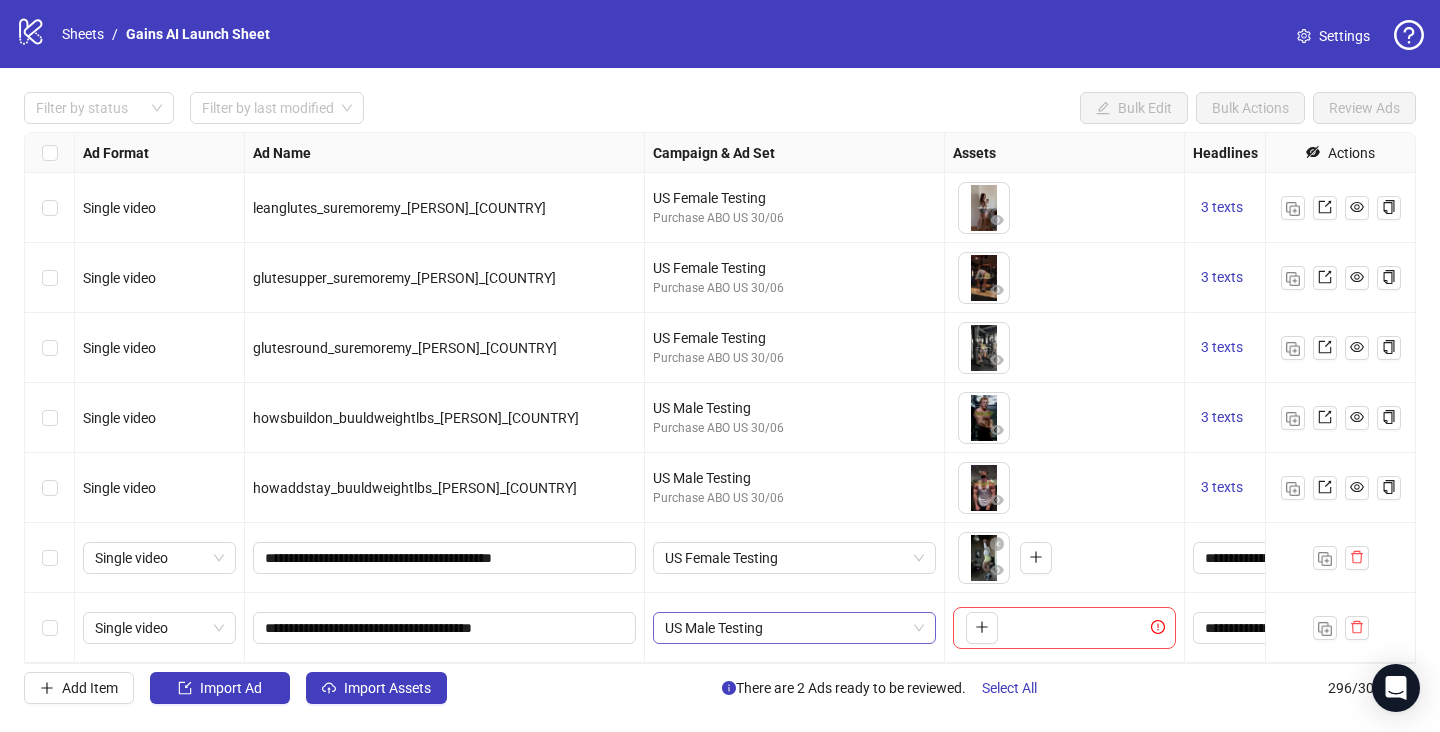 click on "US Male Testing" at bounding box center [794, 628] 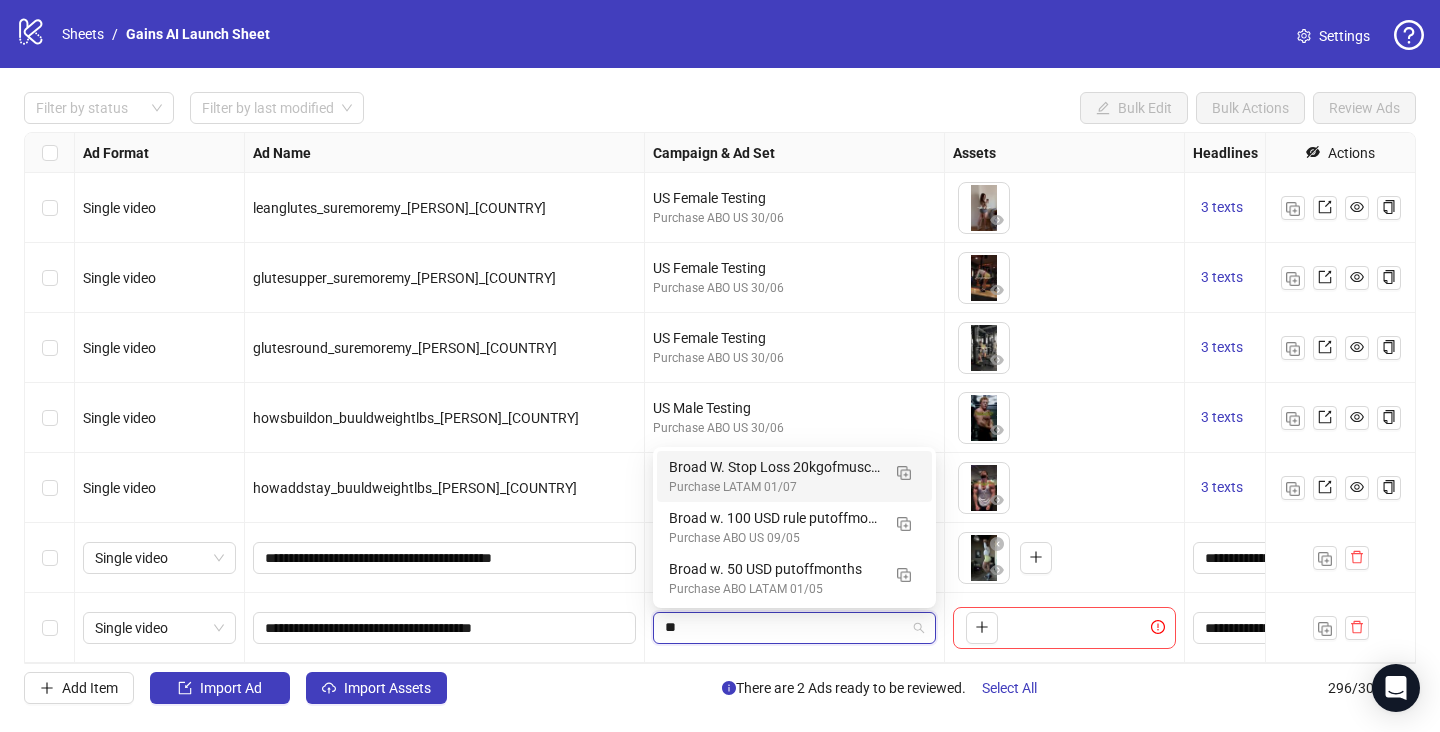 scroll, scrollTop: 0, scrollLeft: 0, axis: both 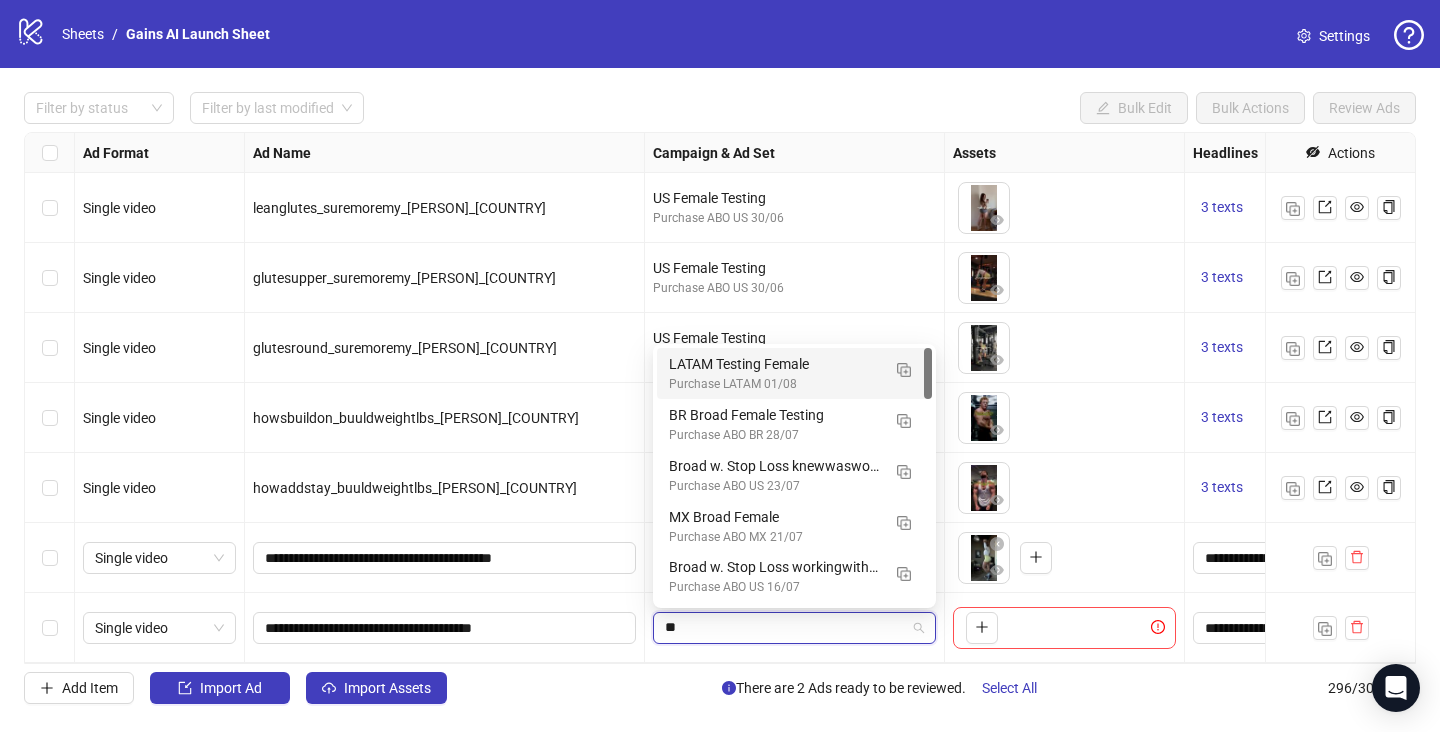 type on "*" 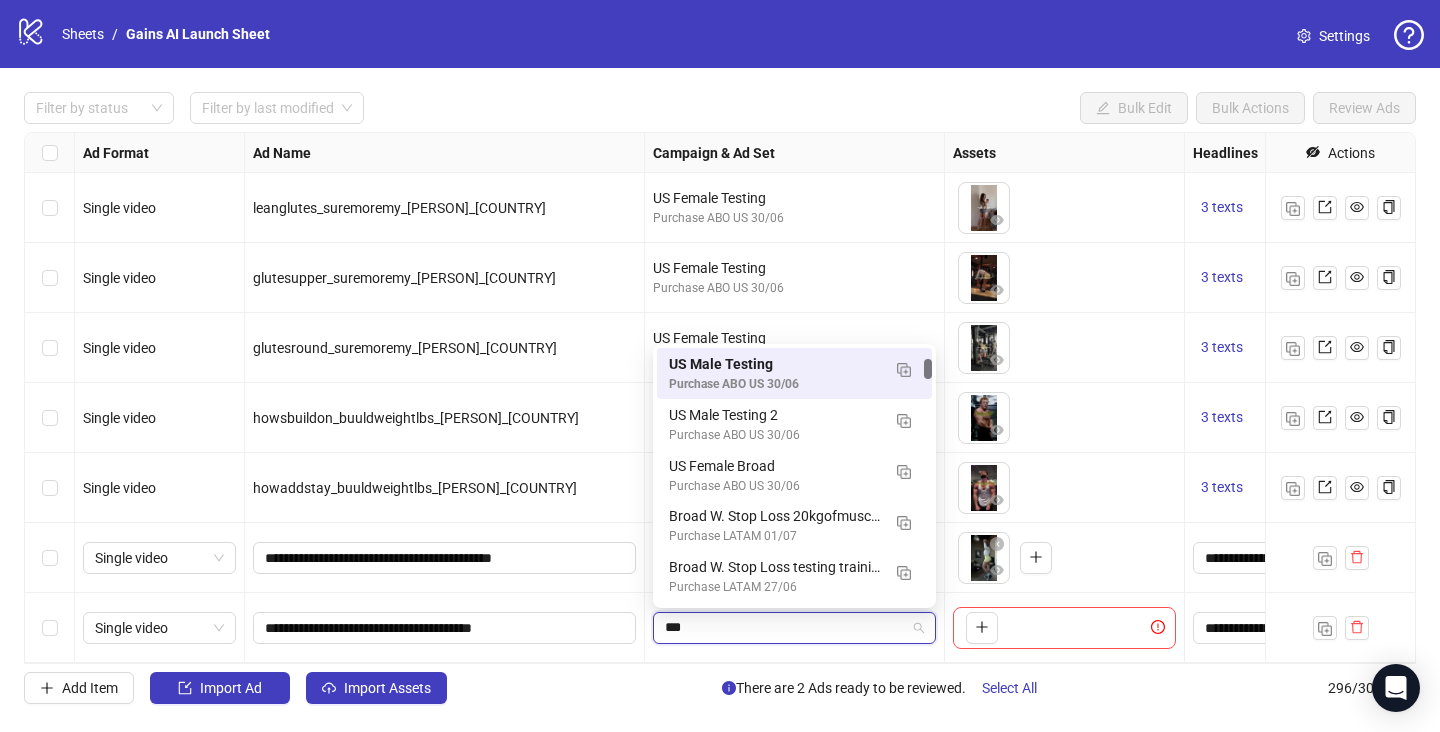 scroll, scrollTop: 0, scrollLeft: 0, axis: both 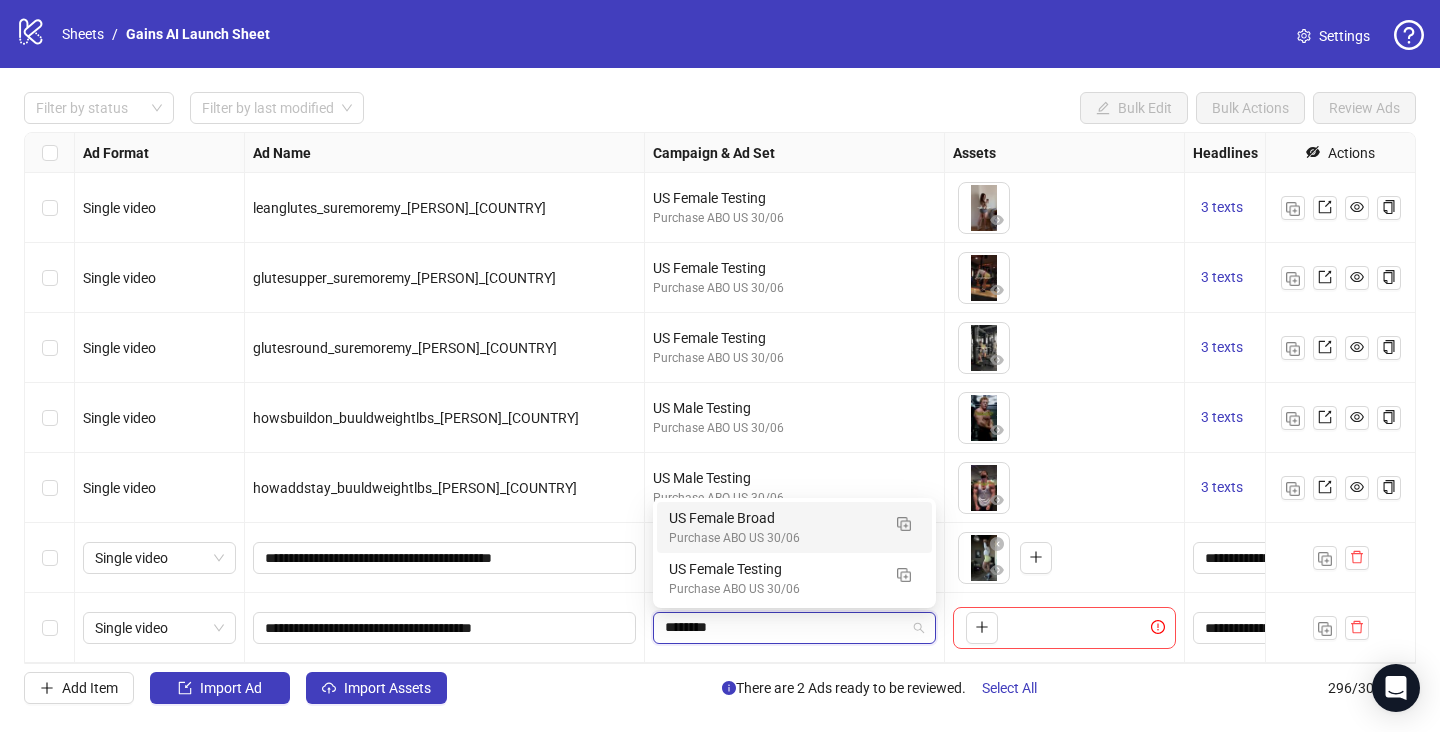type on "*********" 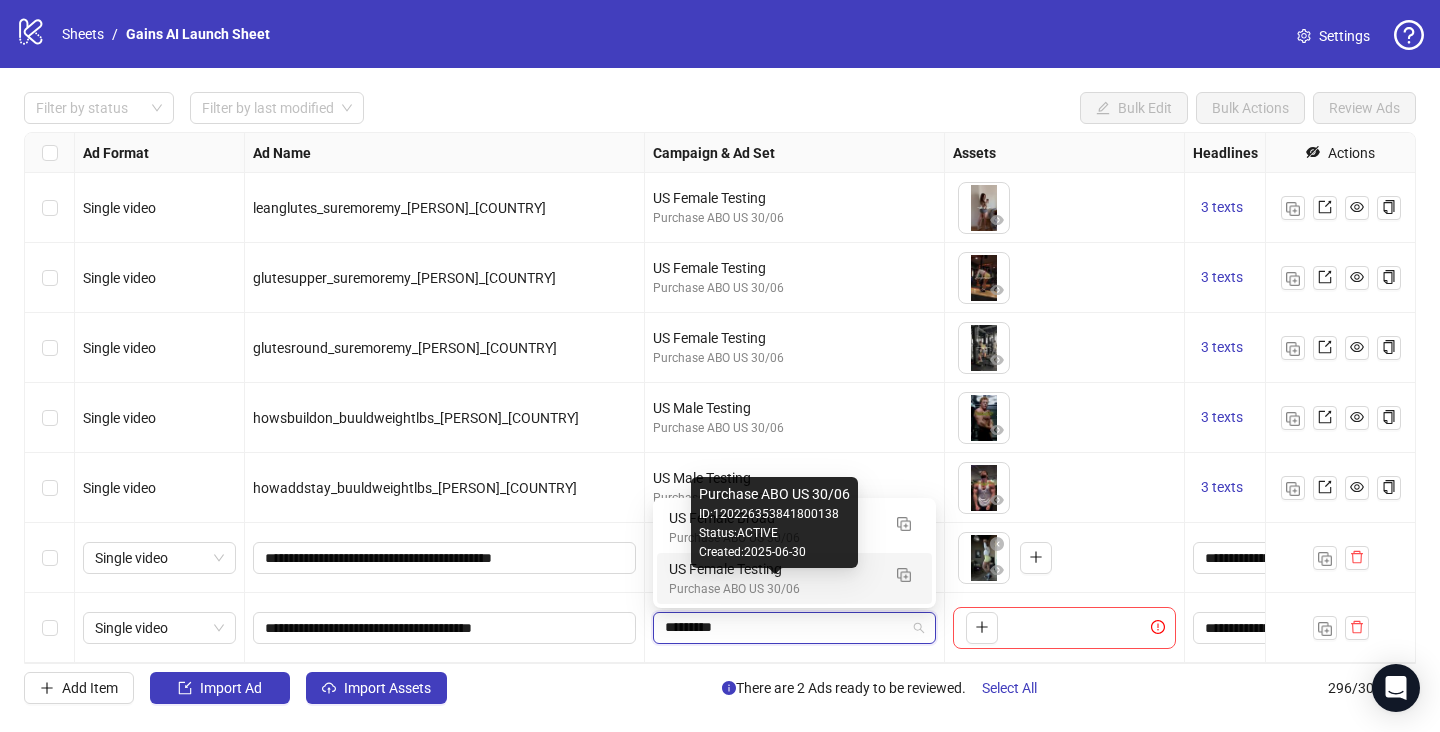 click on "Purchase ABO US 30/06" at bounding box center (774, 589) 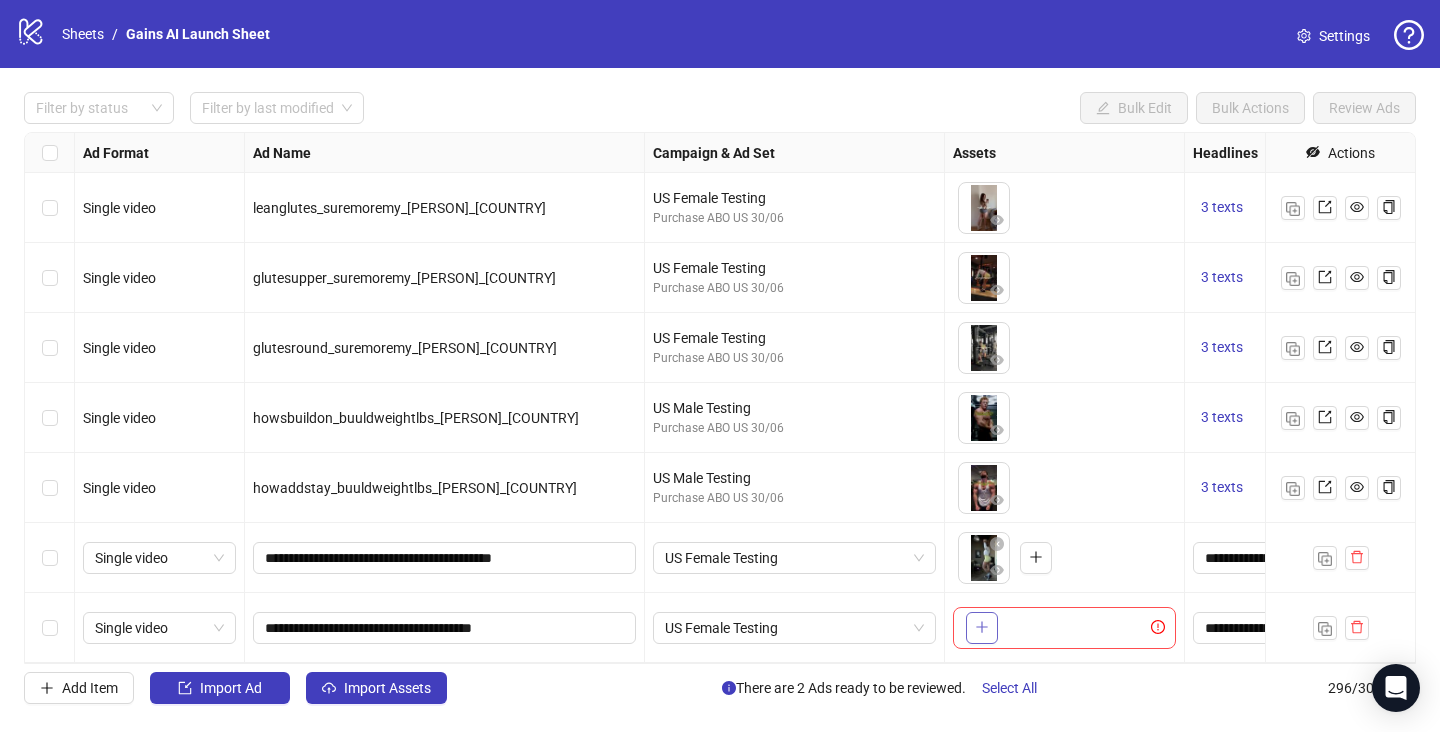 click 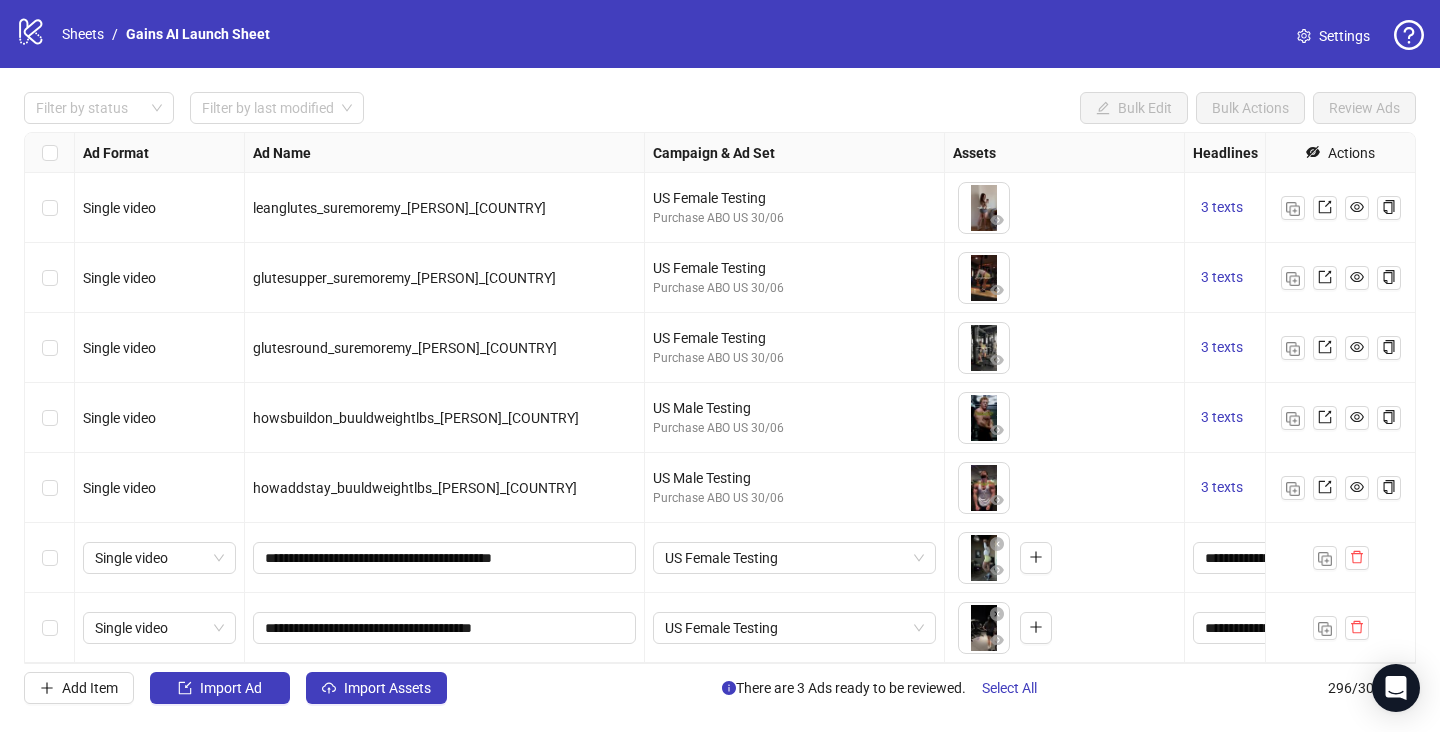 click at bounding box center (50, 628) 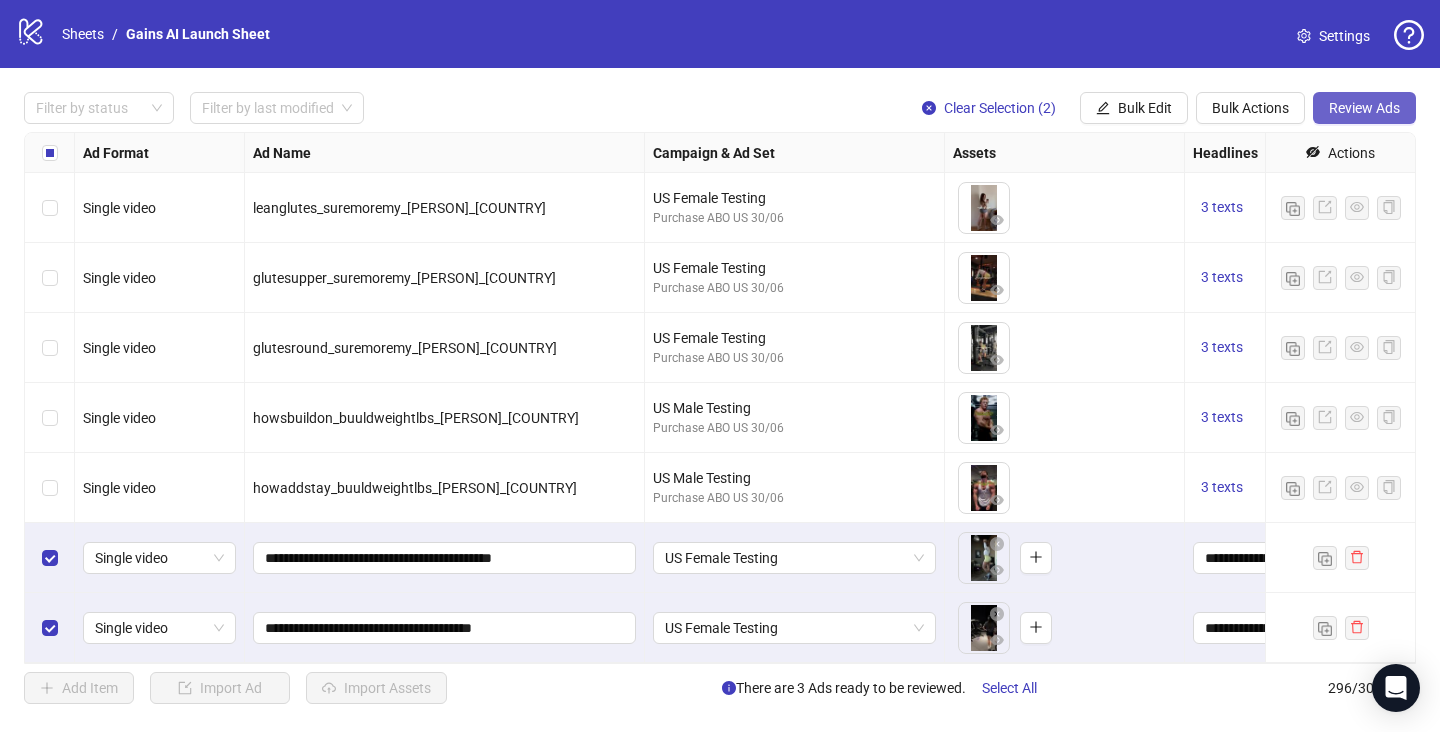 click on "Review Ads" at bounding box center [1364, 108] 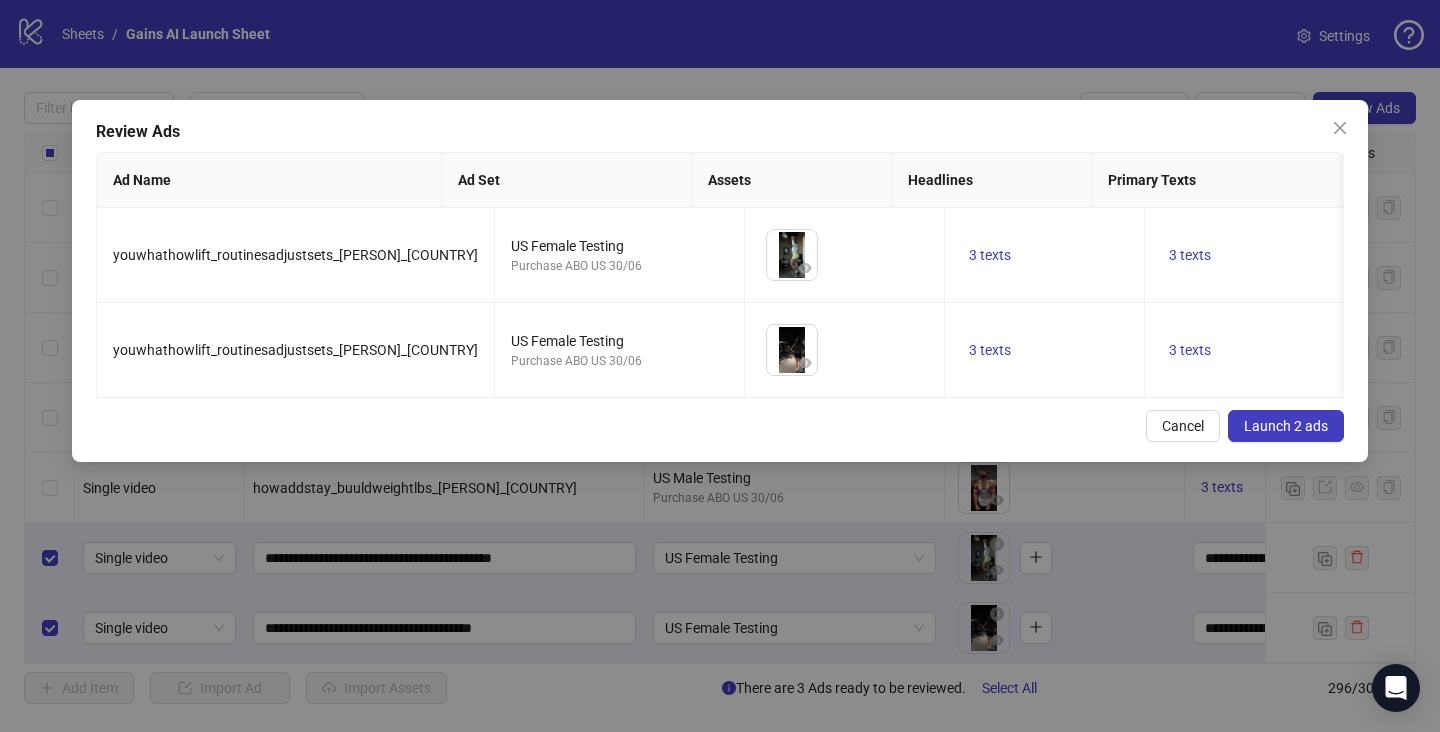 click on "Launch 2 ads" at bounding box center (1286, 426) 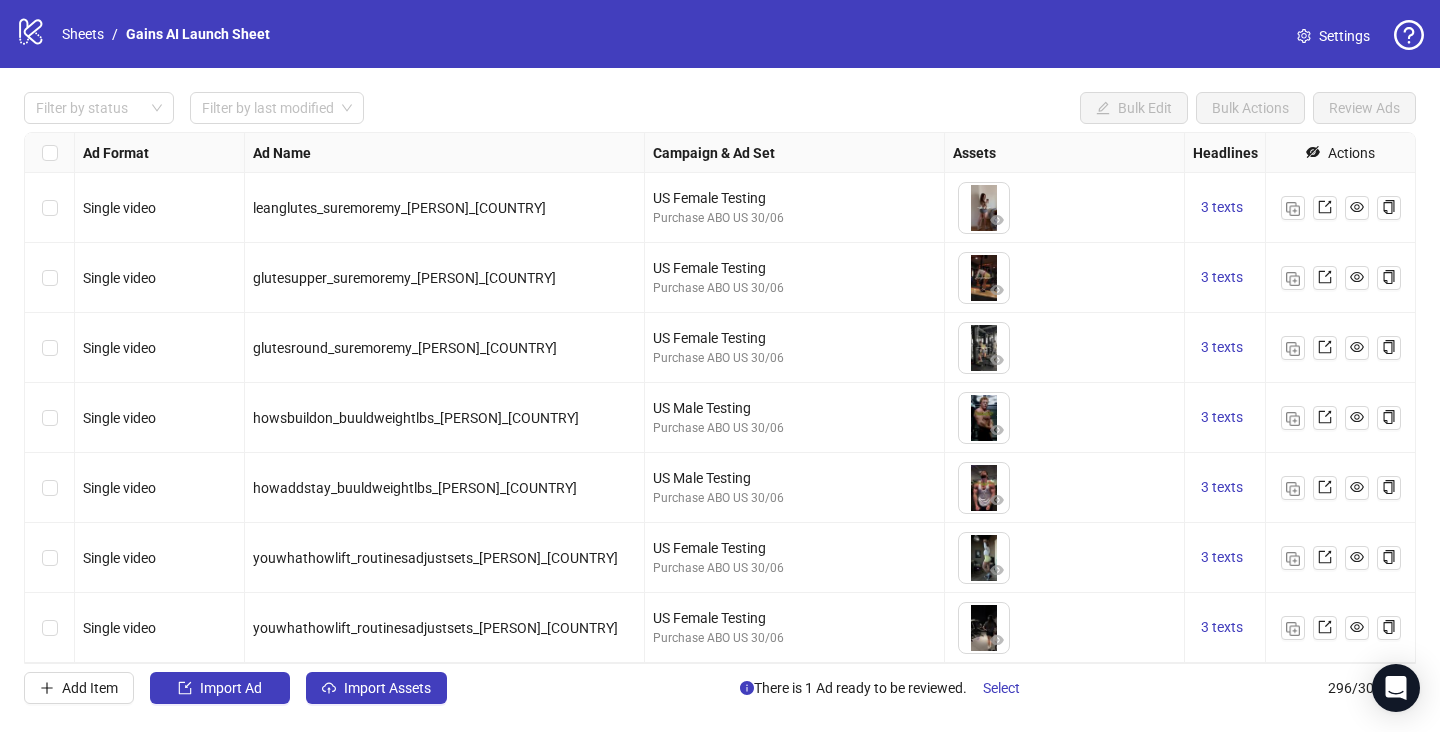 click at bounding box center (50, 488) 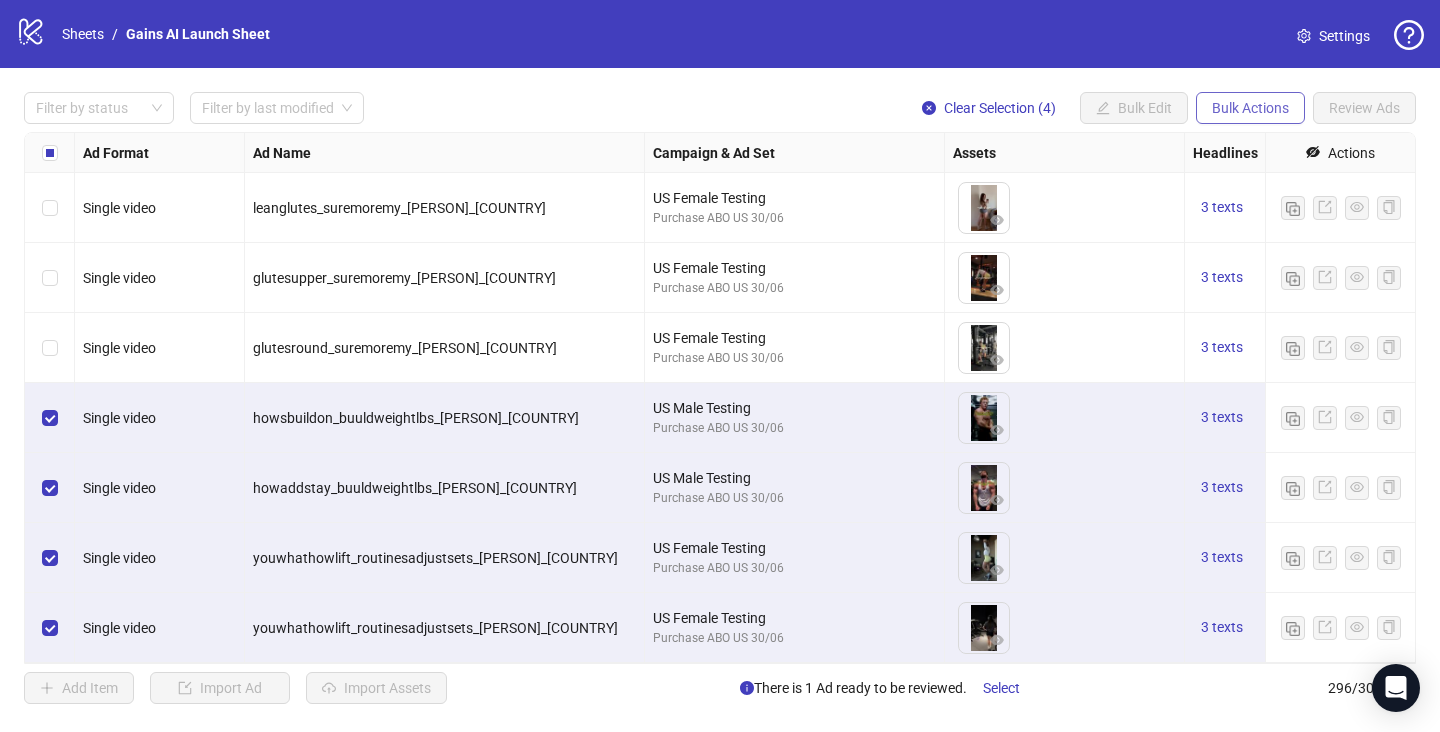 click on "Bulk Actions" at bounding box center [1250, 108] 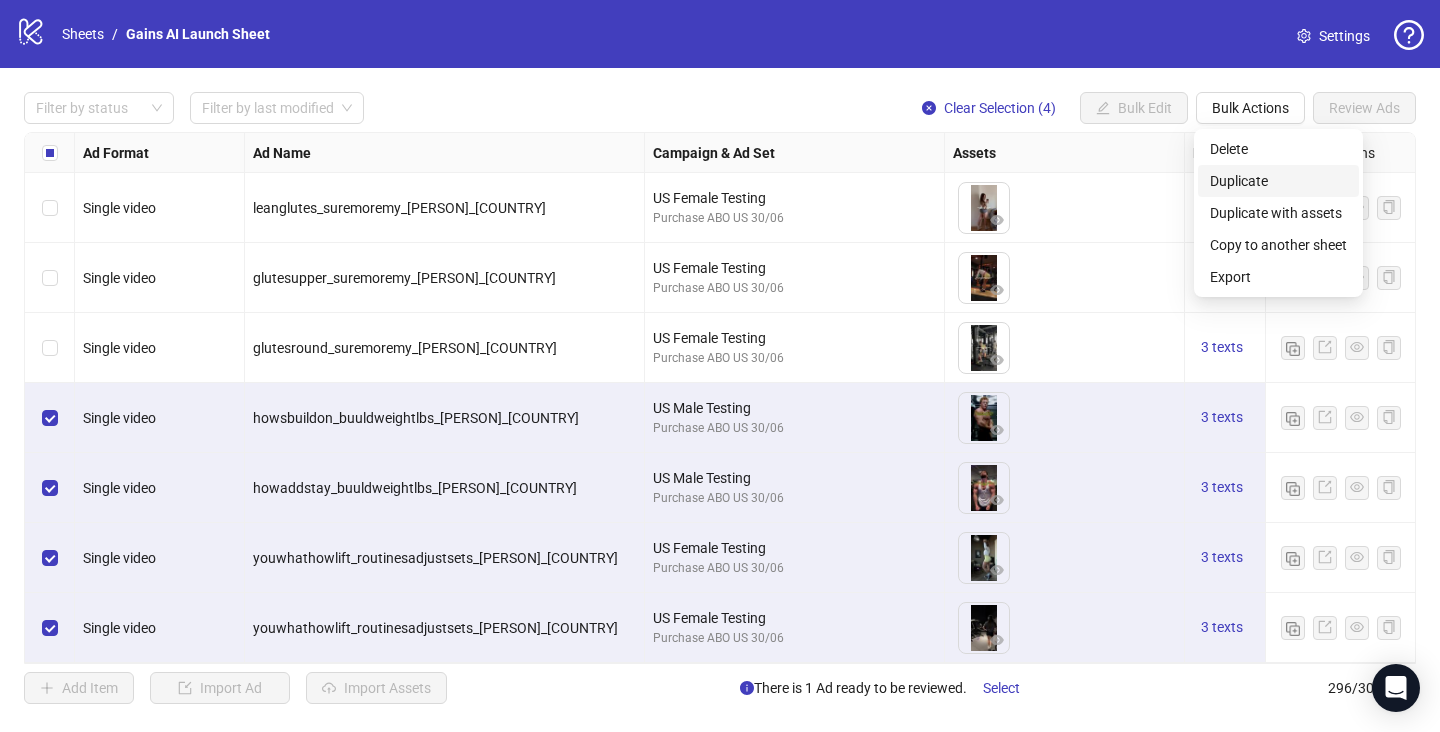 click on "Duplicate" at bounding box center [1278, 181] 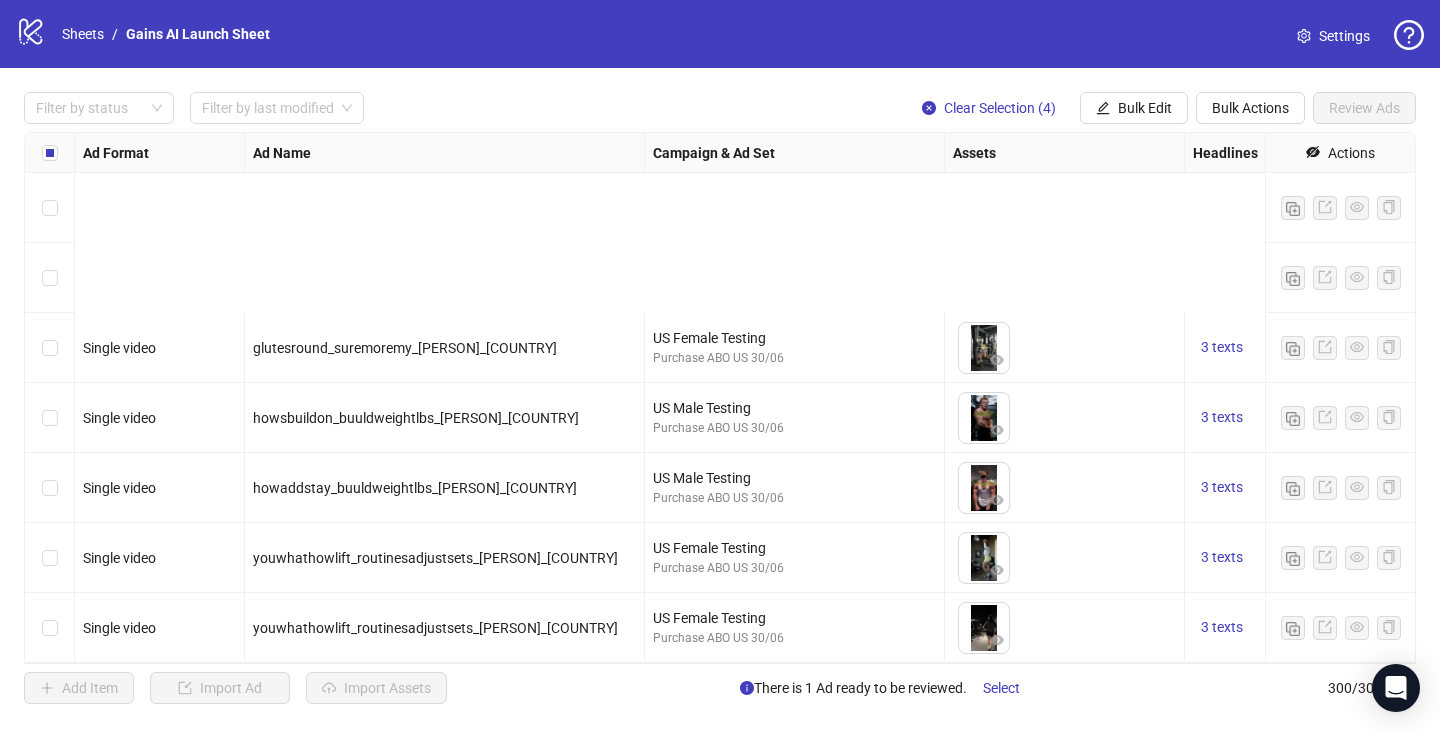 scroll, scrollTop: 20510, scrollLeft: 0, axis: vertical 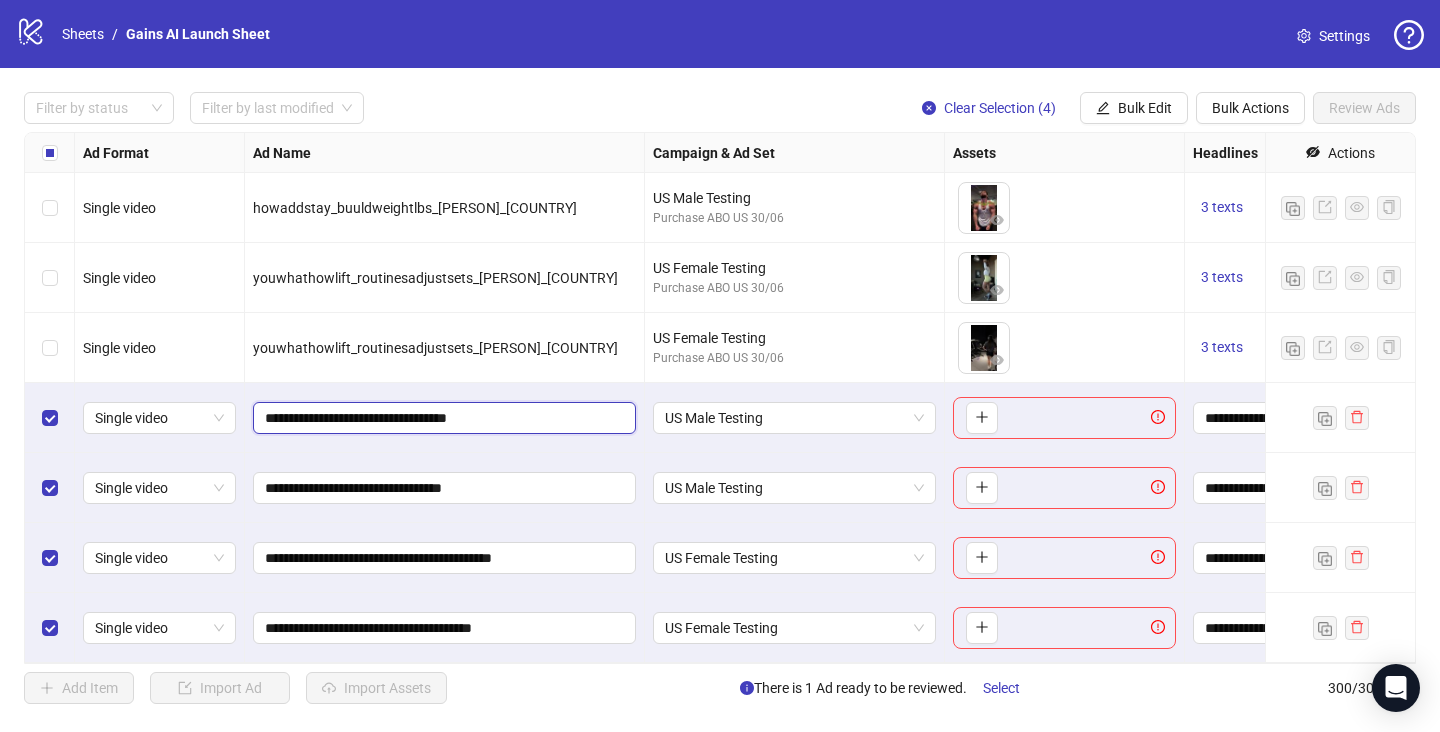 click on "**********" at bounding box center [442, 418] 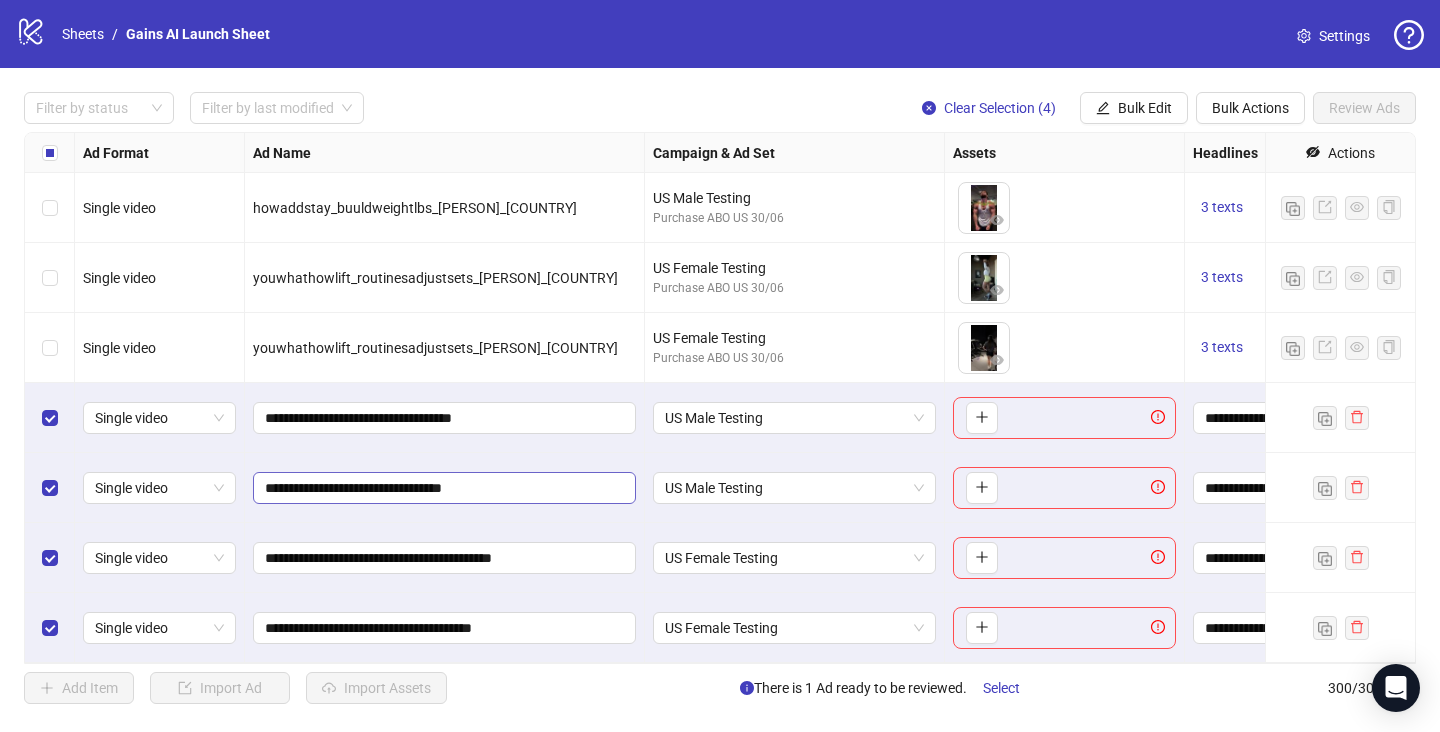 click on "**********" at bounding box center [444, 488] 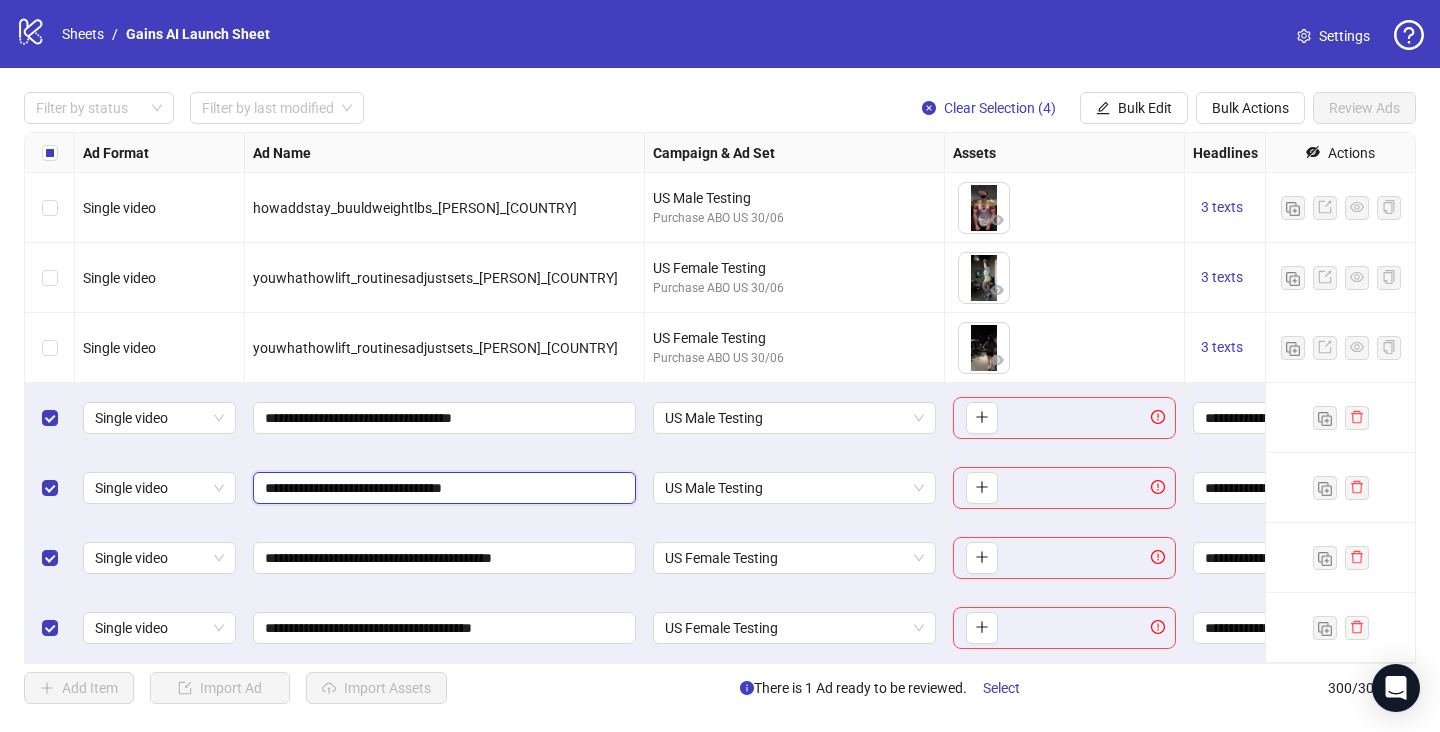 paste on "**********" 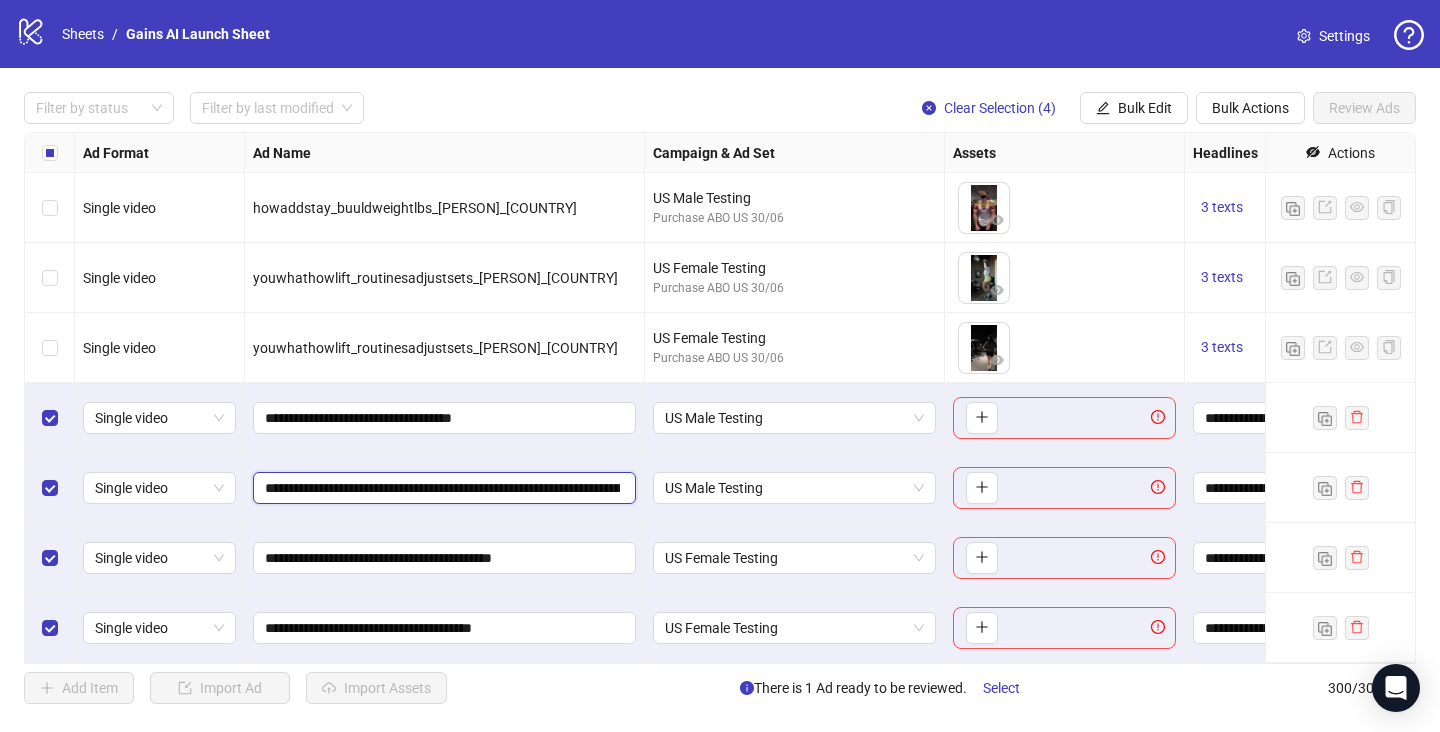 type on "**********" 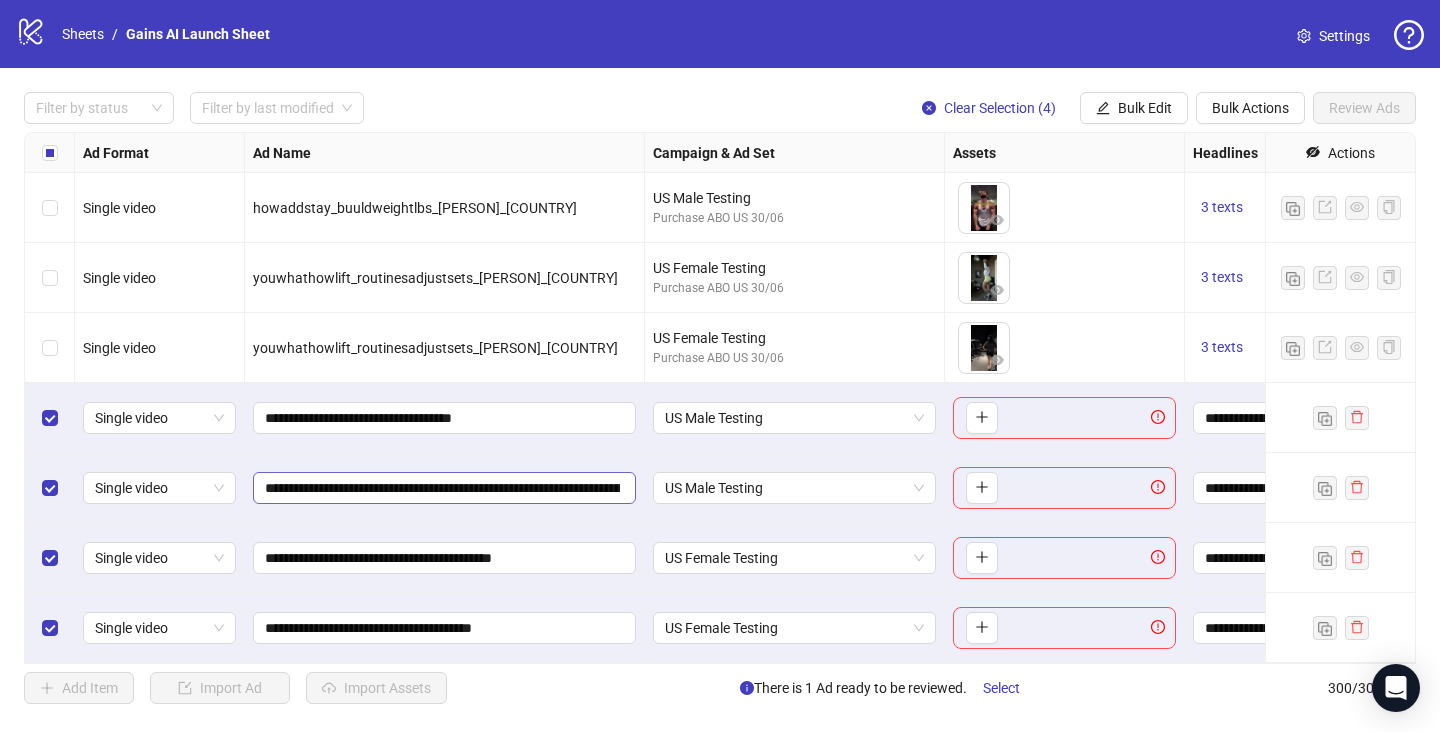 scroll, scrollTop: 0, scrollLeft: 182, axis: horizontal 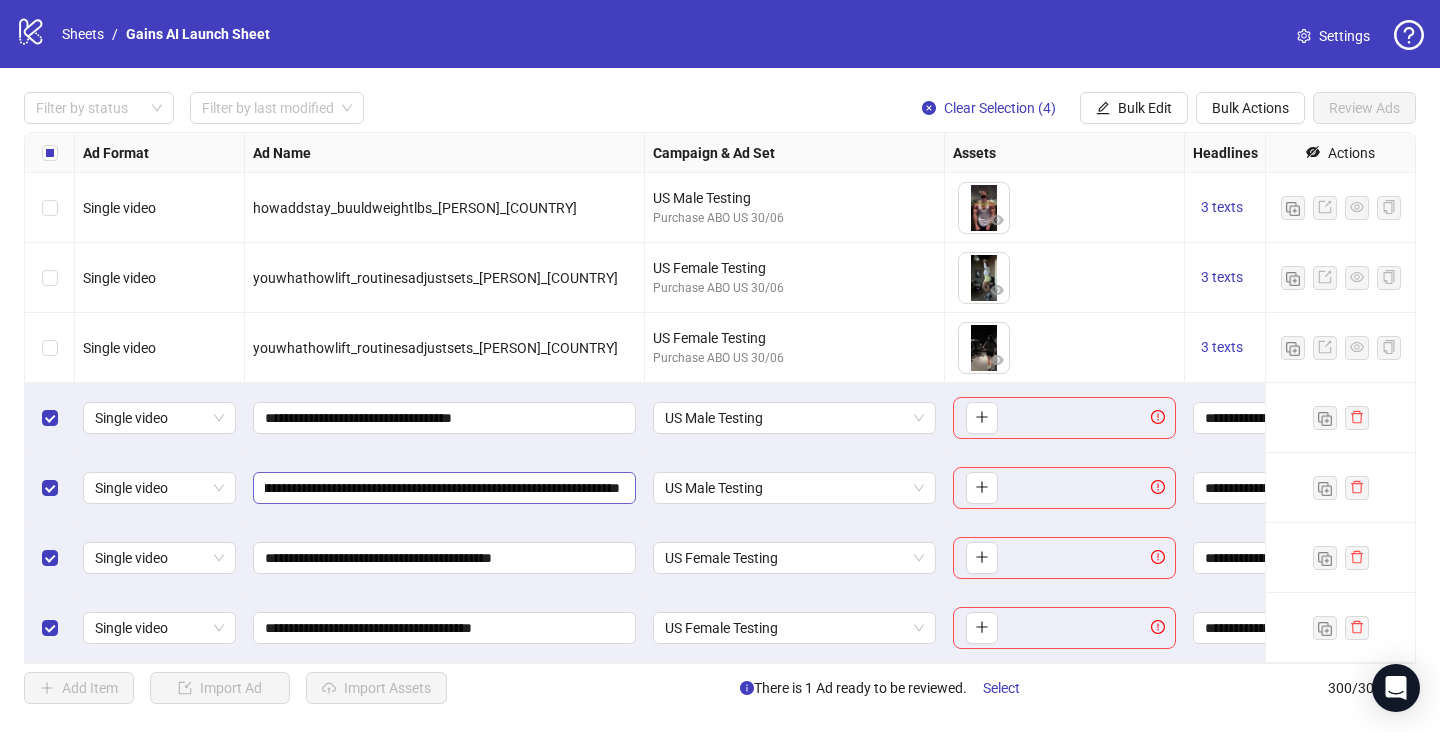 click on "**********" at bounding box center [442, 488] 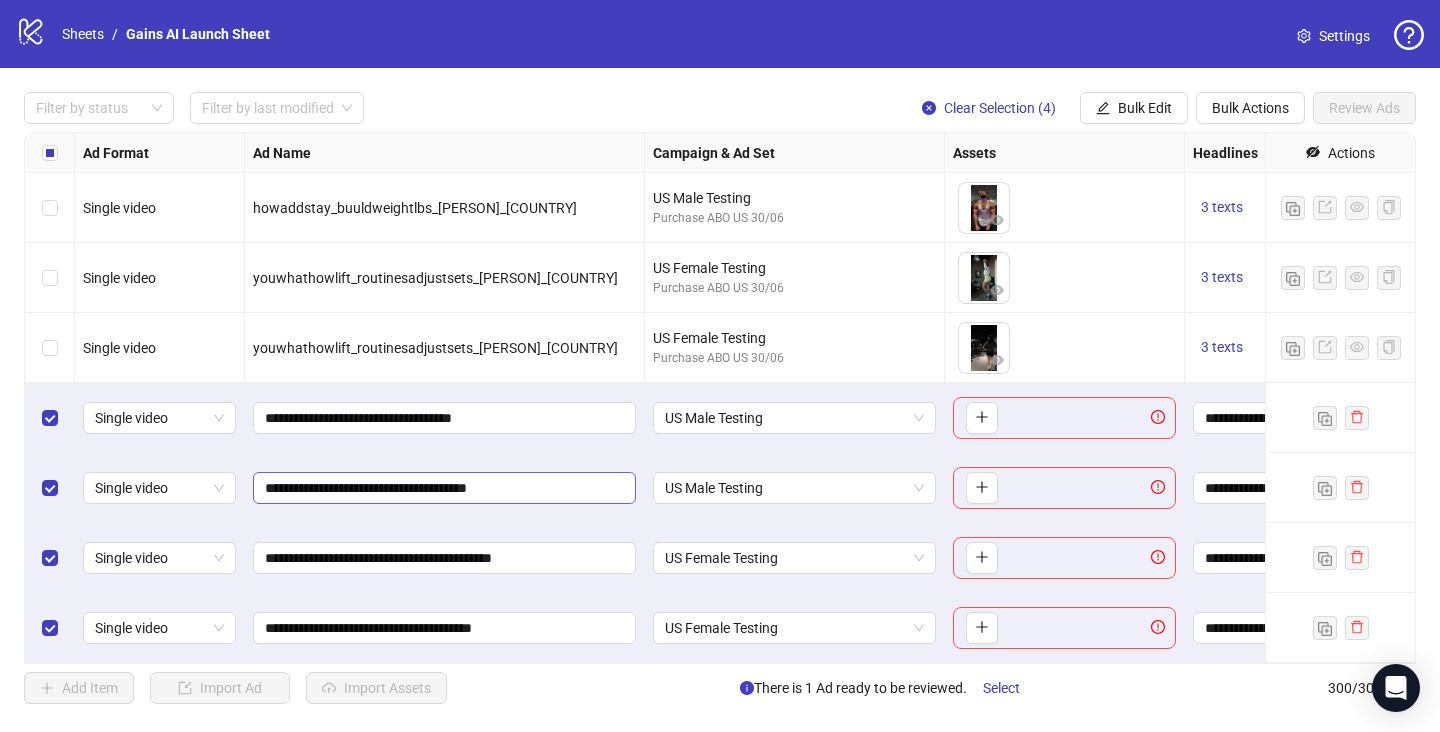scroll, scrollTop: 0, scrollLeft: 0, axis: both 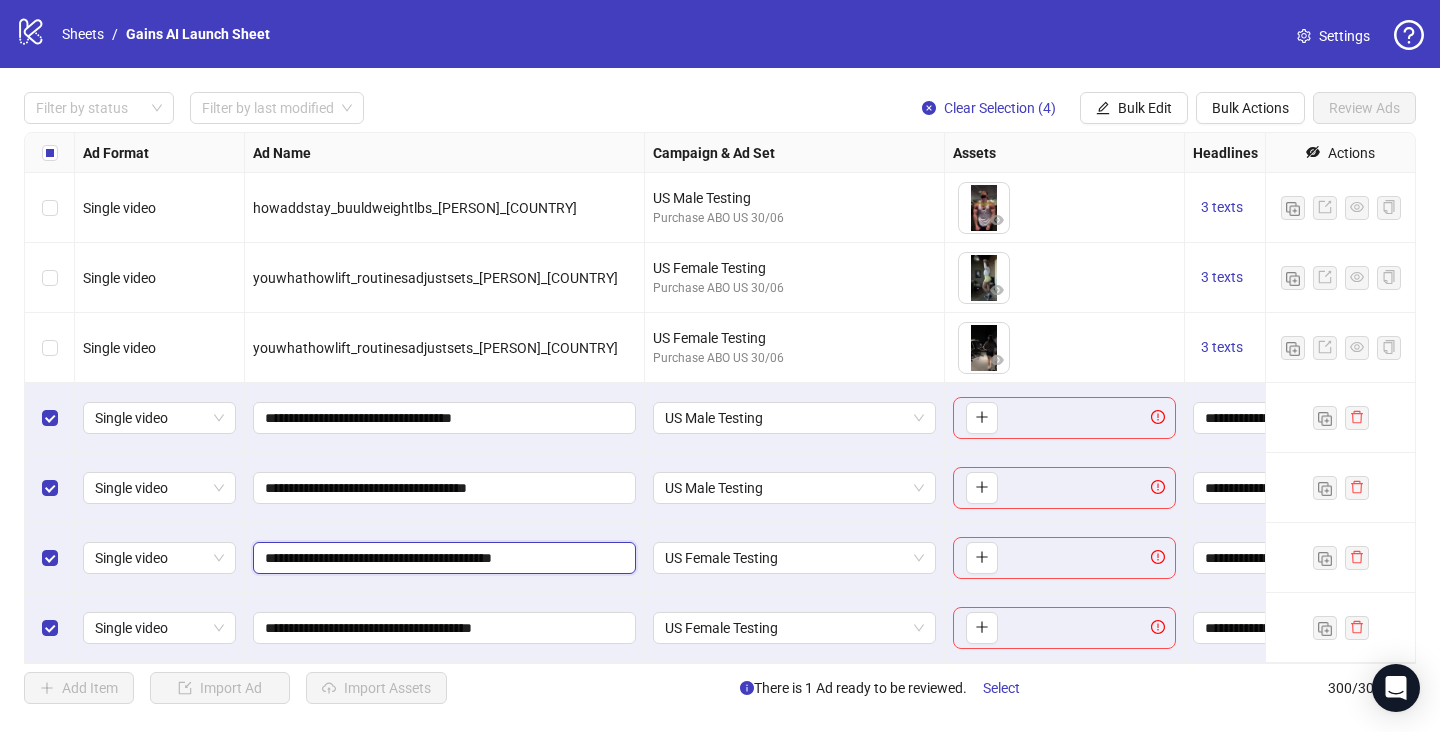 click on "**********" at bounding box center [442, 558] 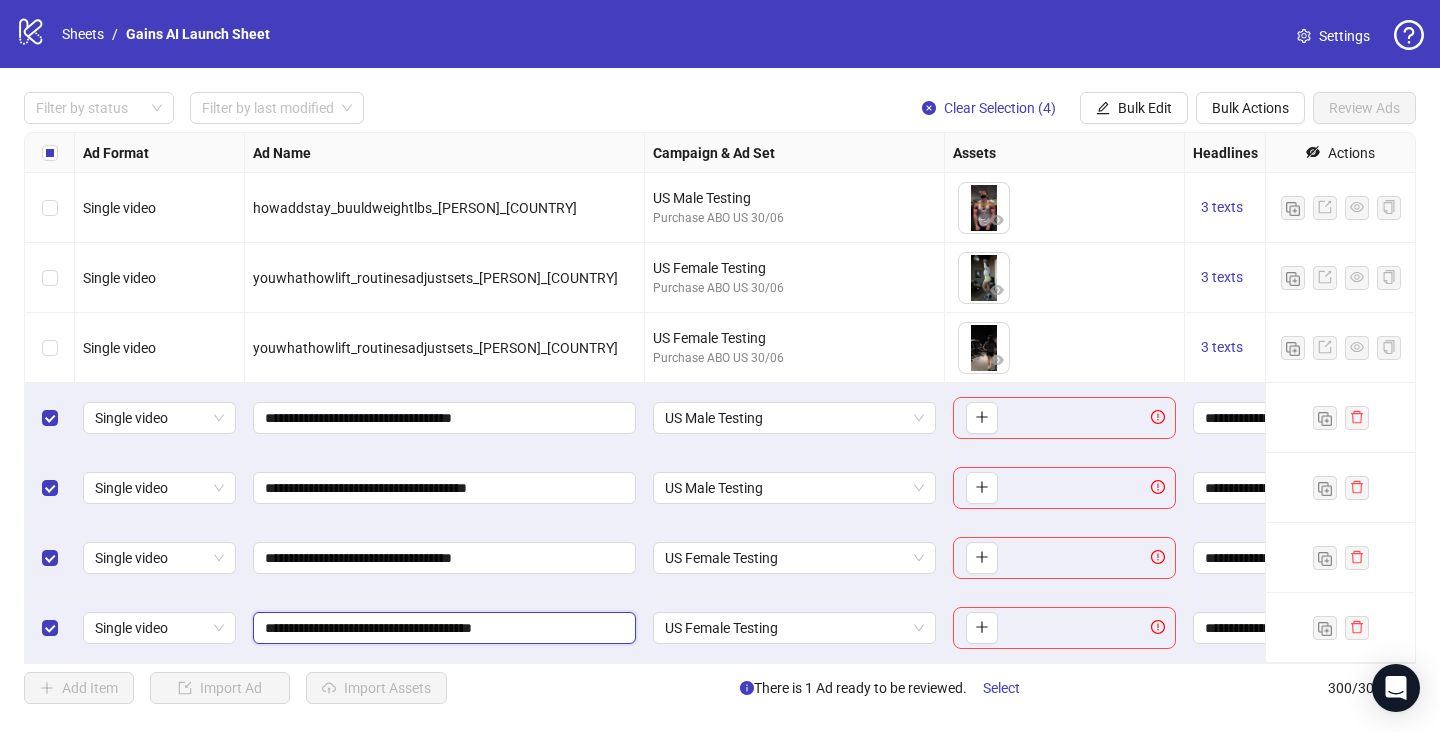 click on "**********" at bounding box center (442, 628) 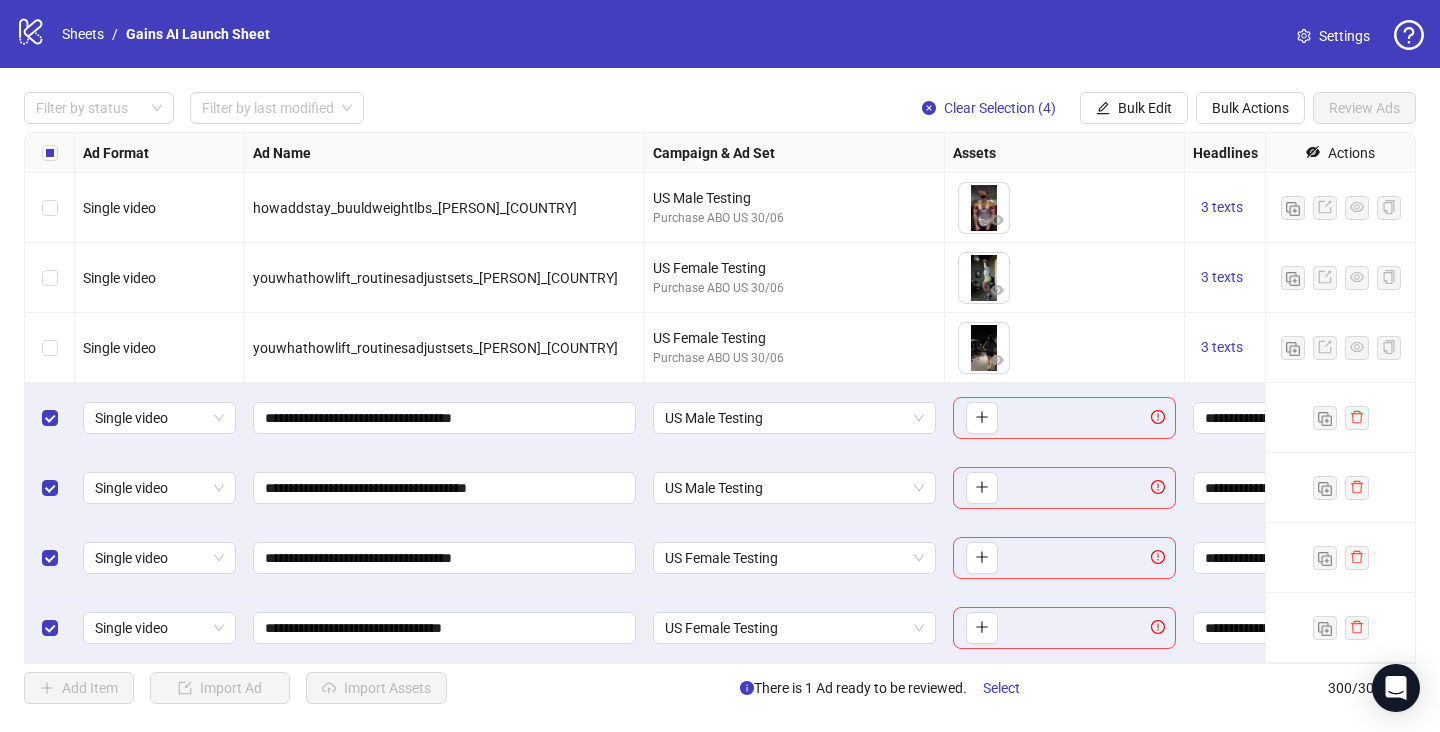 click on "**********" at bounding box center [445, 628] 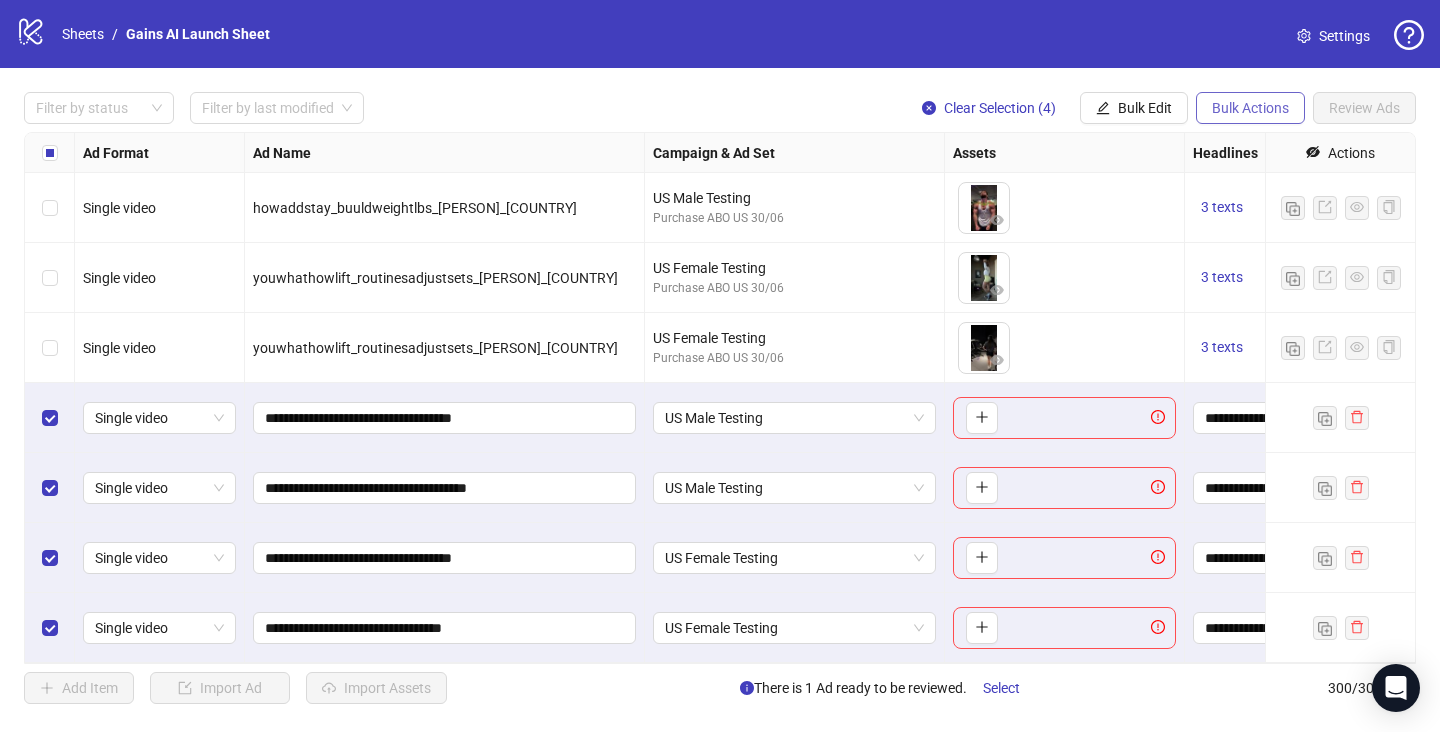click on "Bulk Actions" at bounding box center (1250, 108) 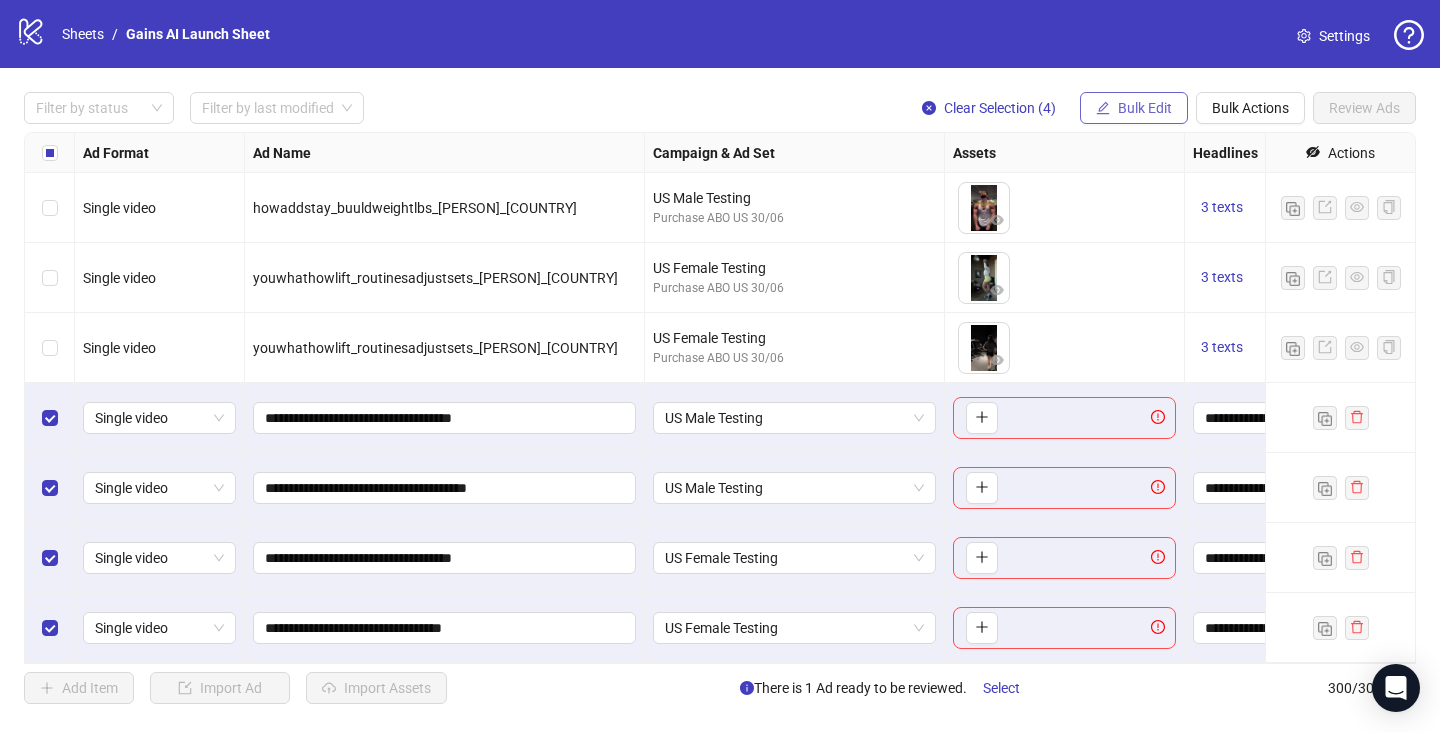 click on "Bulk Edit" at bounding box center (1145, 108) 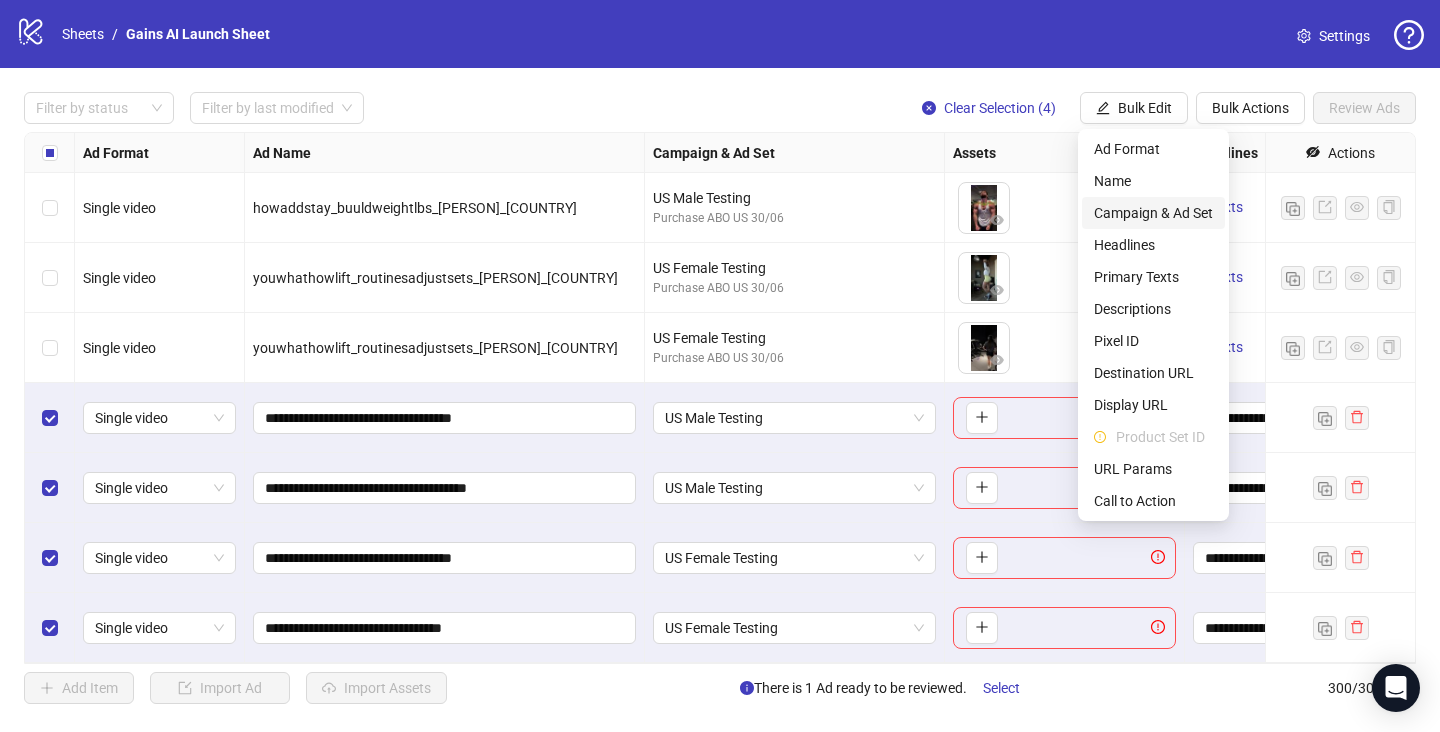 click on "Campaign & Ad Set" at bounding box center [1153, 213] 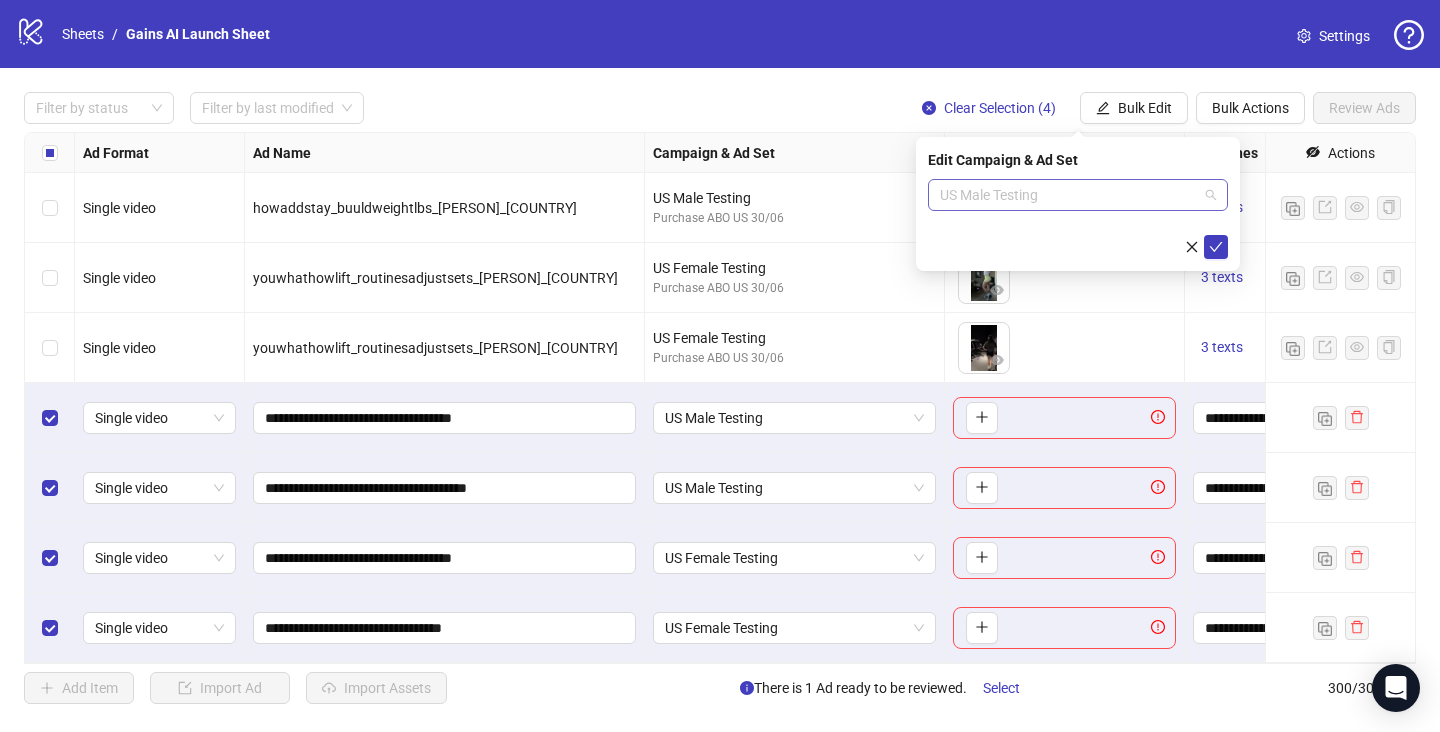click on "US Male Testing" at bounding box center [1078, 195] 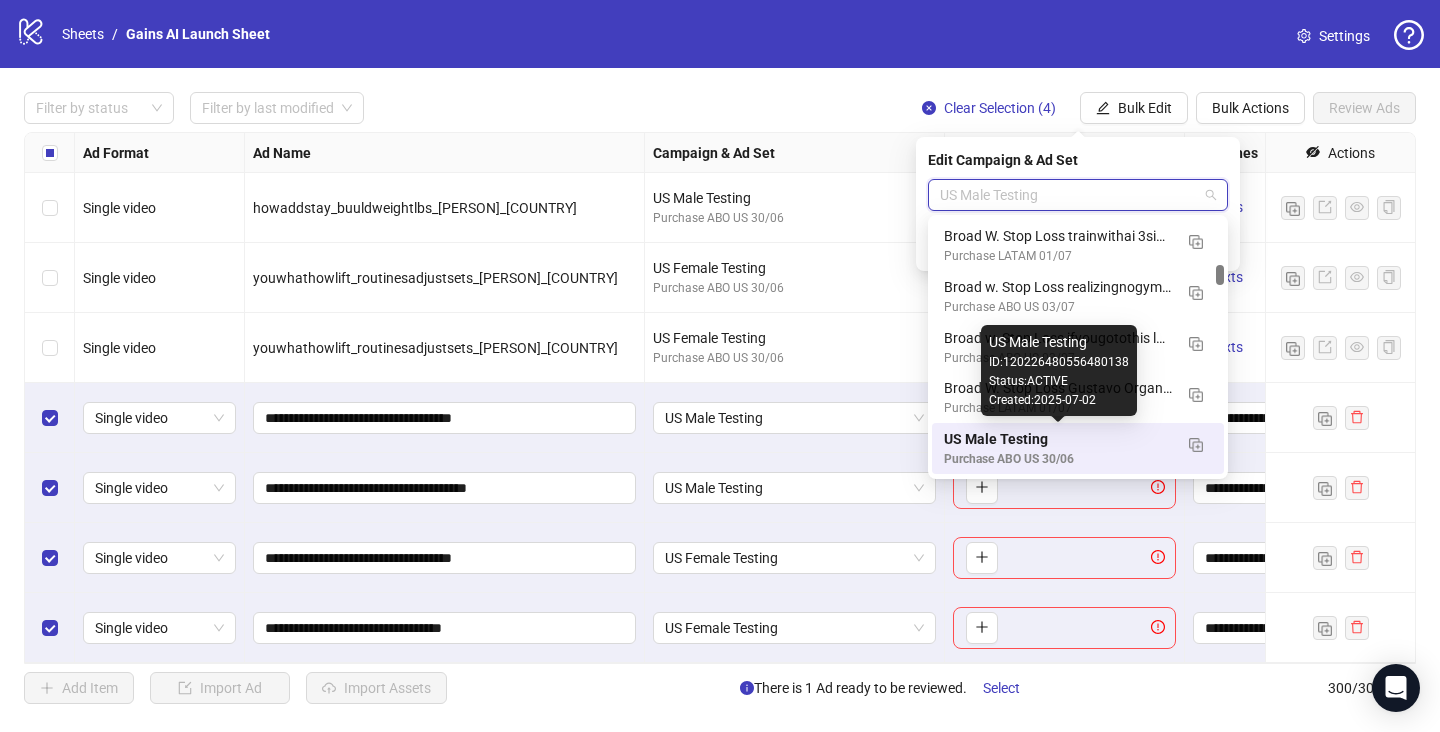 click on "US Male Testing" at bounding box center [1058, 439] 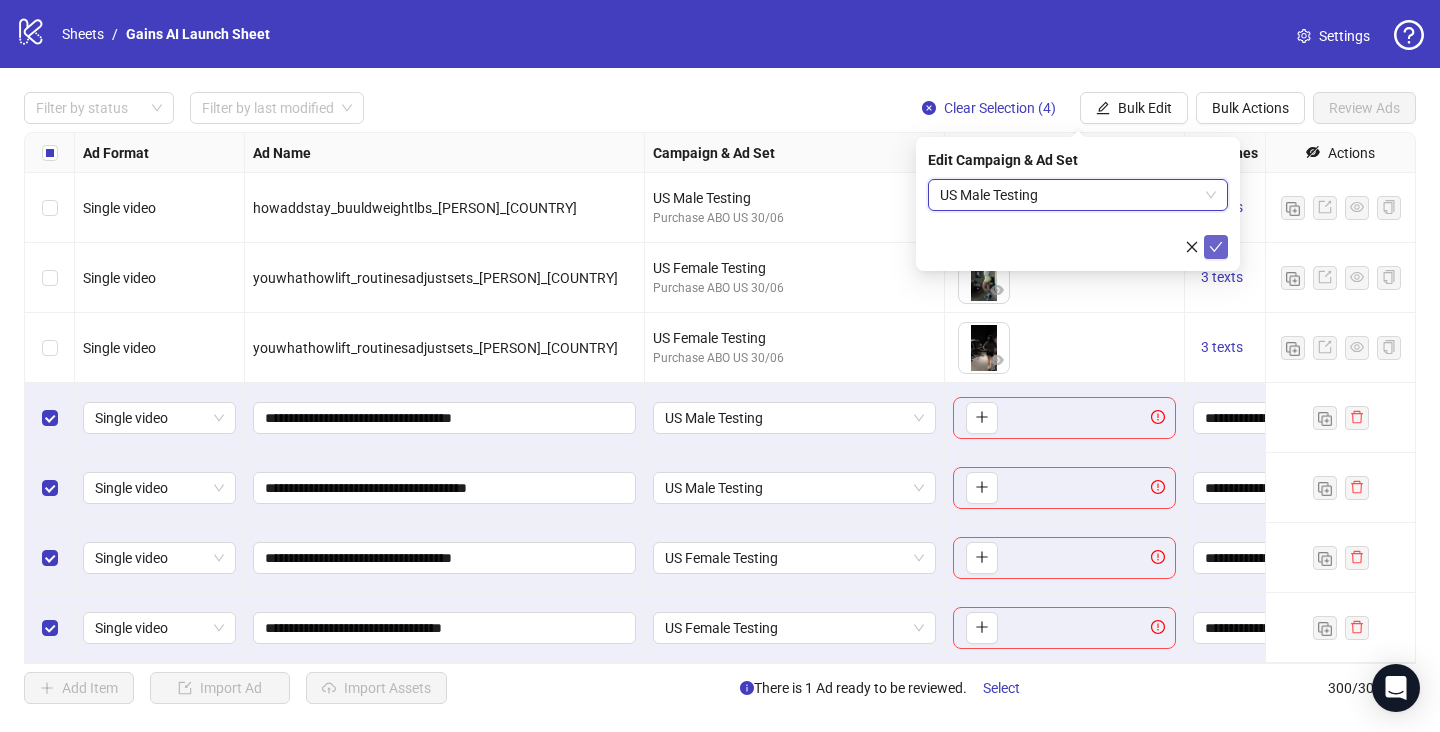 click at bounding box center [1216, 247] 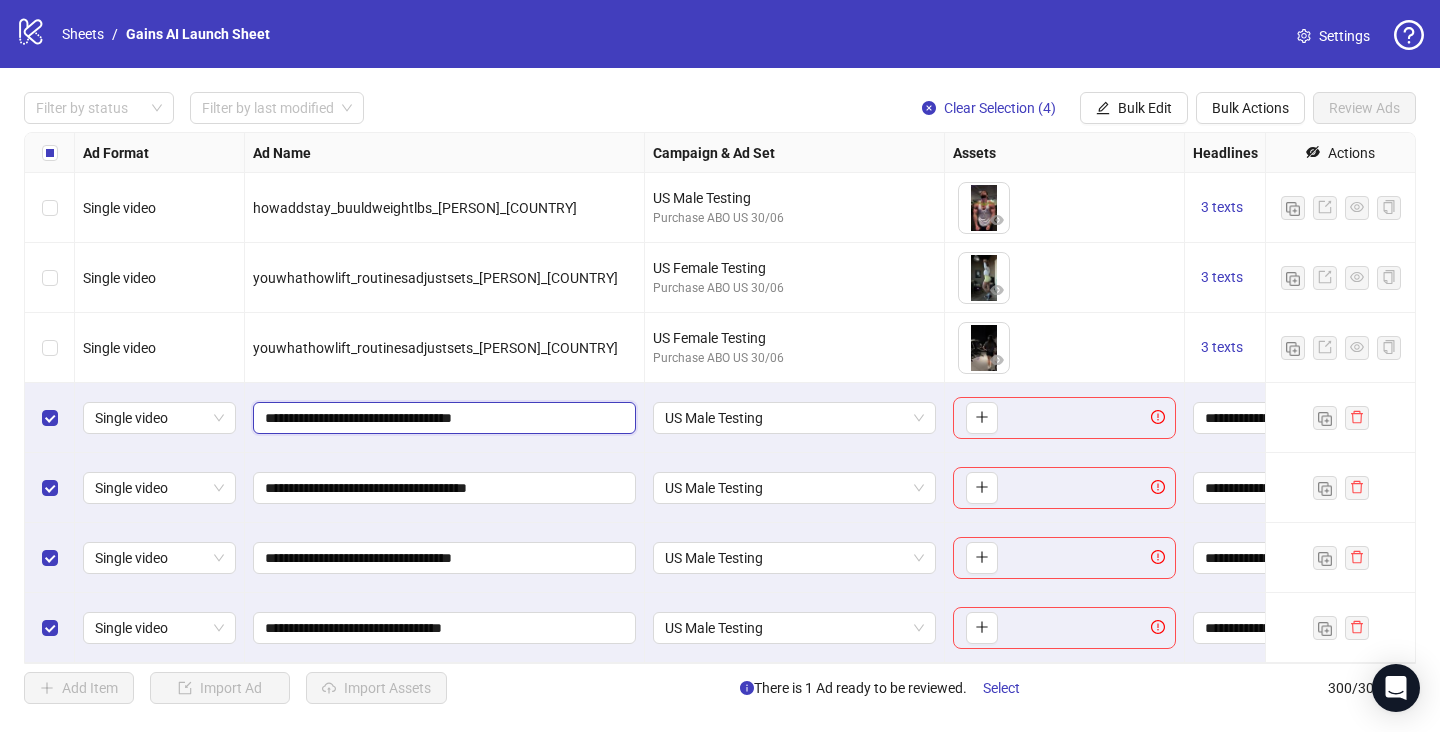 click on "**********" at bounding box center (442, 418) 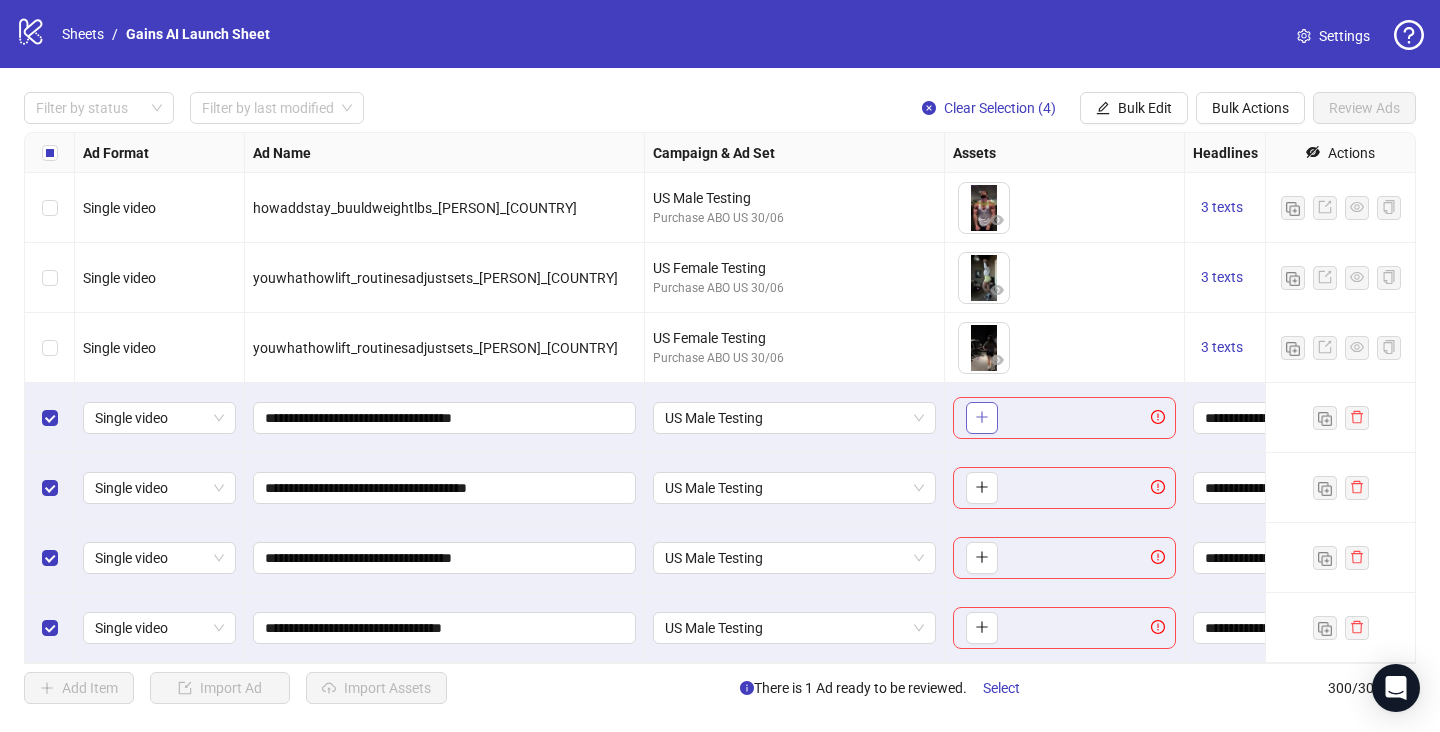 click 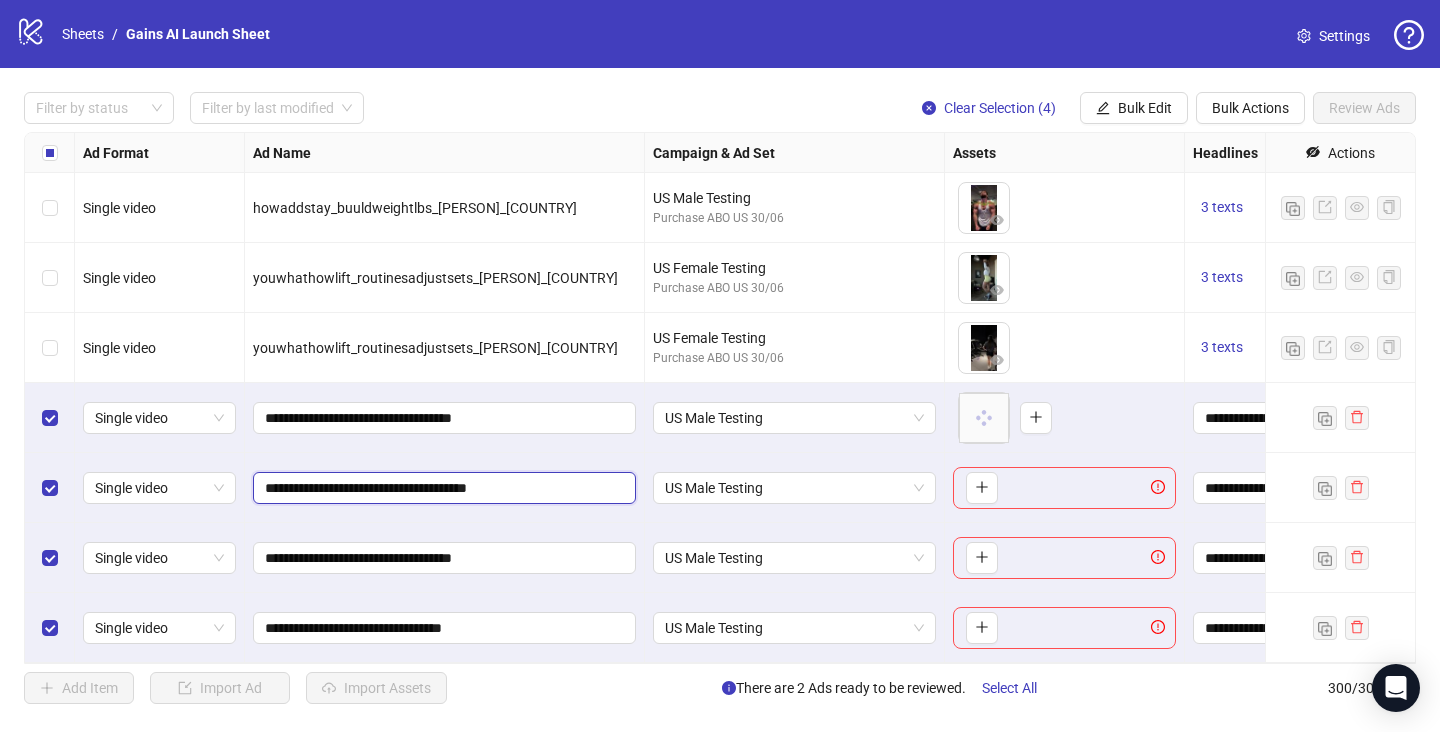 click on "**********" at bounding box center [442, 488] 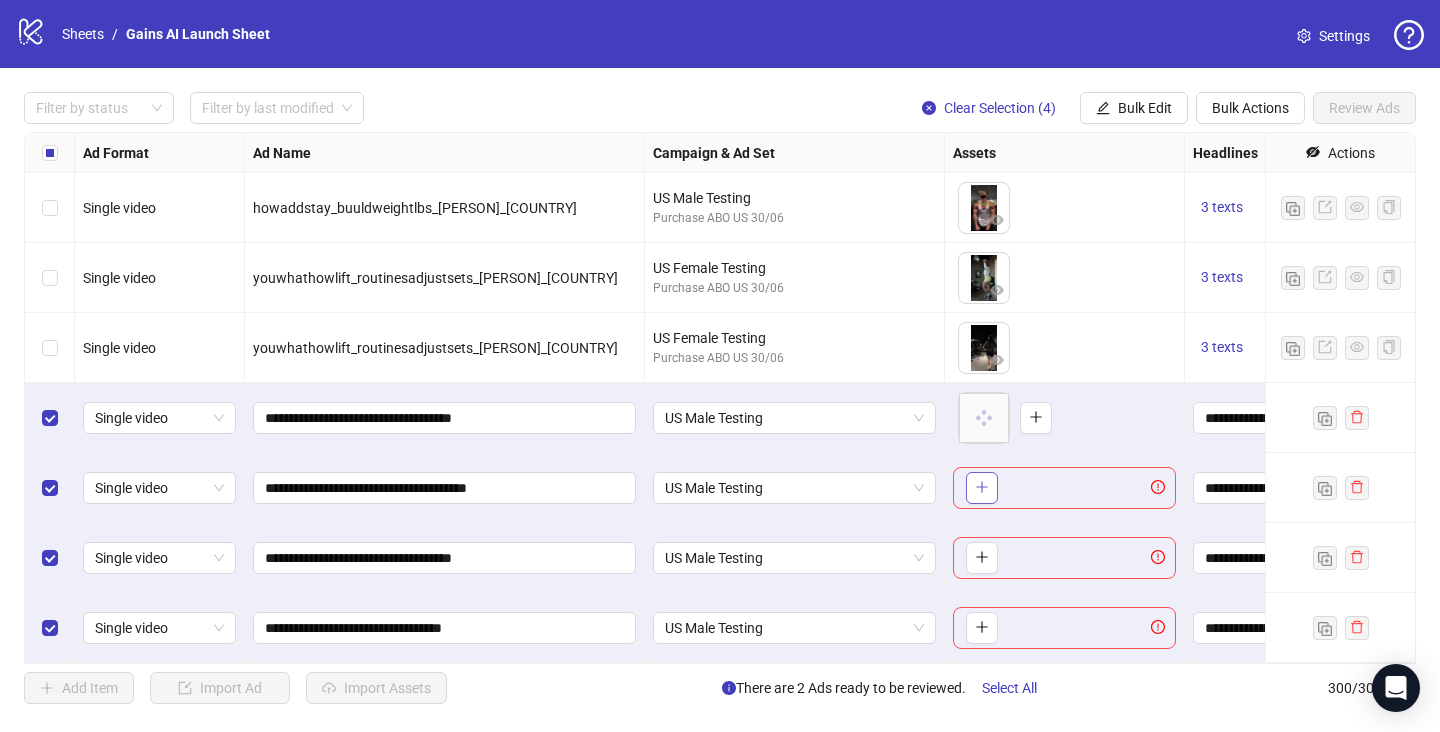click at bounding box center (982, 488) 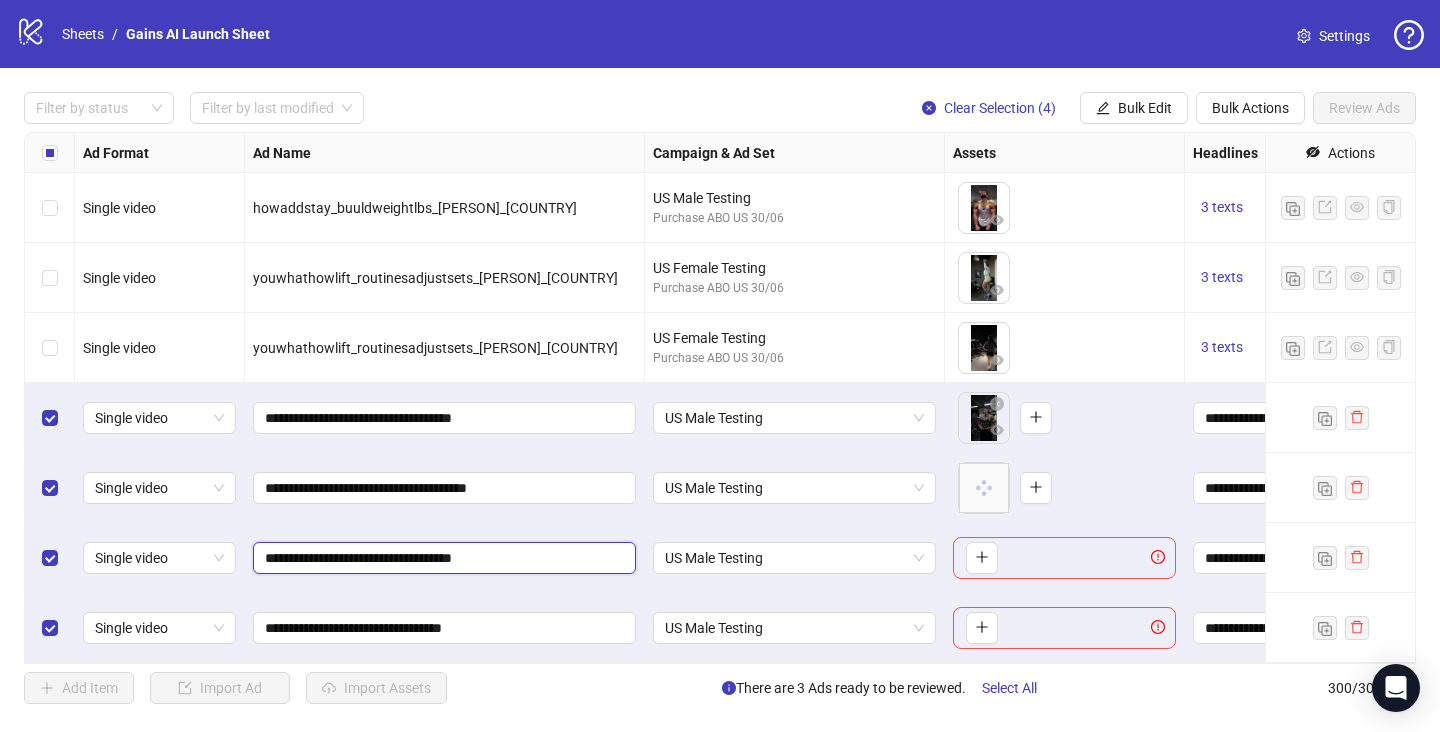 click on "**********" at bounding box center [442, 558] 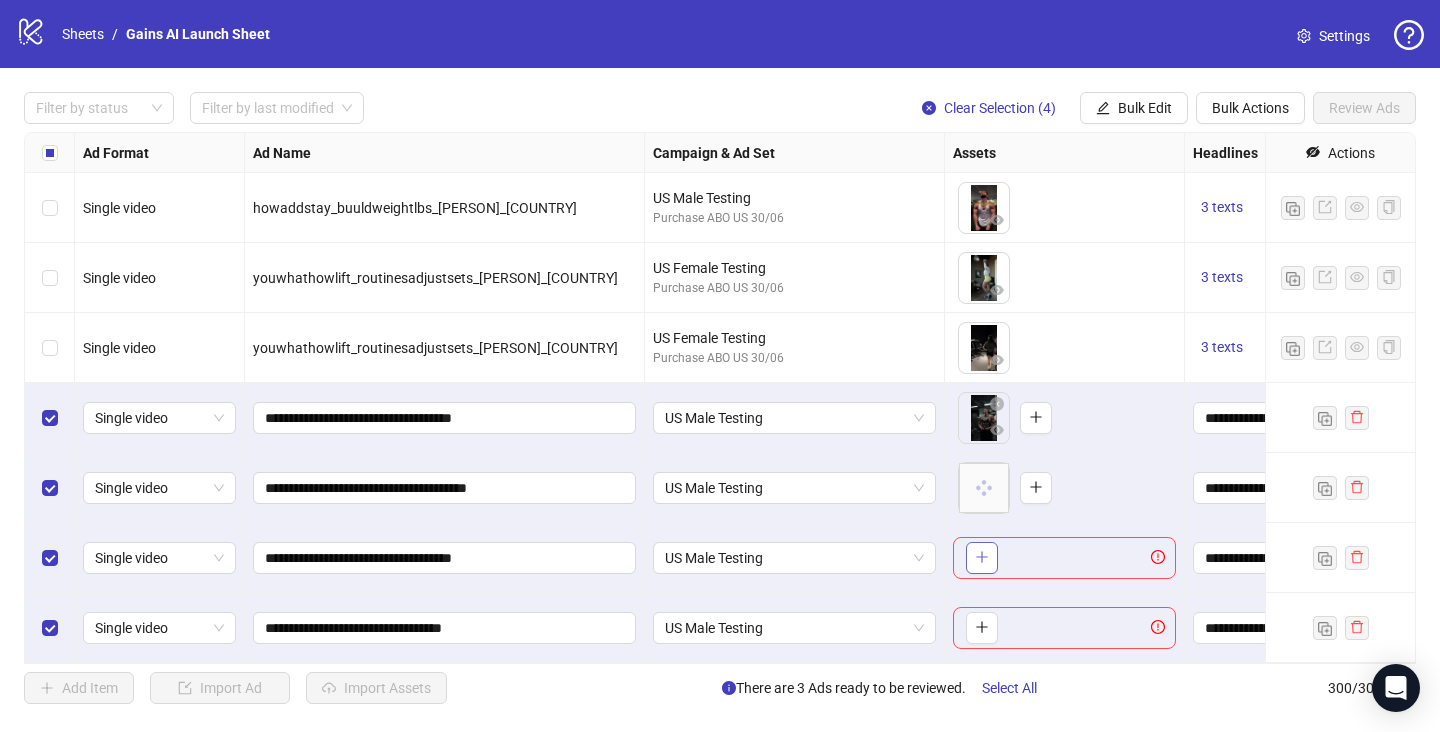 click at bounding box center (982, 558) 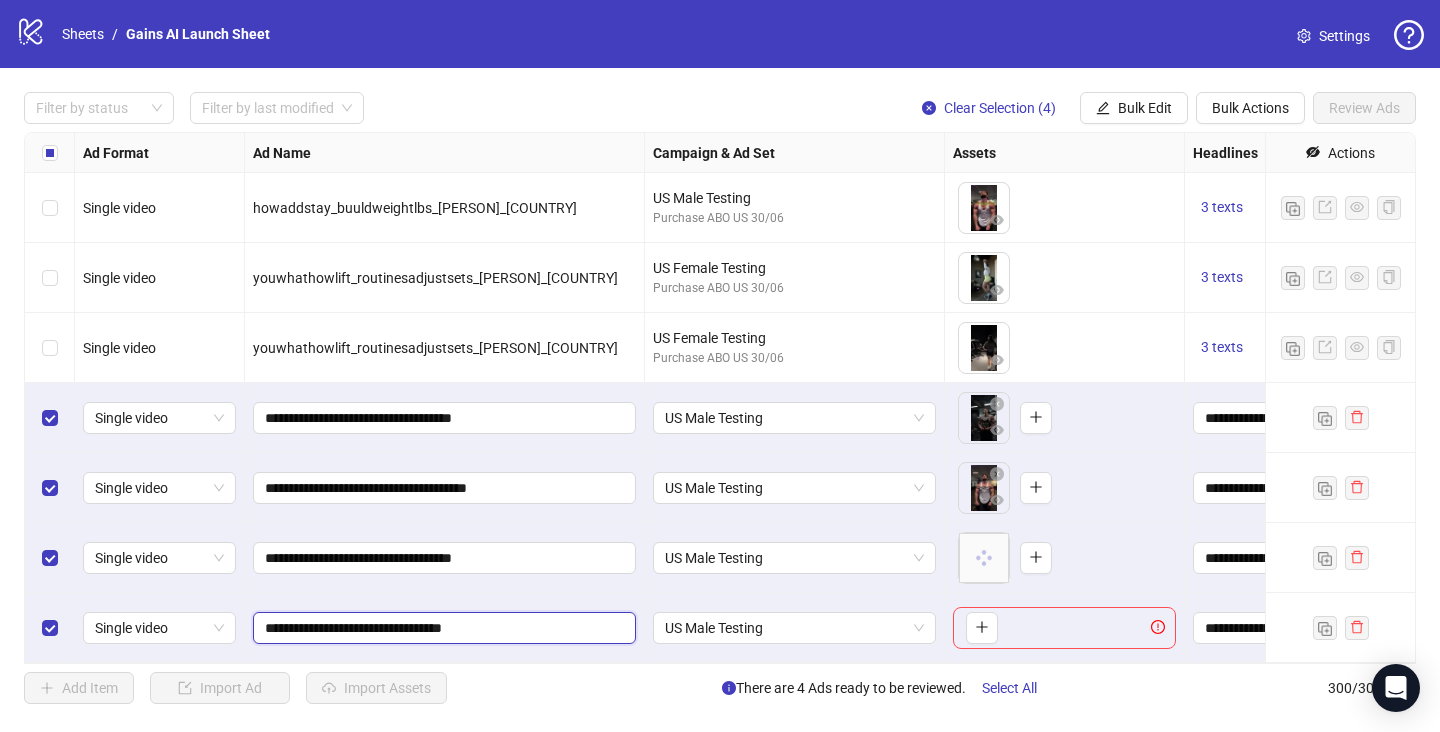 click on "**********" at bounding box center (442, 628) 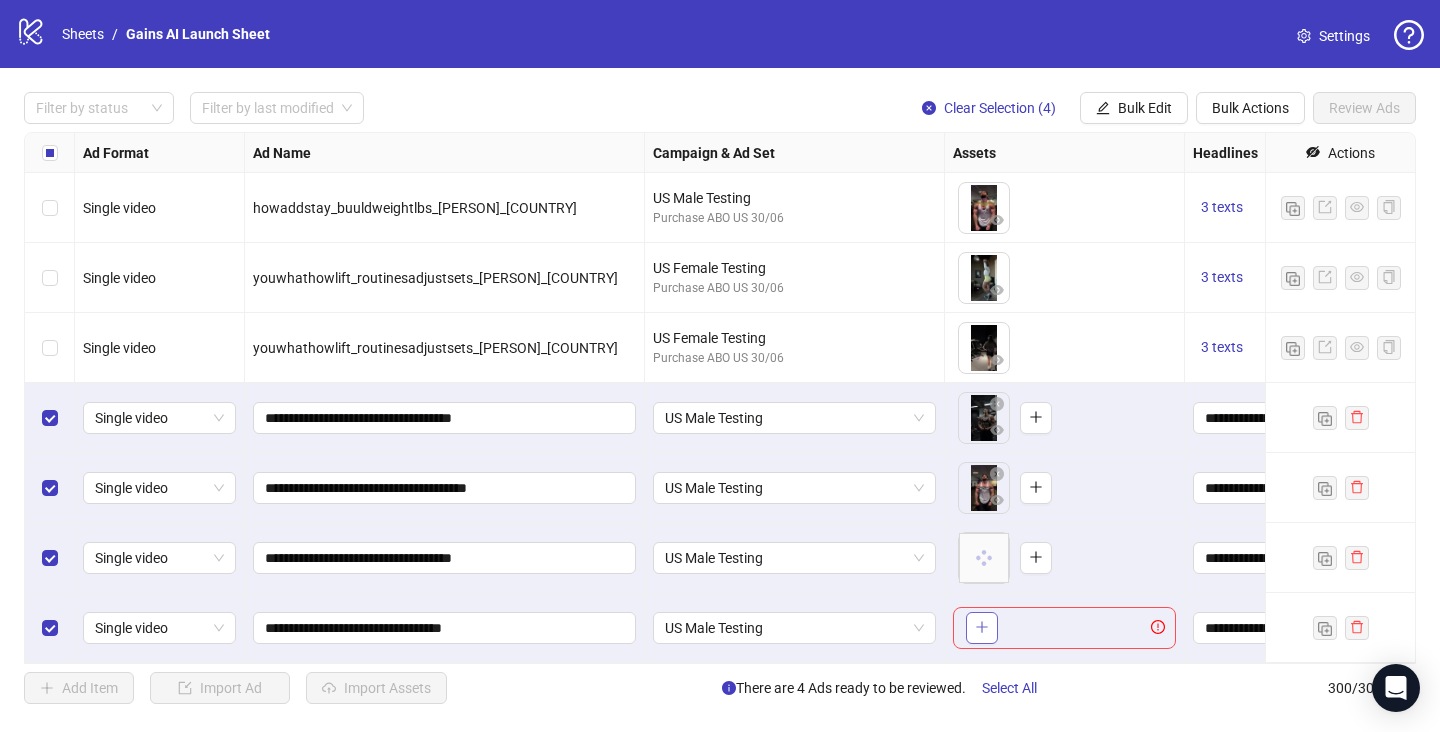 click 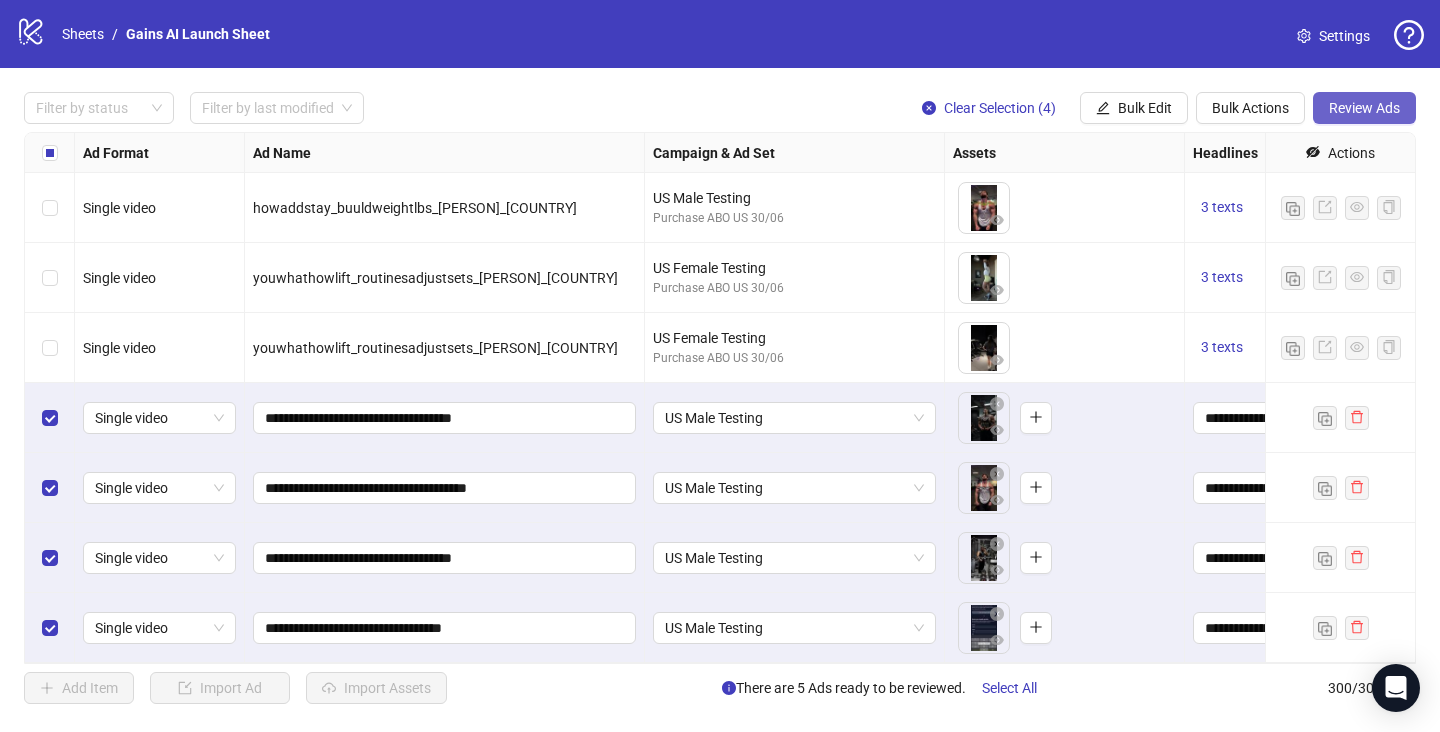 click on "Review Ads" at bounding box center [1364, 108] 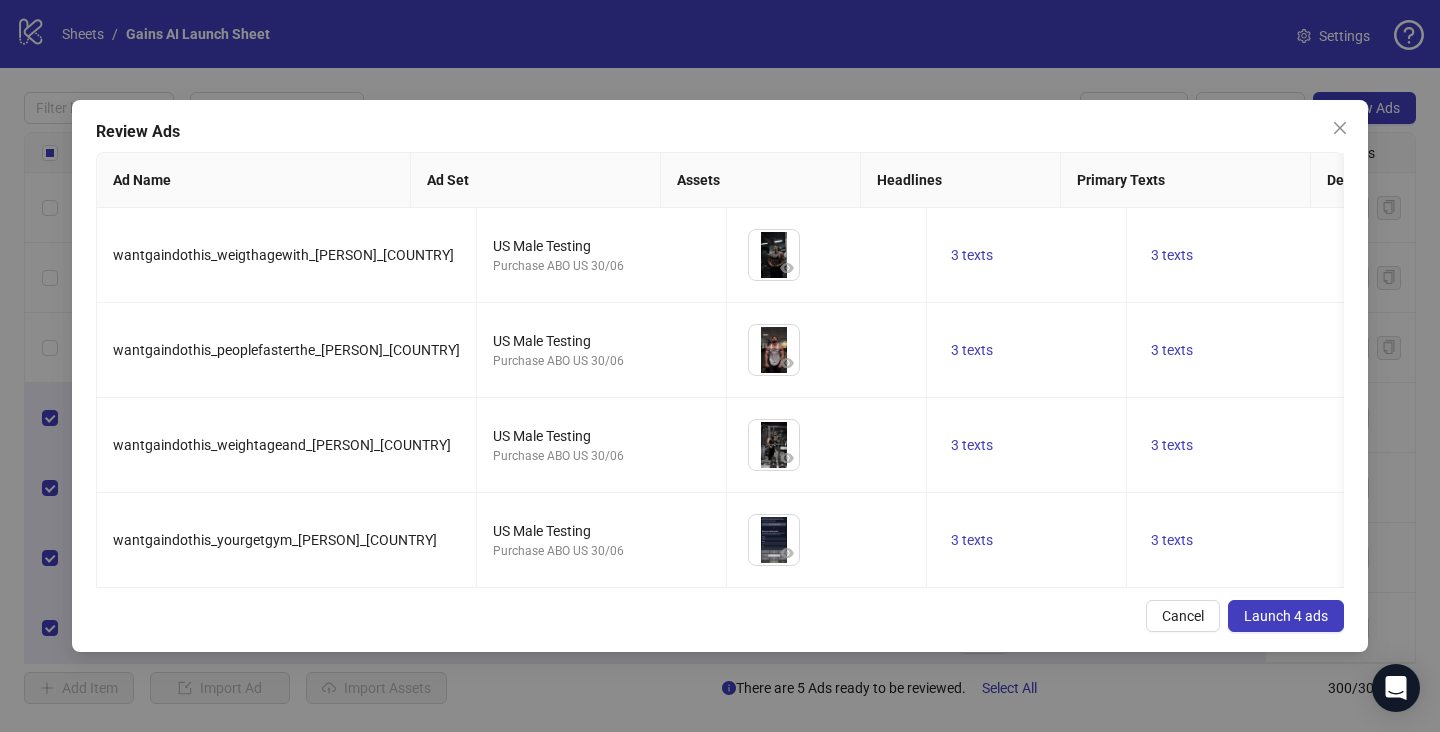 click on "Launch 4 ads" at bounding box center [1286, 616] 